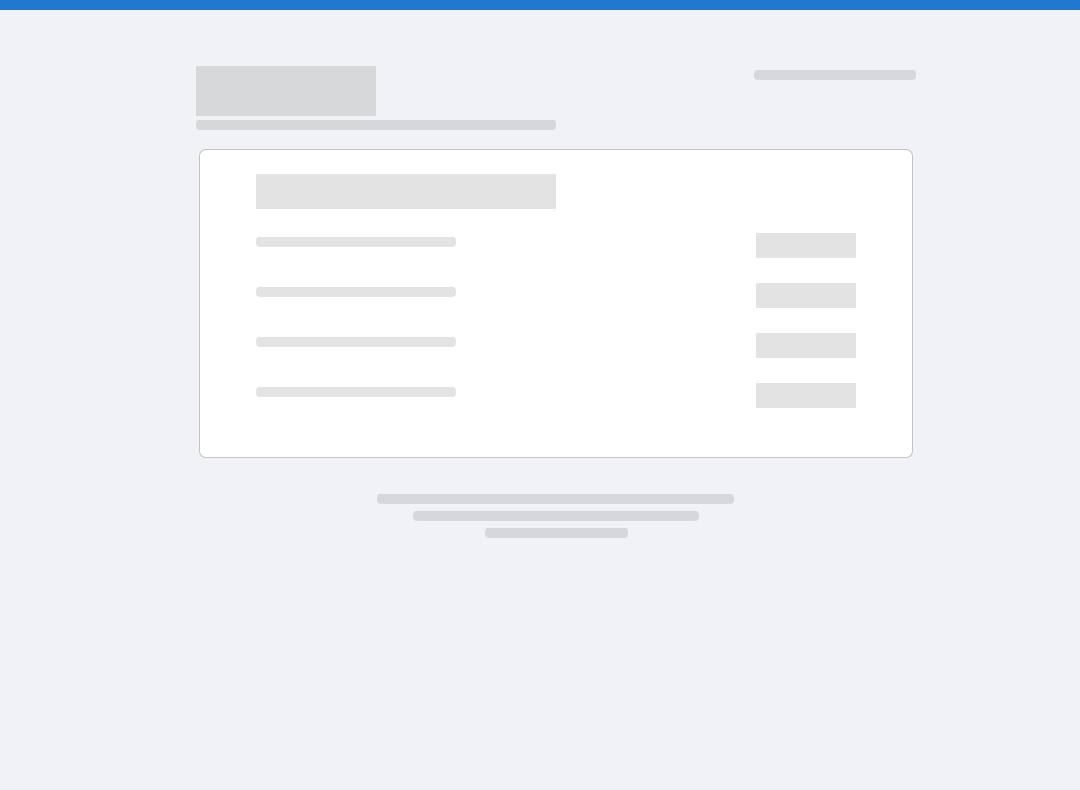 scroll, scrollTop: 0, scrollLeft: 0, axis: both 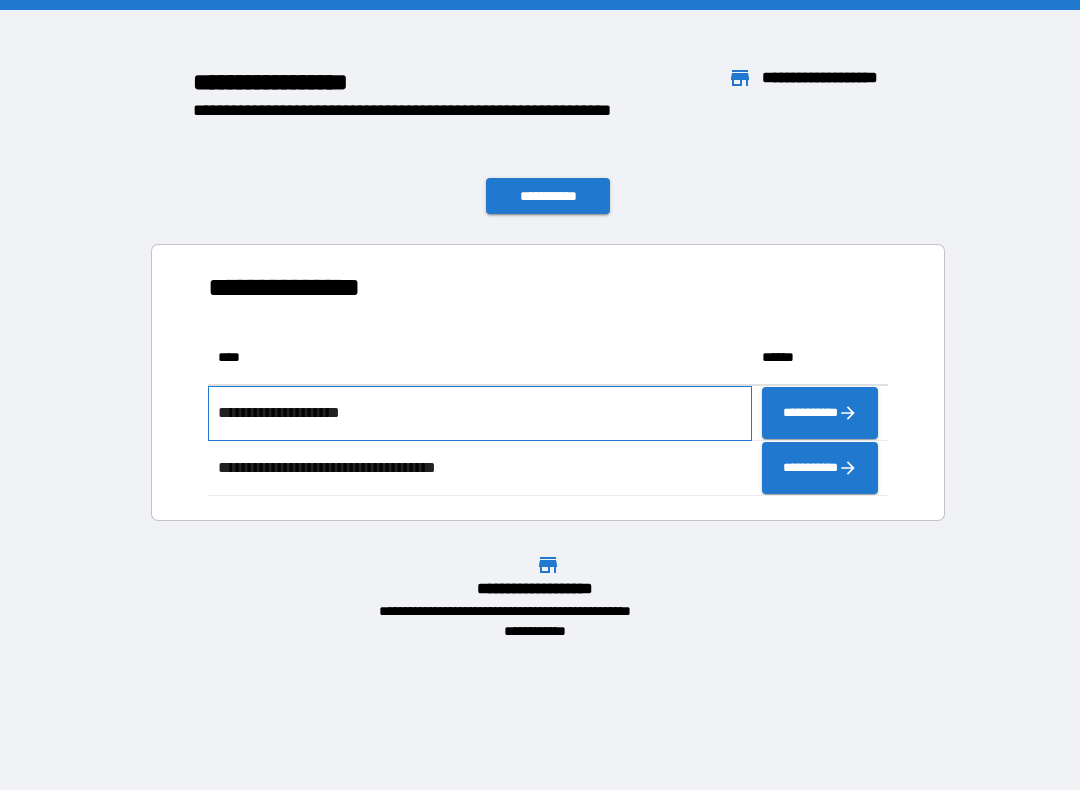 click on "**********" at bounding box center (480, 413) 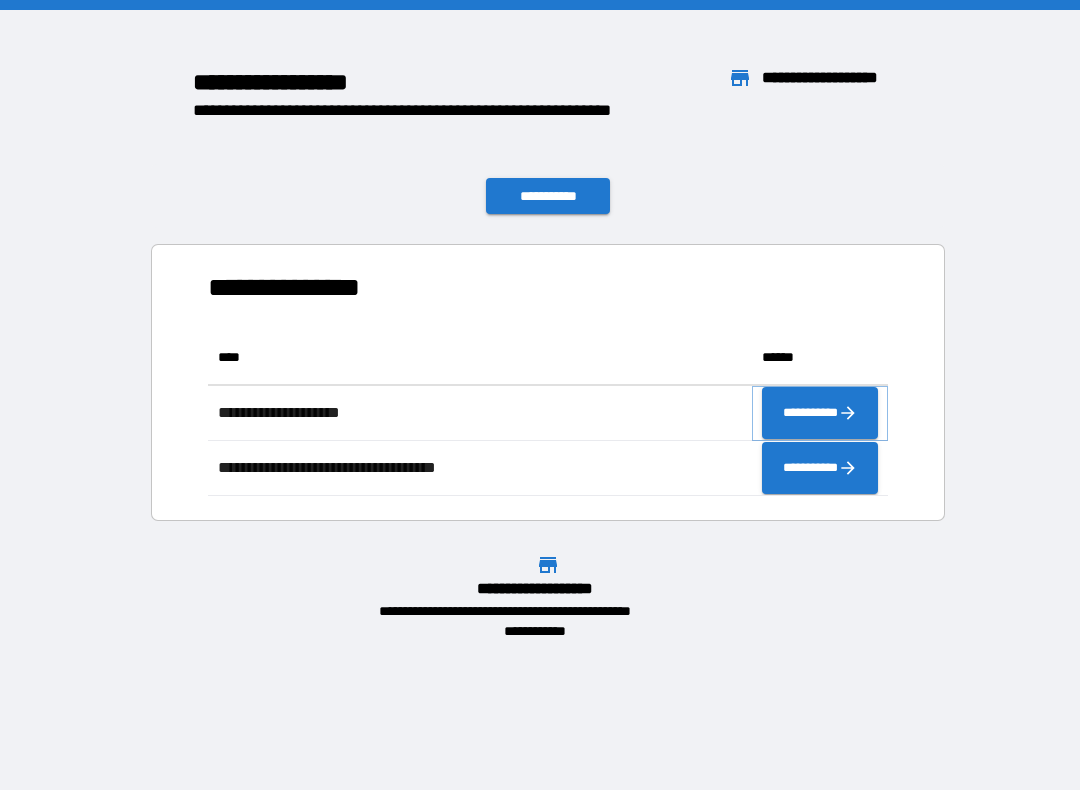click on "**********" at bounding box center [820, 413] 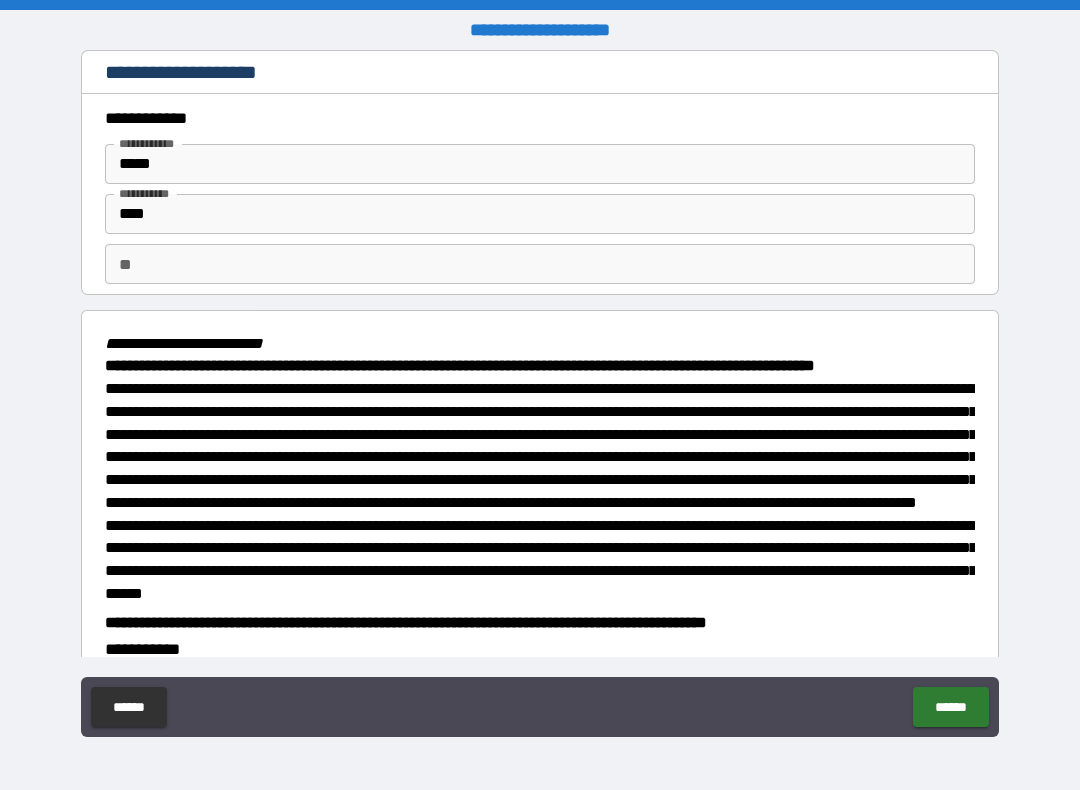 type on "*" 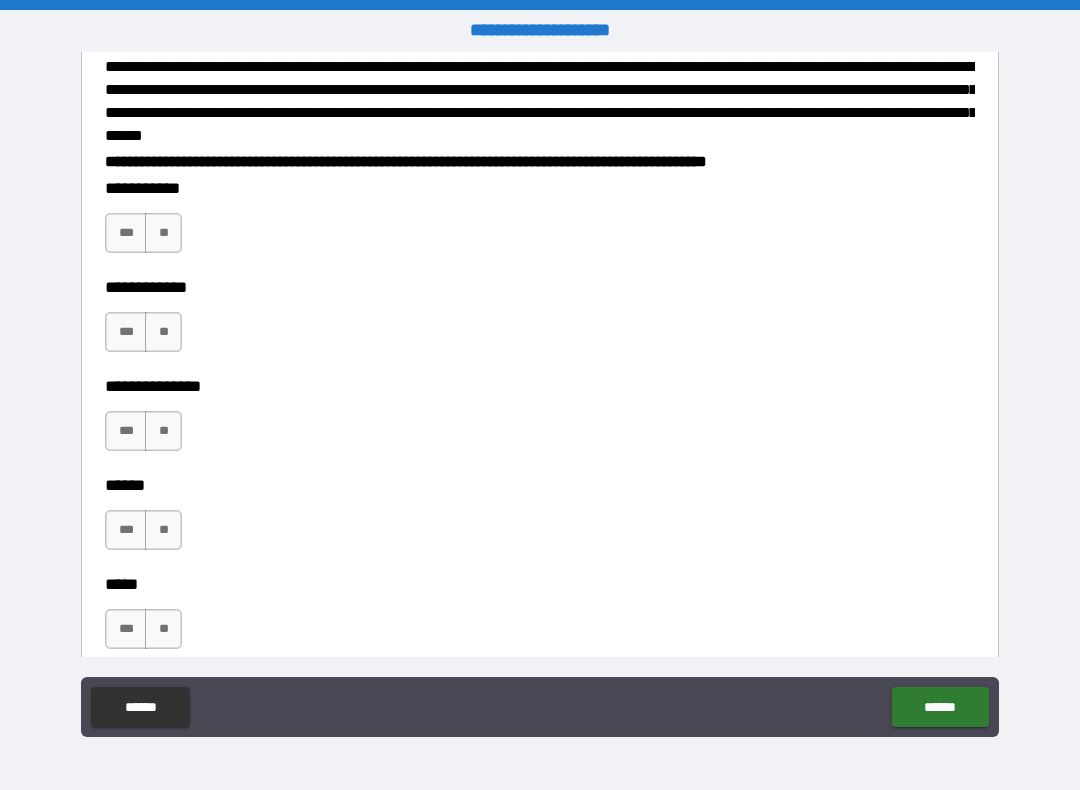 scroll, scrollTop: 501, scrollLeft: 0, axis: vertical 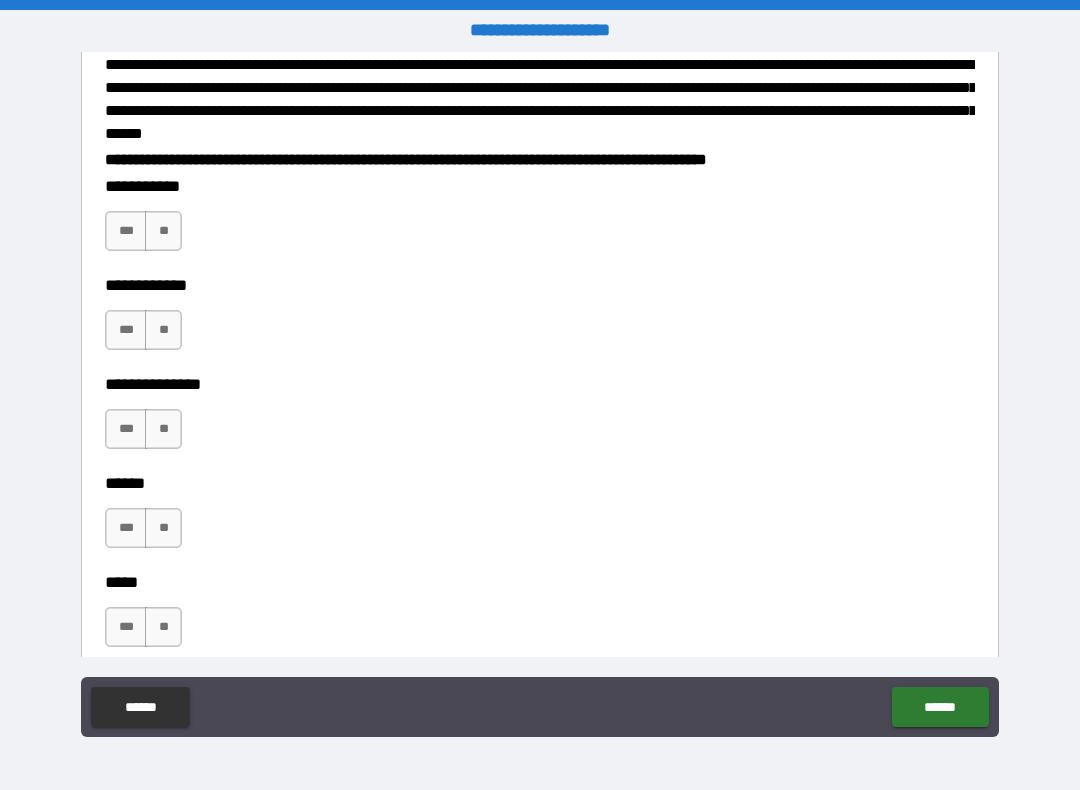 click on "***" at bounding box center [126, 231] 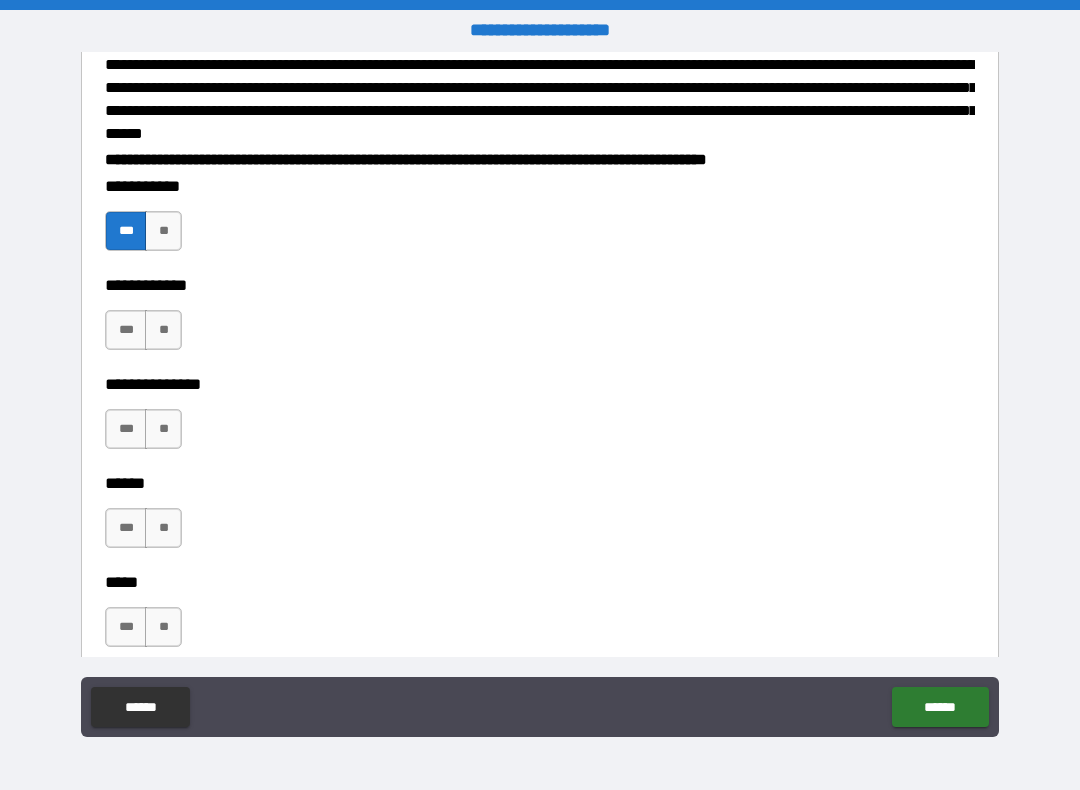 type on "*" 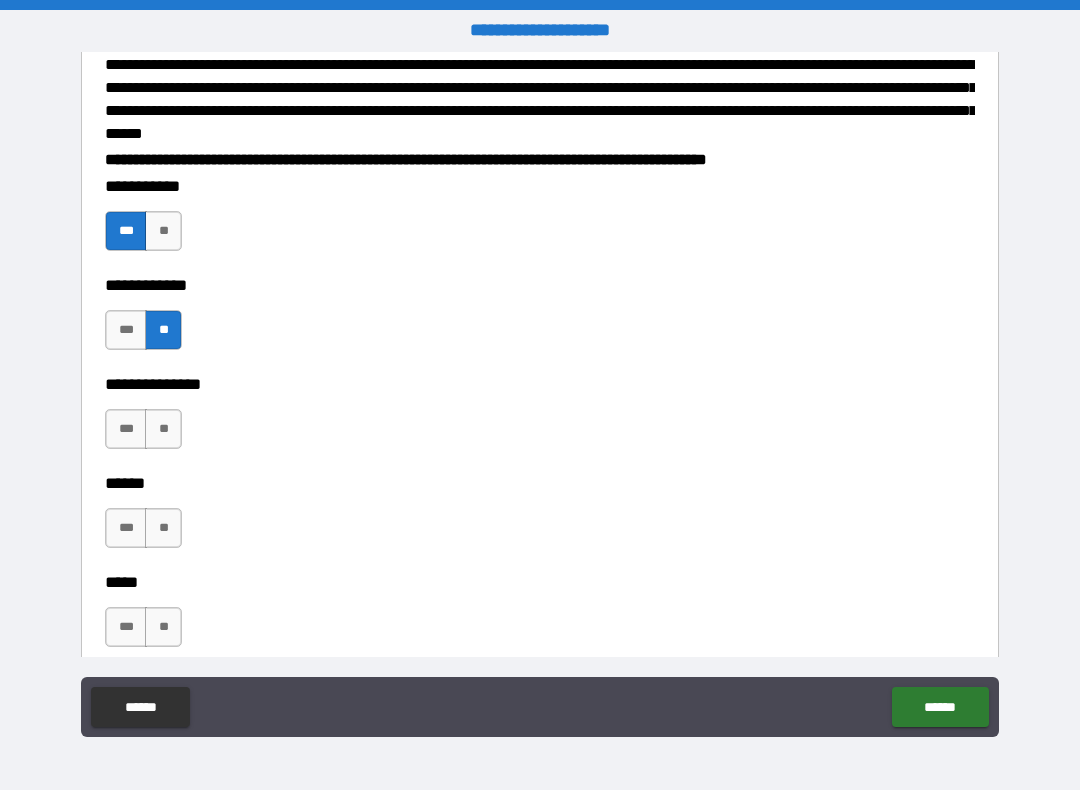 type on "*" 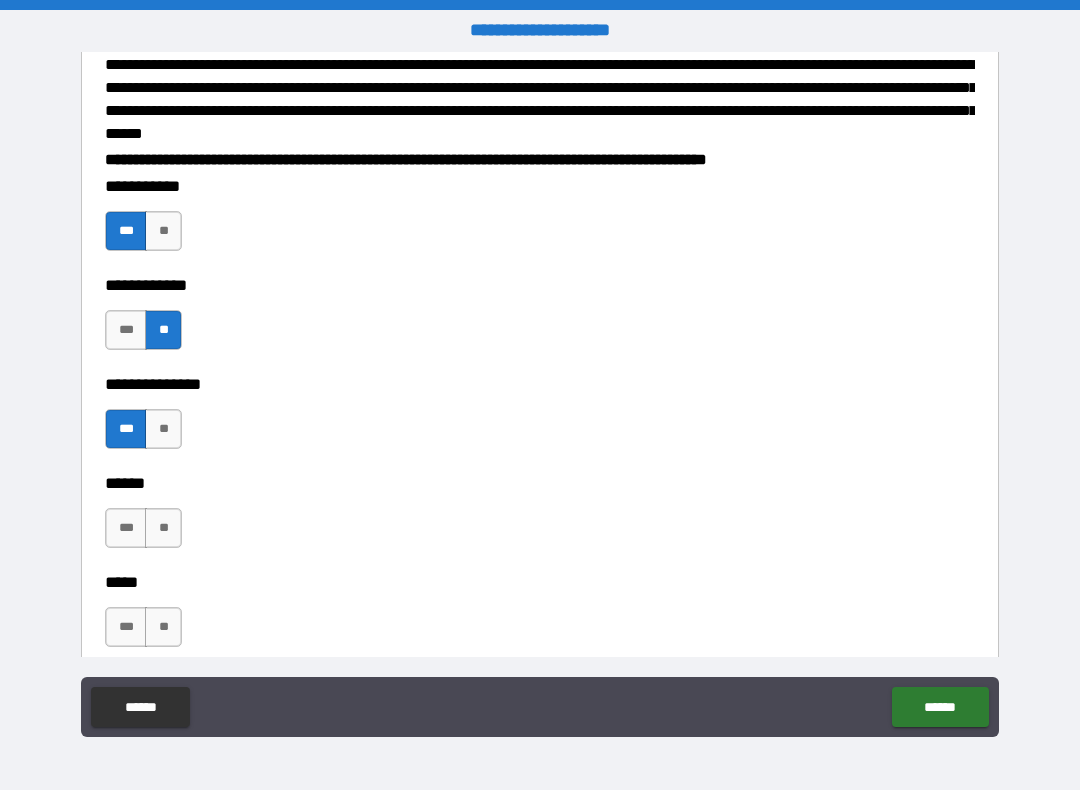 type on "*" 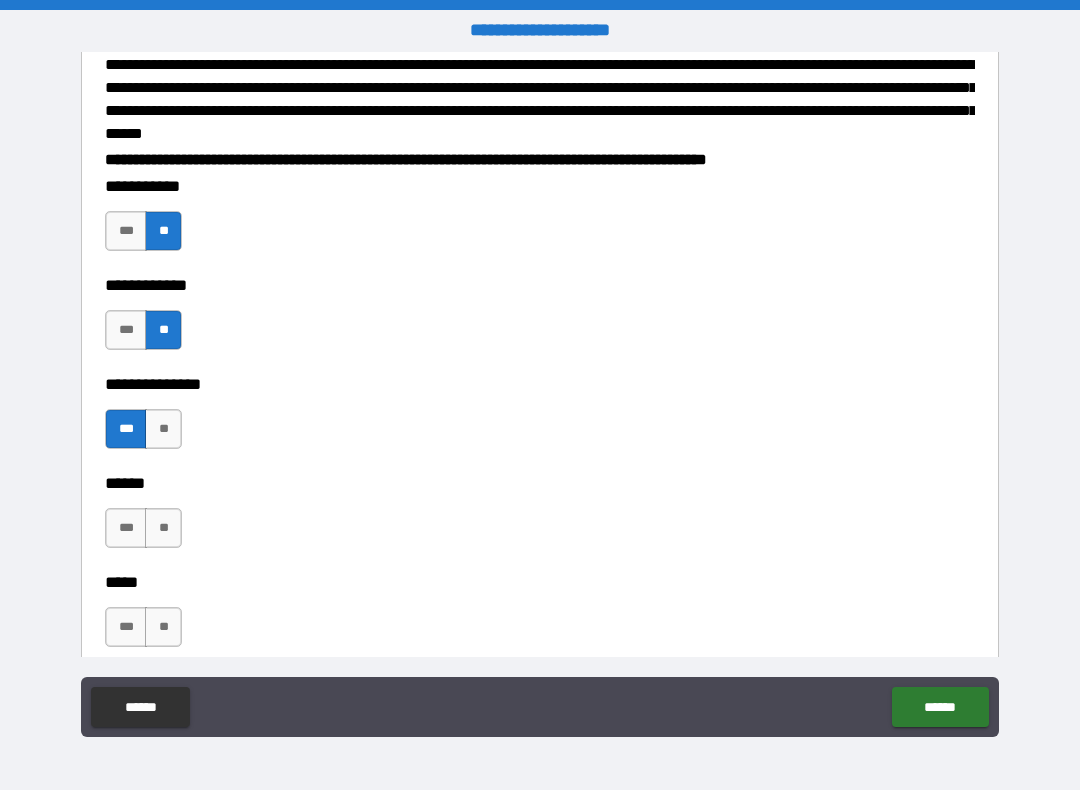 type on "*" 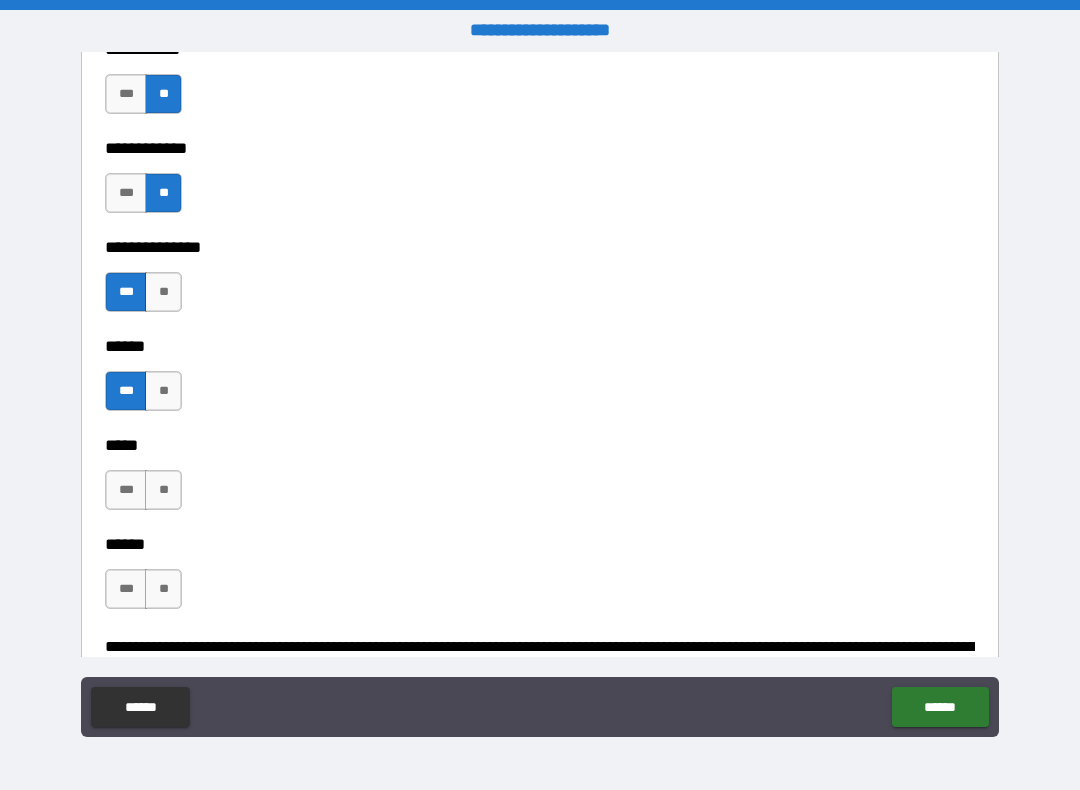 scroll, scrollTop: 639, scrollLeft: 0, axis: vertical 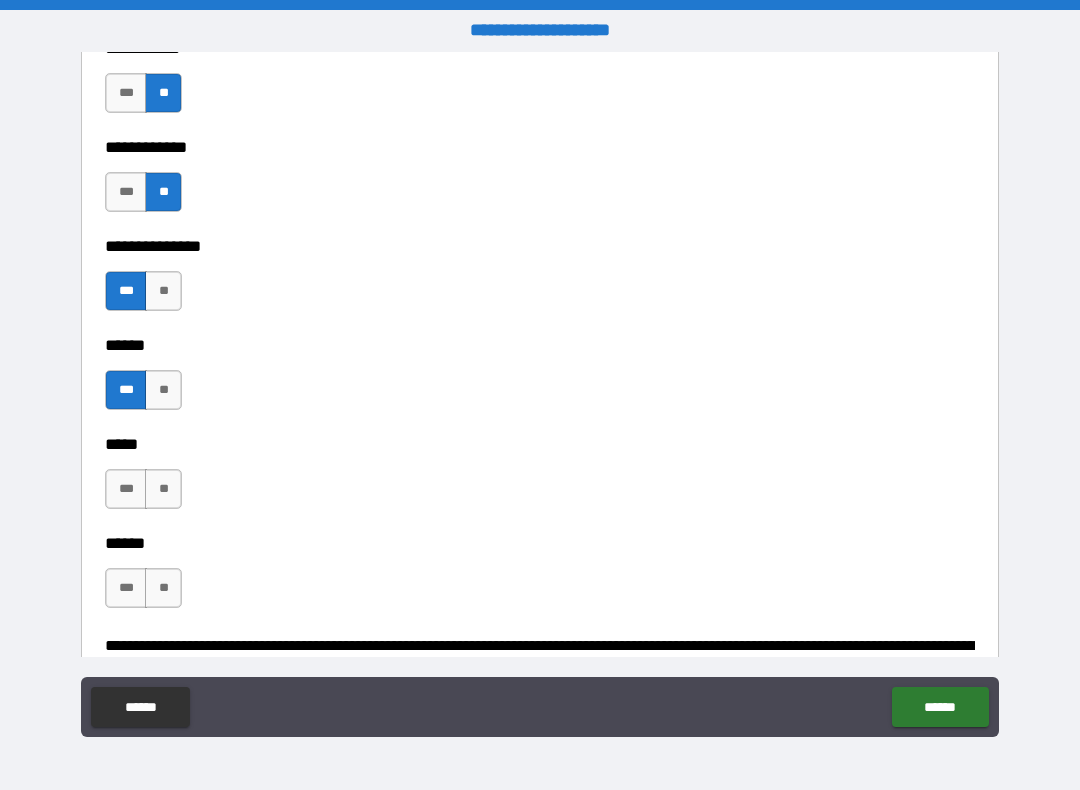 click on "***" at bounding box center (126, 489) 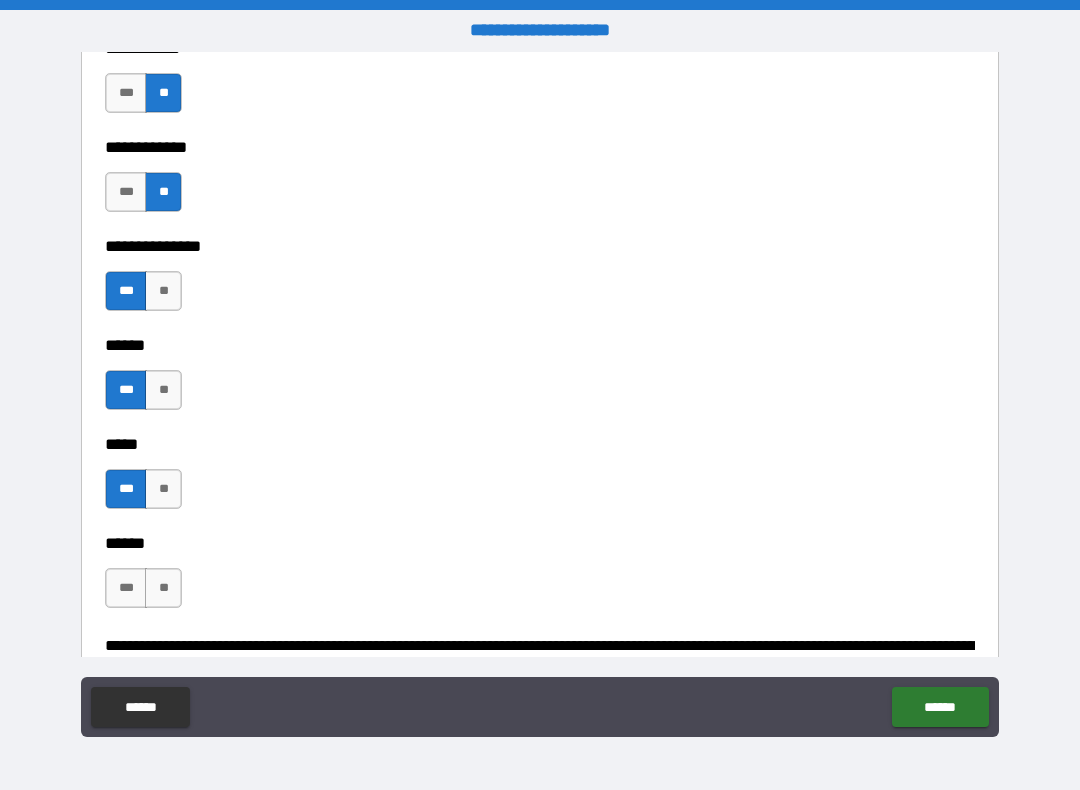 type on "*" 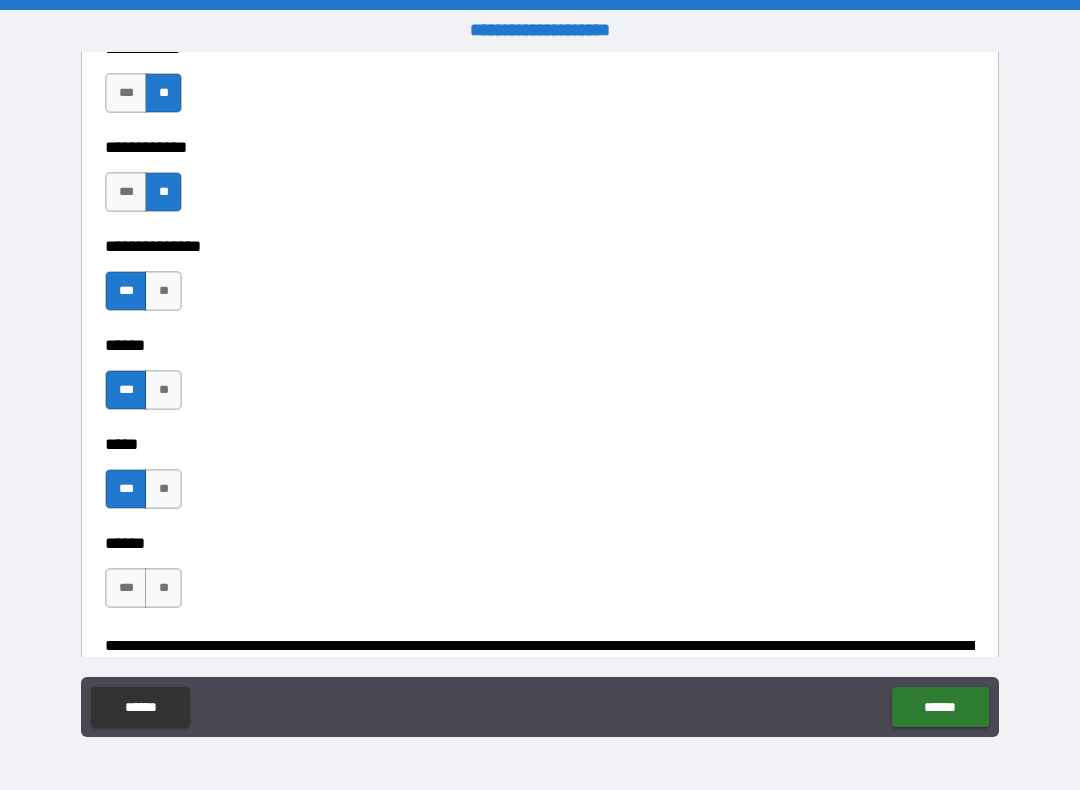 click on "**" at bounding box center [163, 588] 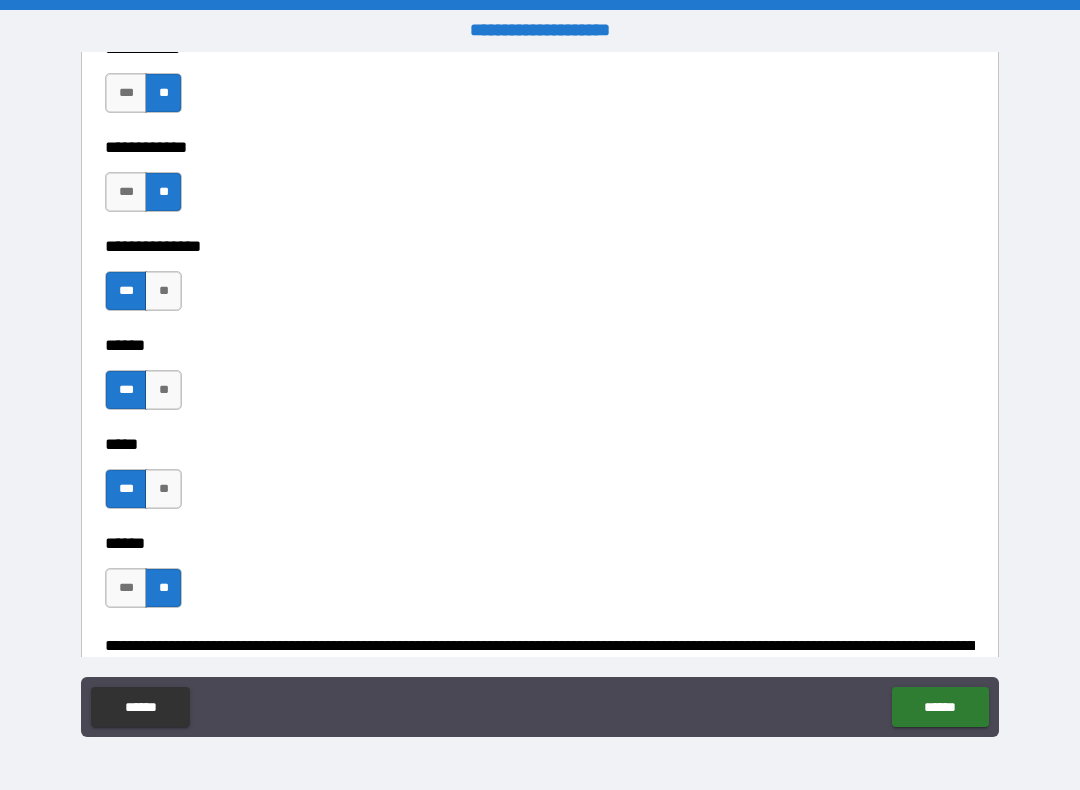 type on "*" 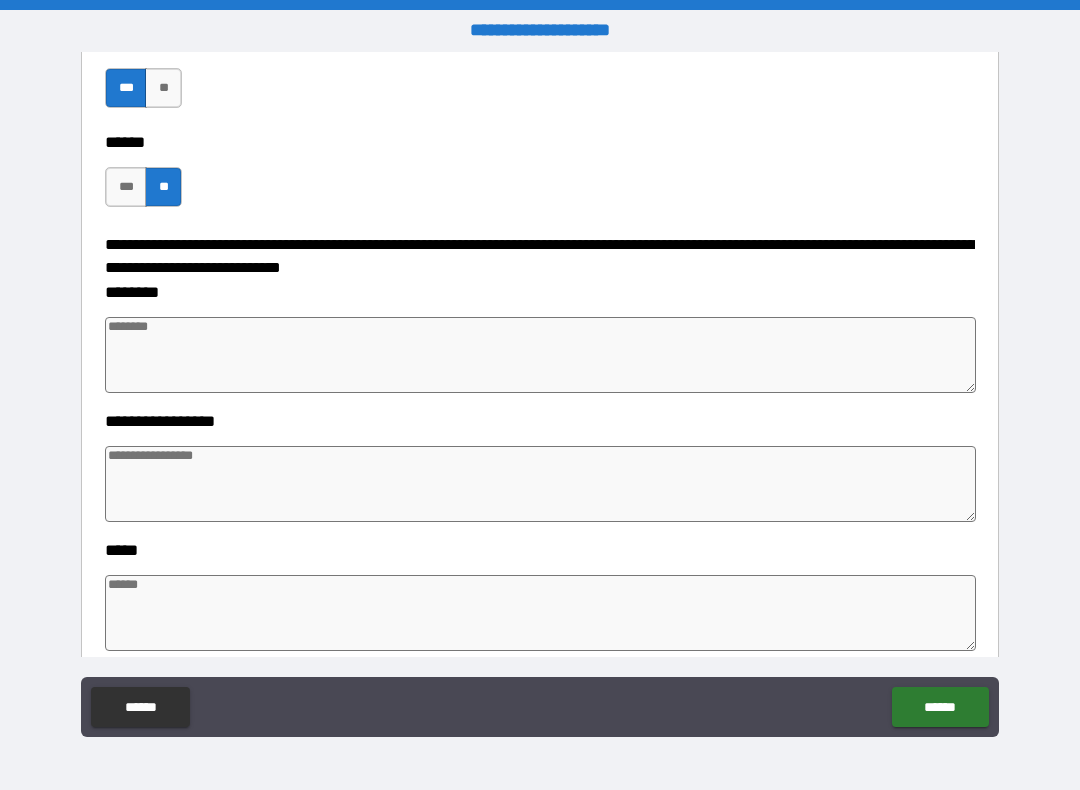 scroll, scrollTop: 1030, scrollLeft: 0, axis: vertical 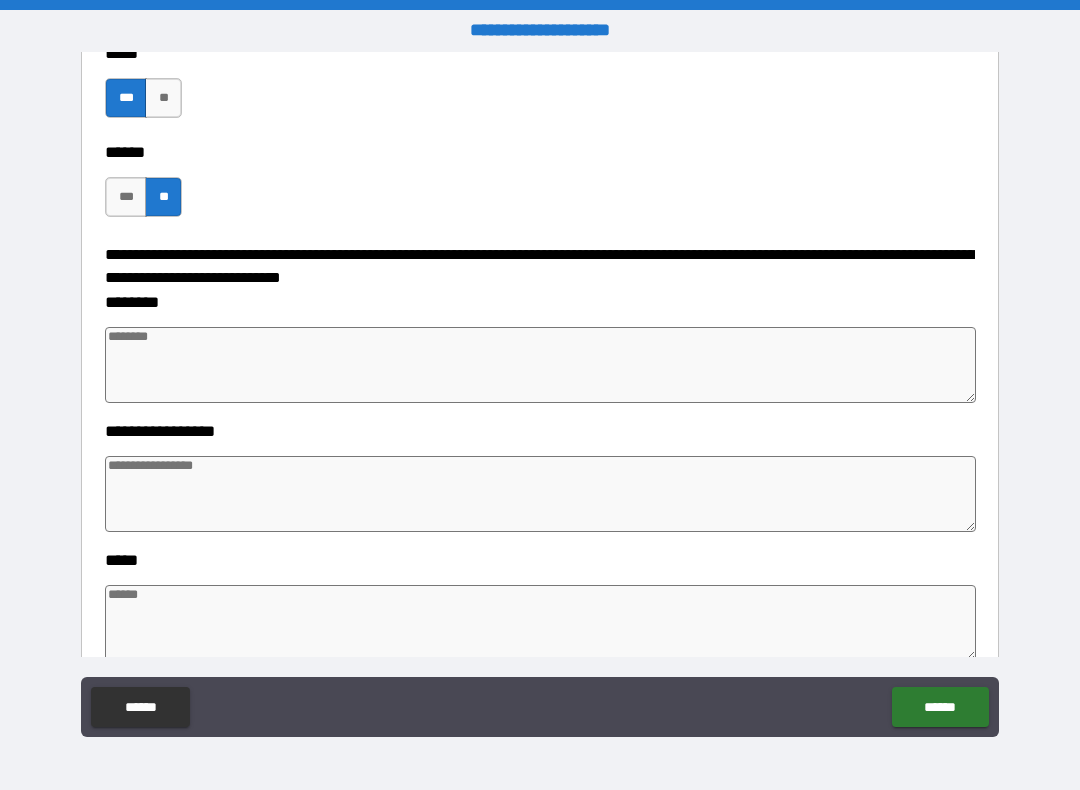 click at bounding box center (540, 365) 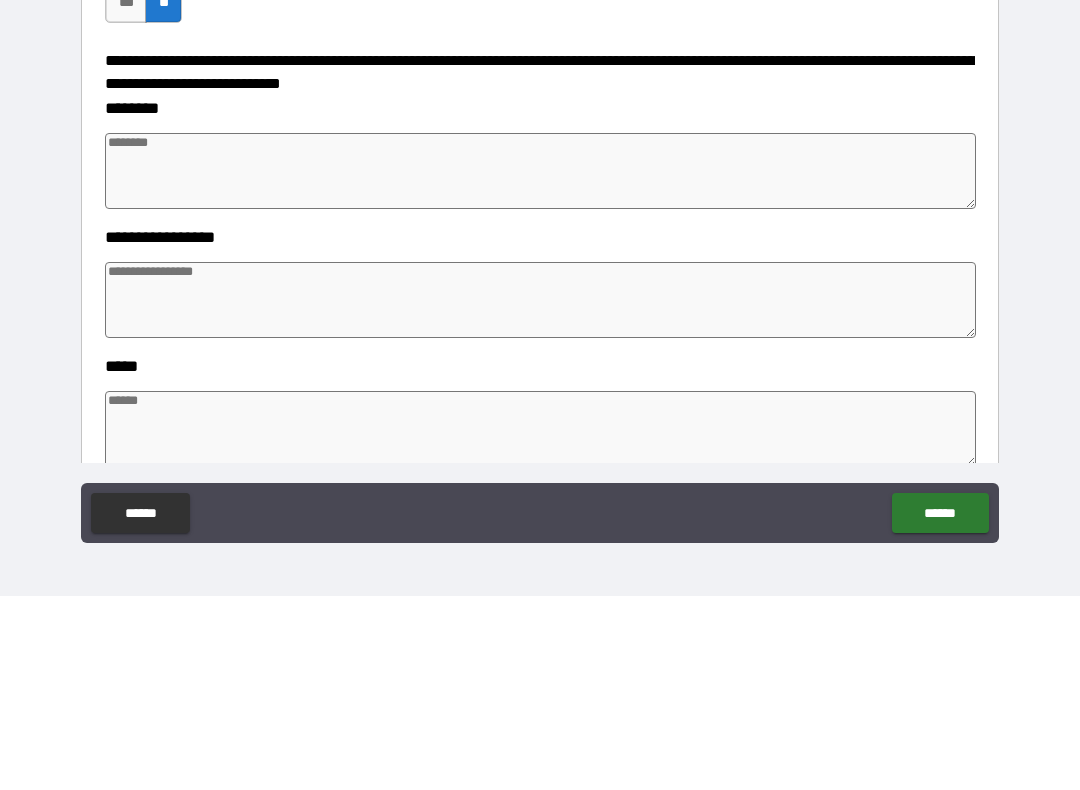 type on "*" 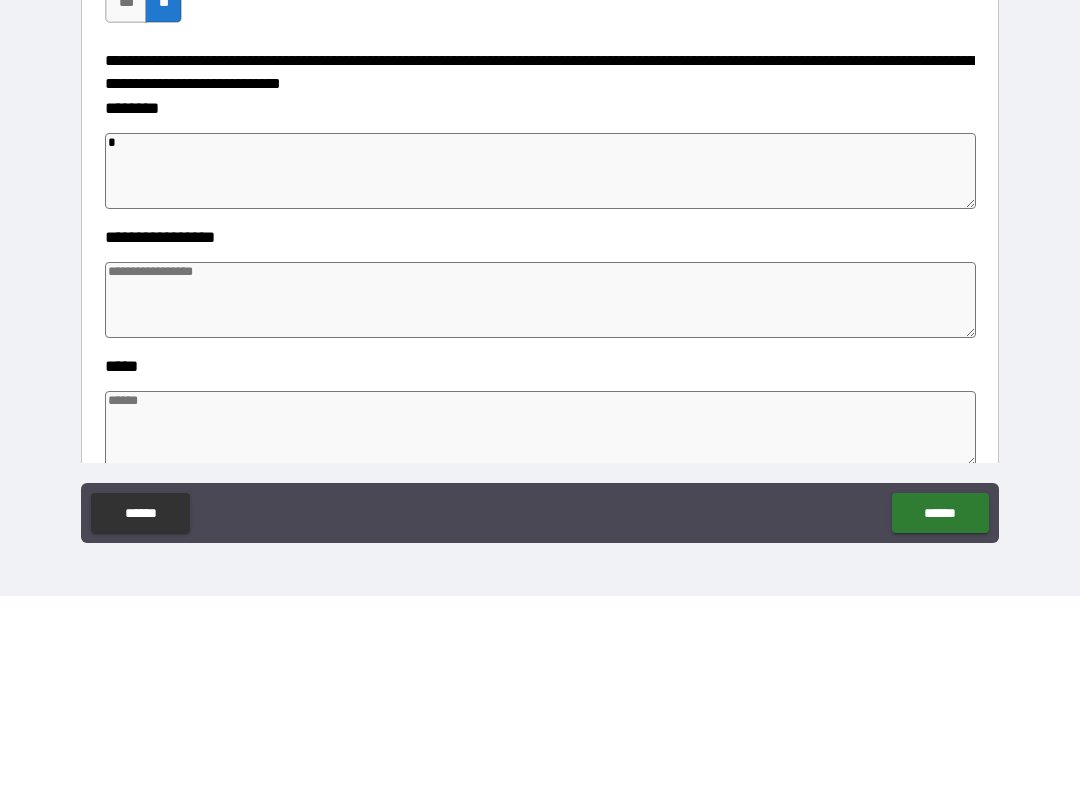 type on "*" 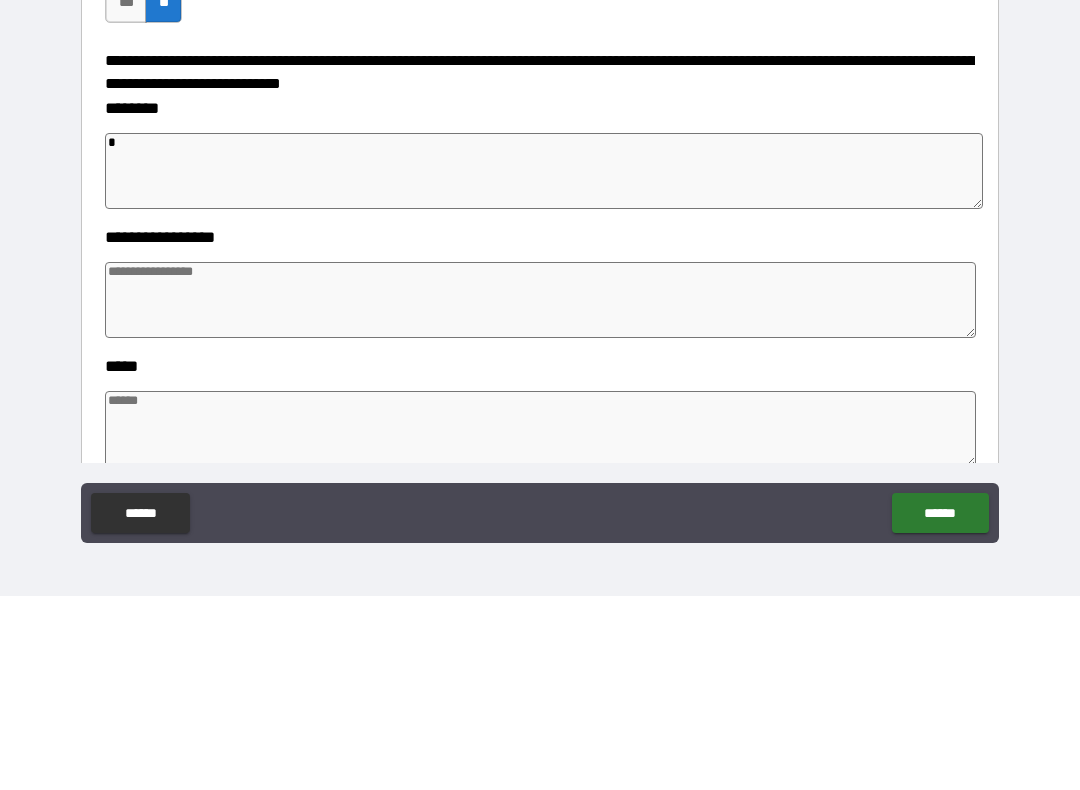 type on "*" 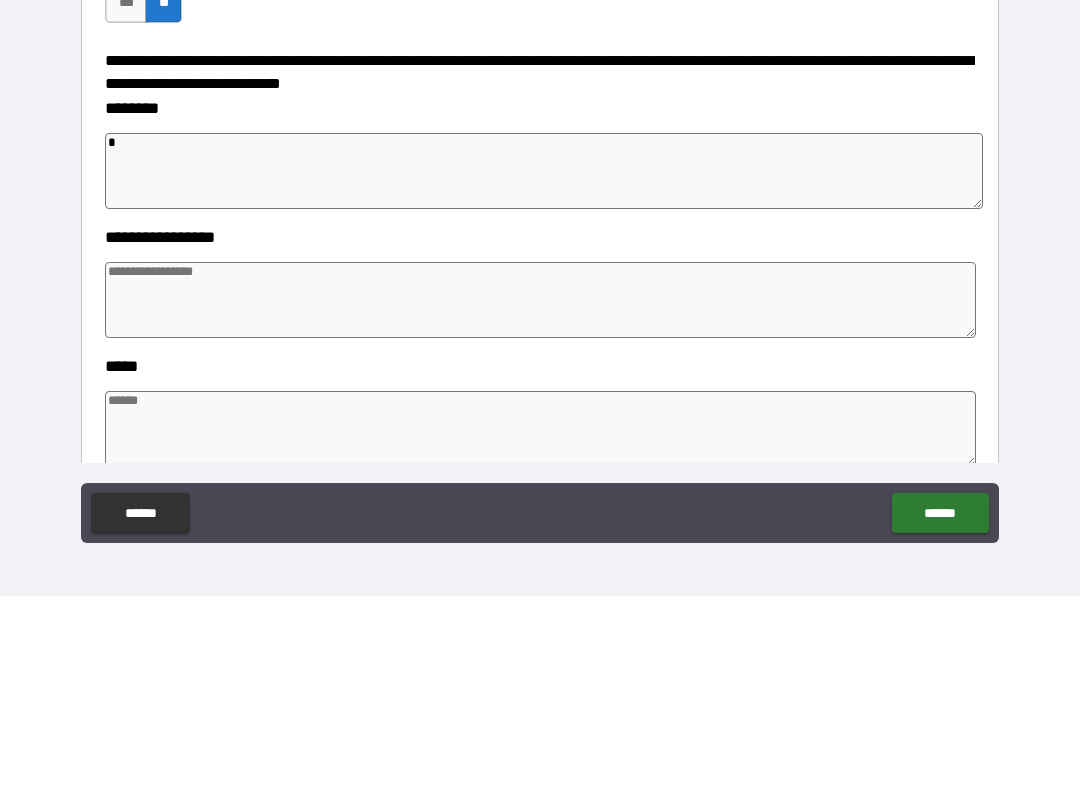 type on "*" 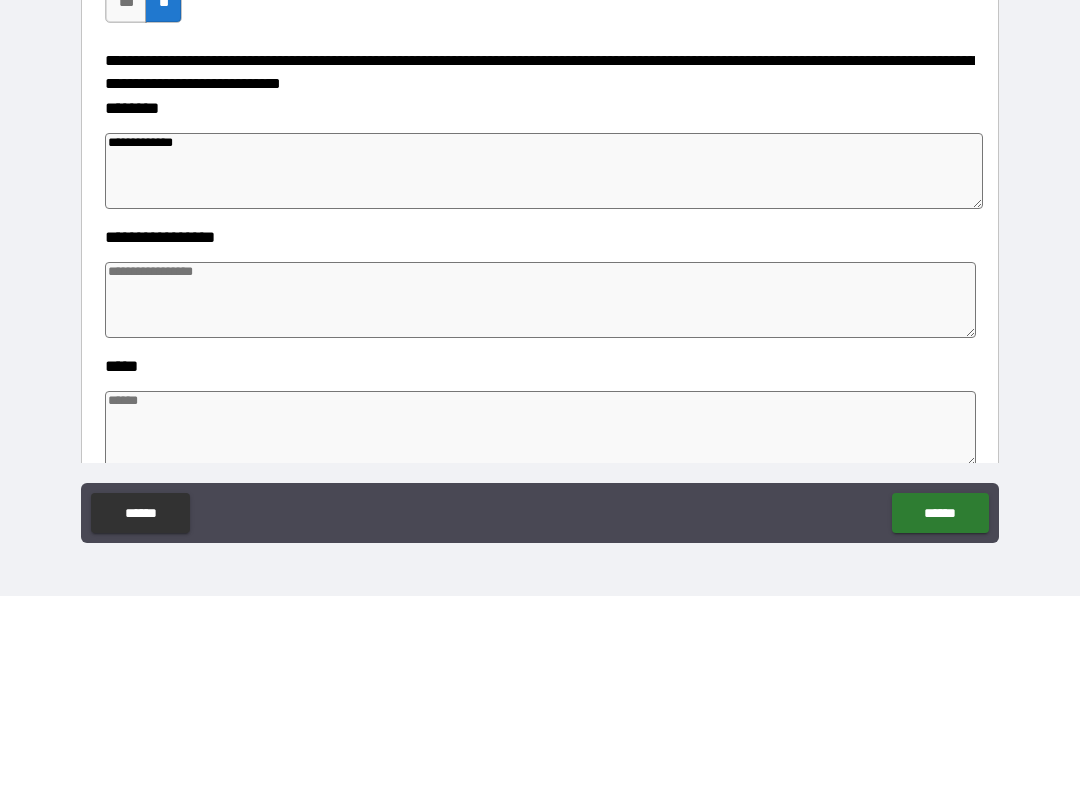 click at bounding box center [540, 494] 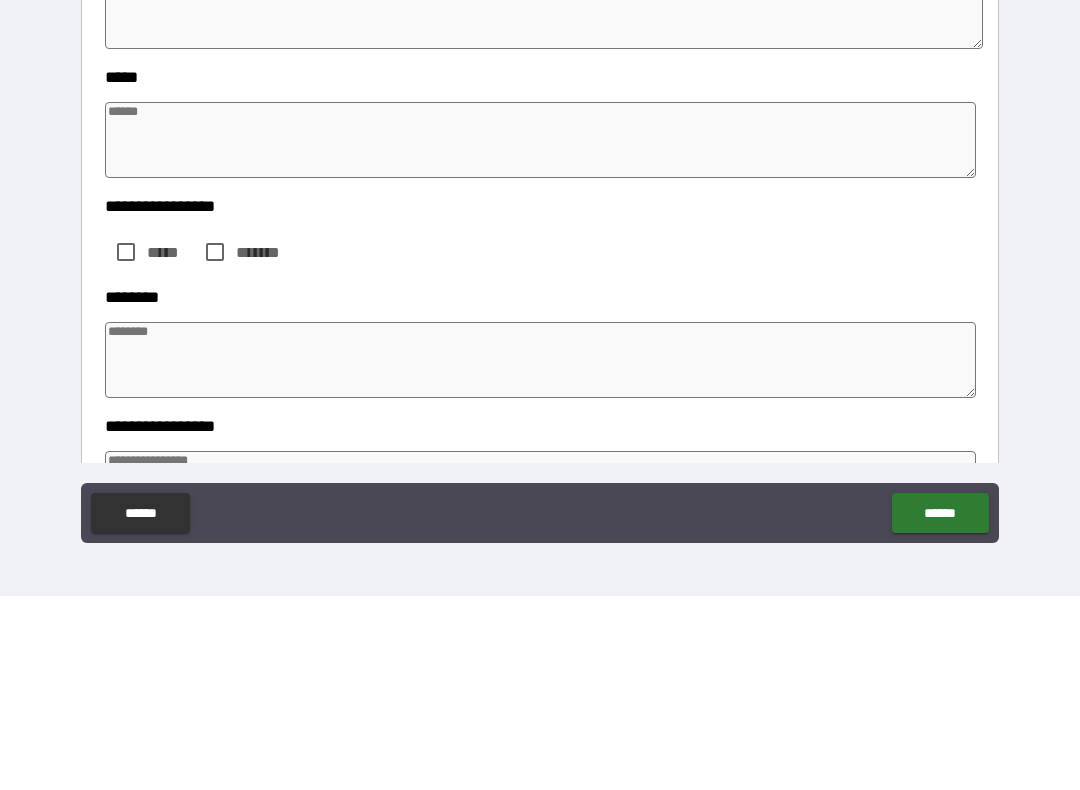 scroll, scrollTop: 1332, scrollLeft: 0, axis: vertical 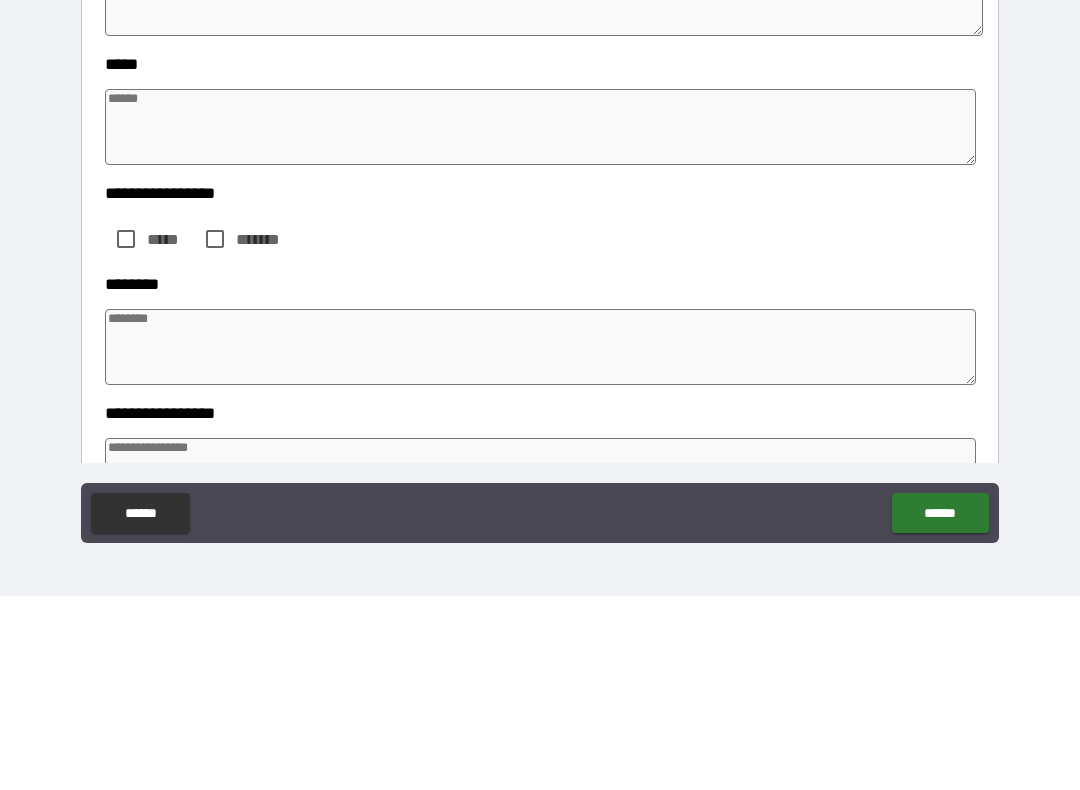 click at bounding box center [540, 321] 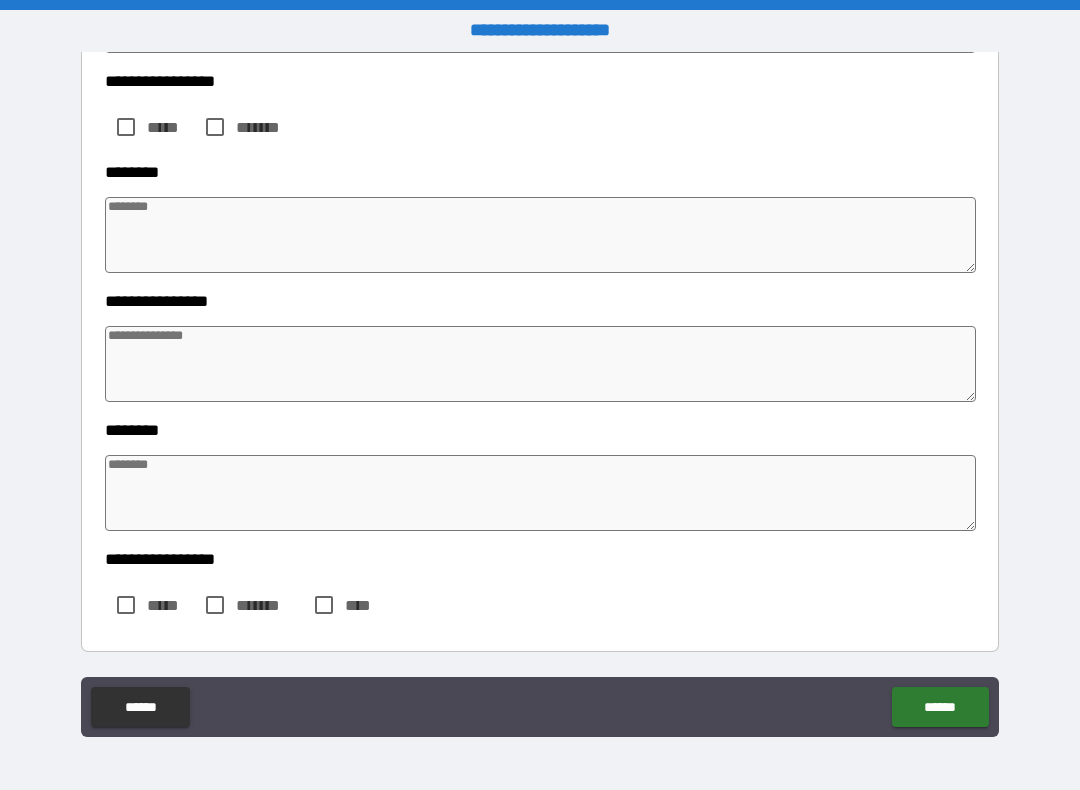 scroll, scrollTop: 2614, scrollLeft: 0, axis: vertical 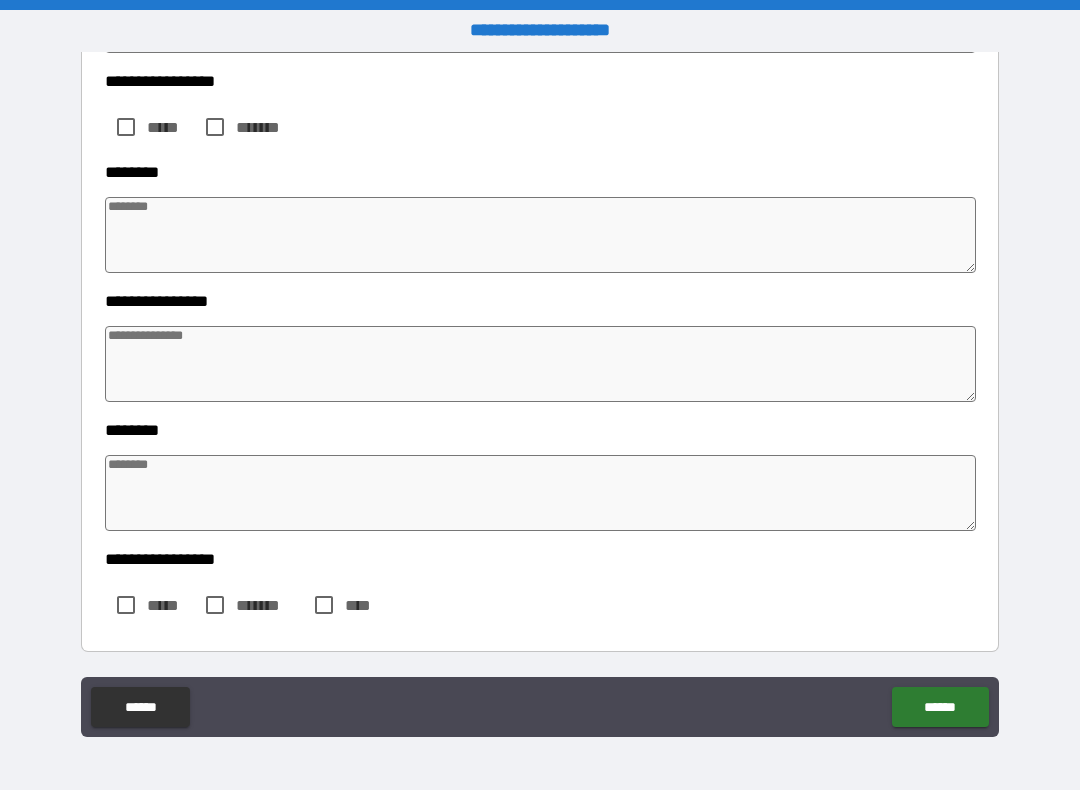 click on "******" at bounding box center (940, 707) 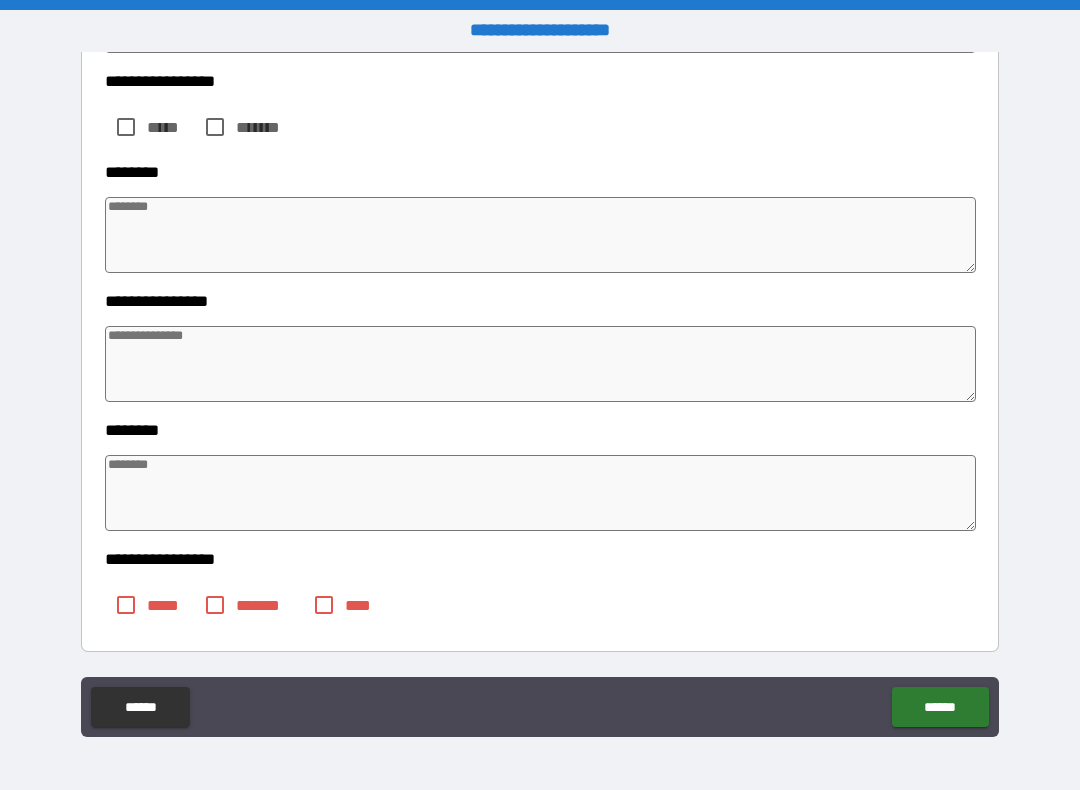 scroll, scrollTop: 2614, scrollLeft: 0, axis: vertical 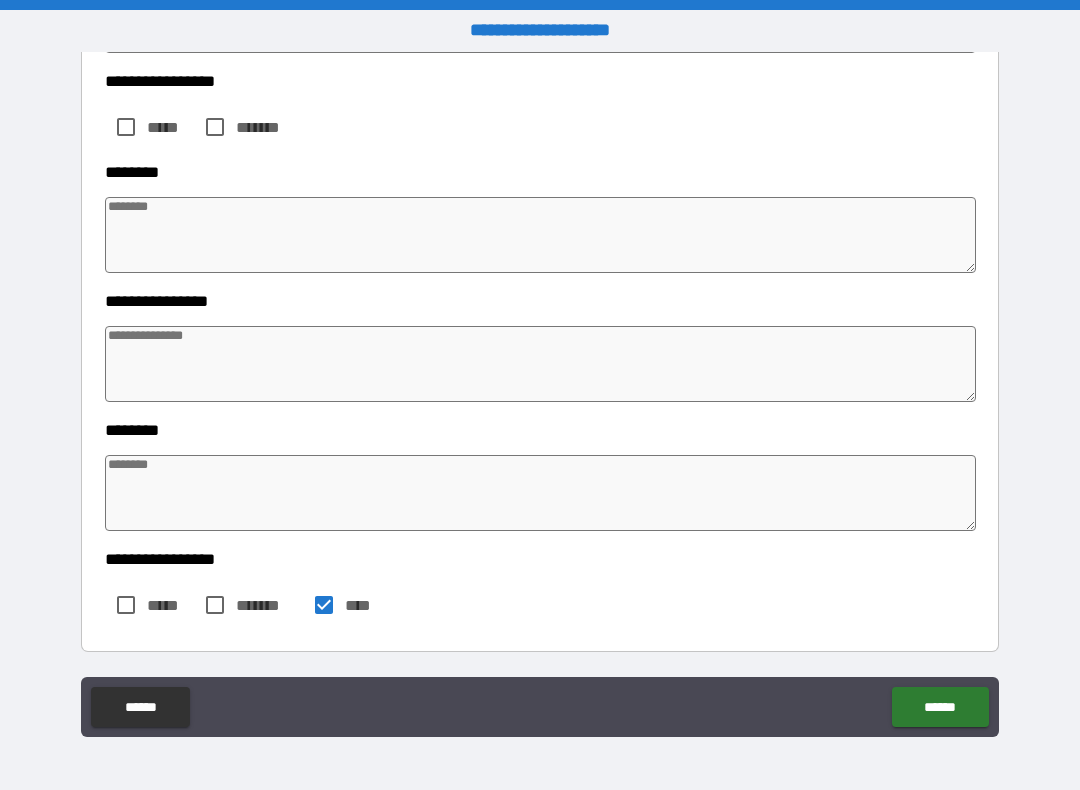 click on "******" at bounding box center [940, 707] 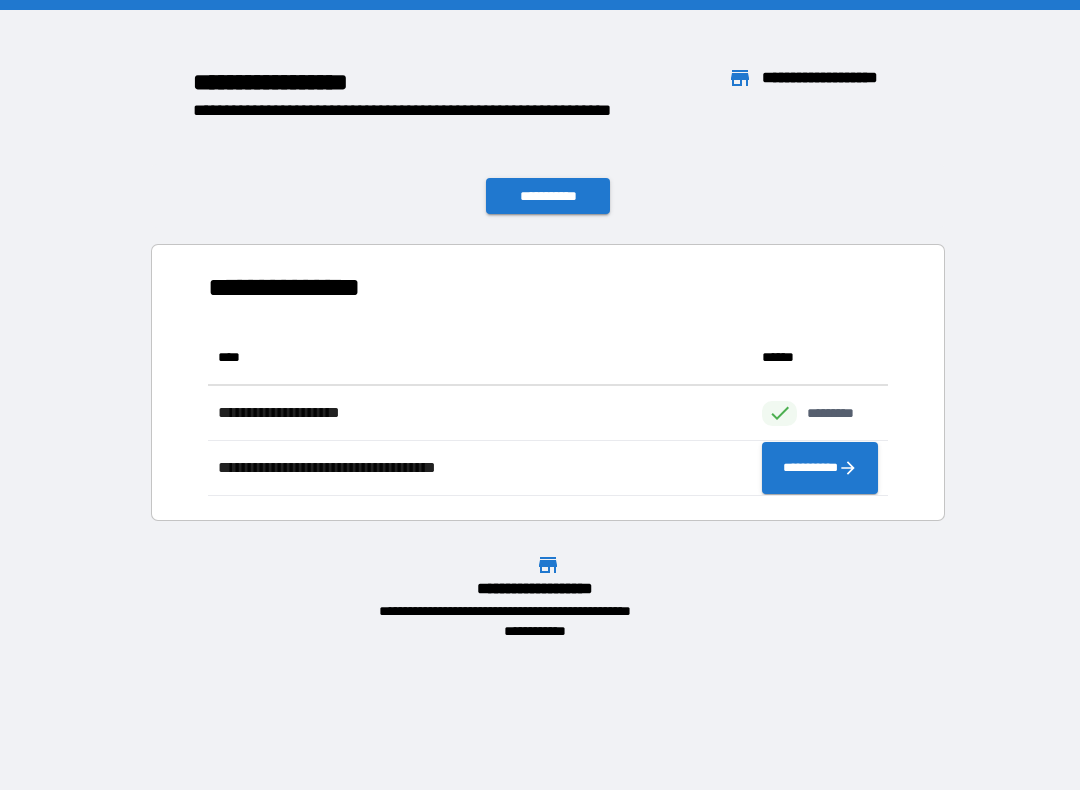 scroll, scrollTop: 1, scrollLeft: 1, axis: both 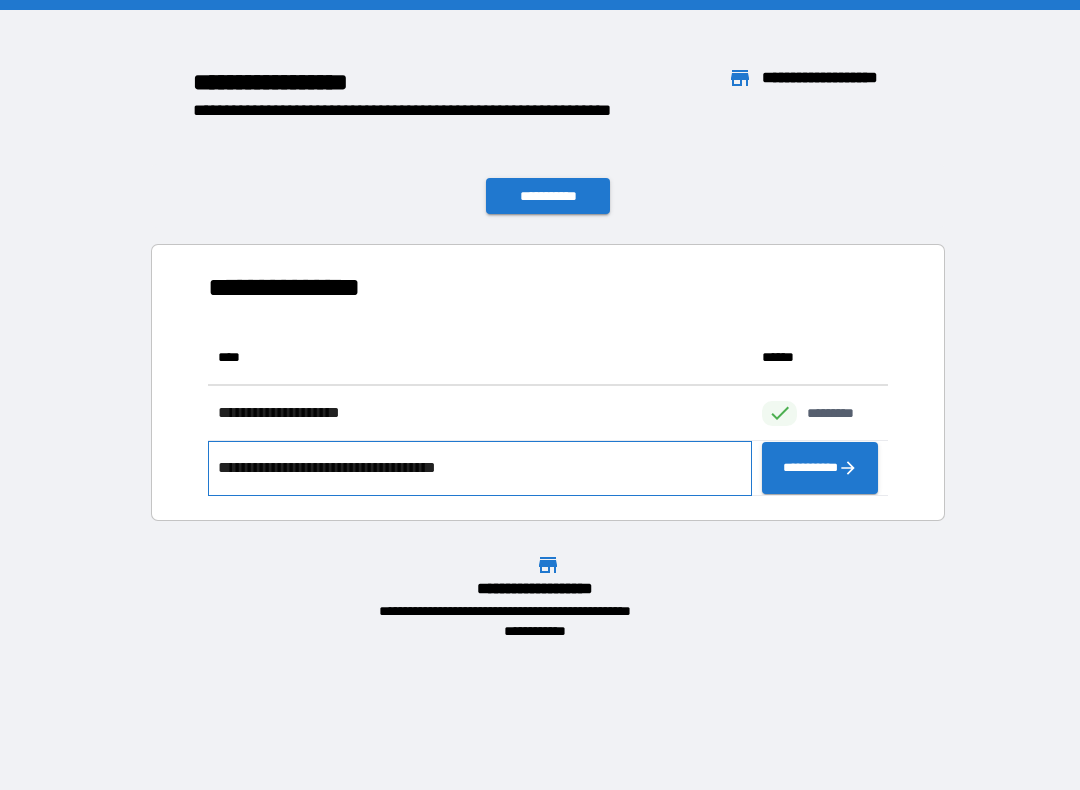 click on "**********" at bounding box center (357, 468) 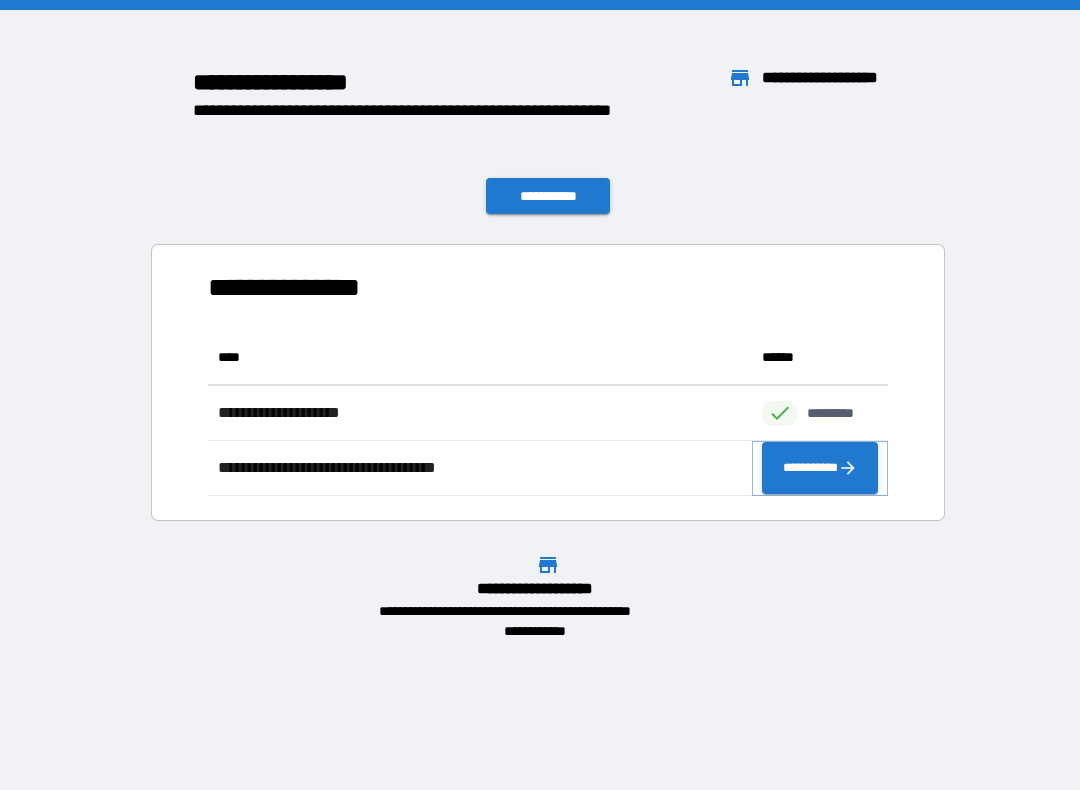 click on "**********" at bounding box center [820, 468] 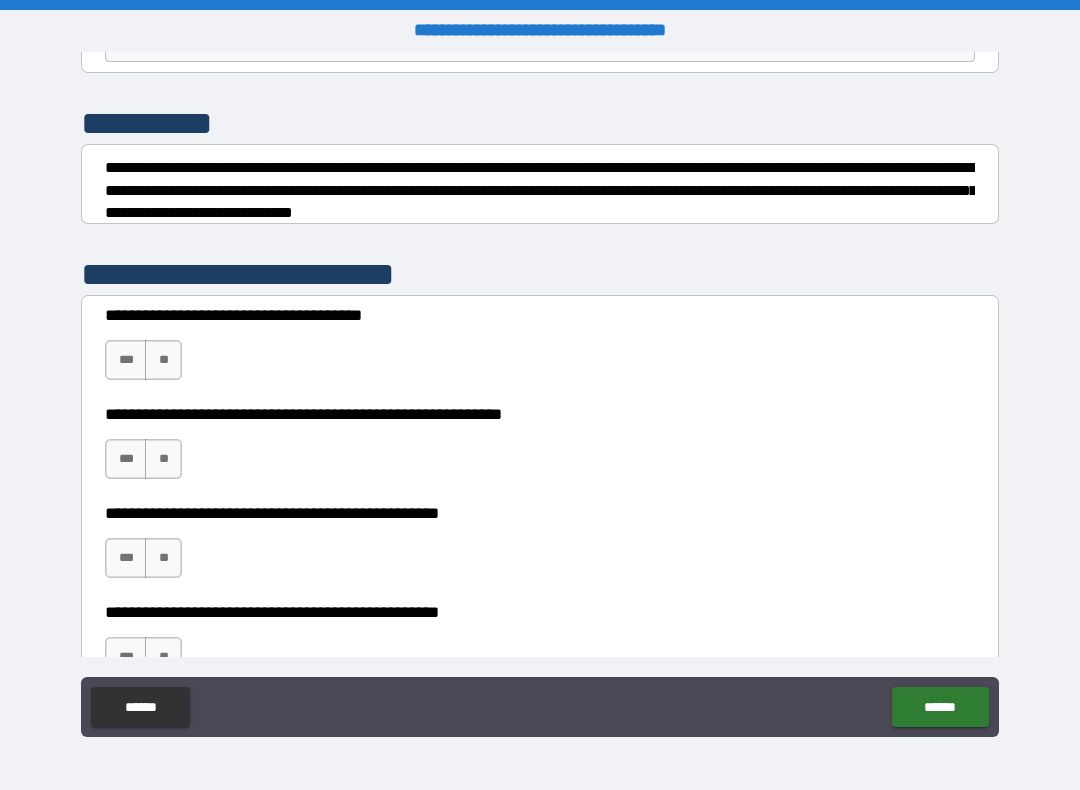 scroll, scrollTop: 239, scrollLeft: 0, axis: vertical 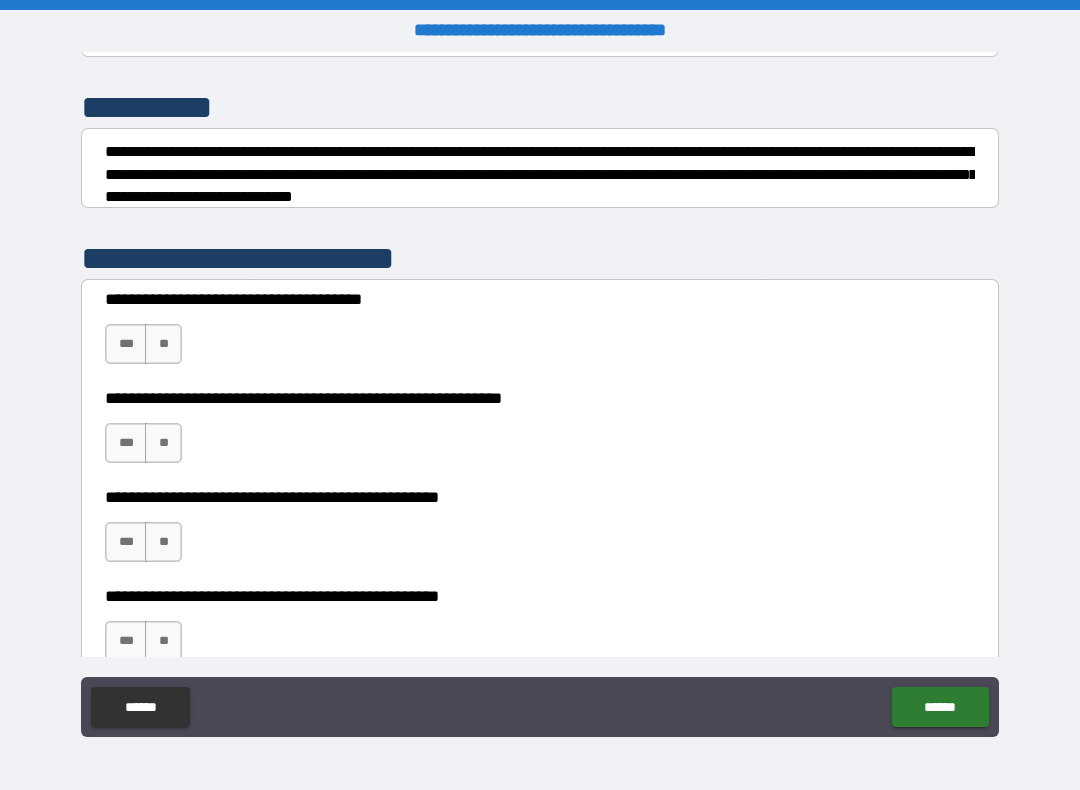 click on "**" at bounding box center [163, 344] 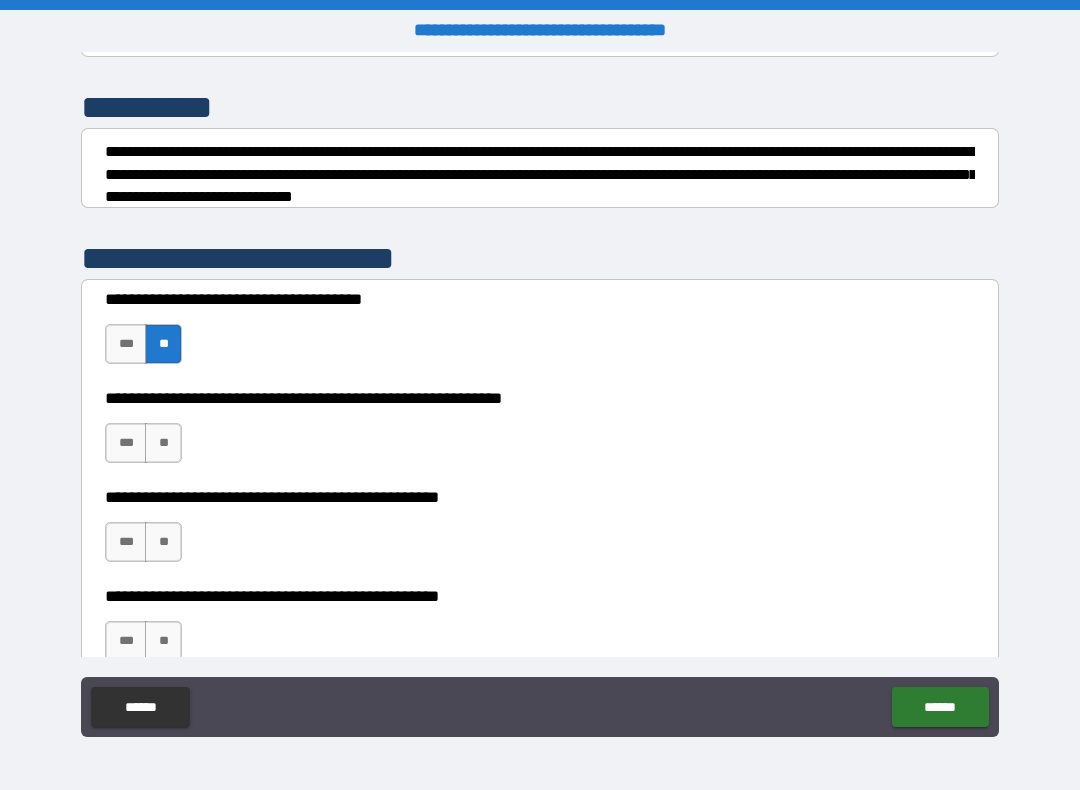 click on "***" at bounding box center [126, 443] 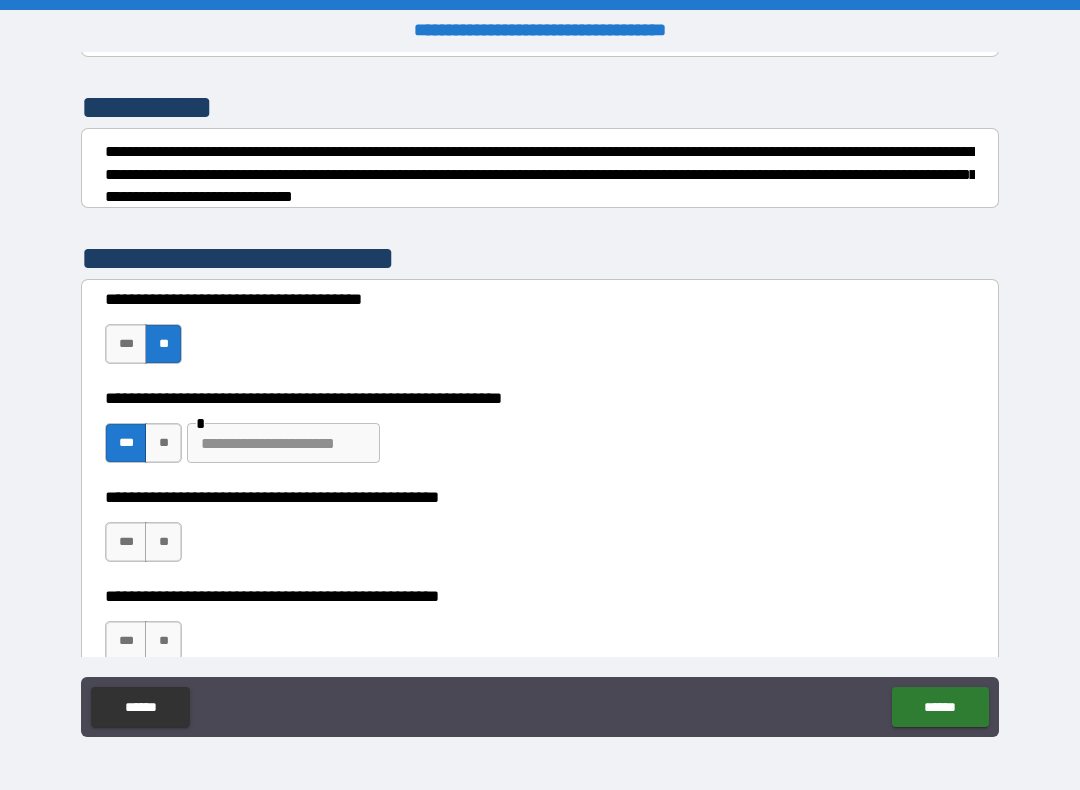 click on "**" at bounding box center [163, 542] 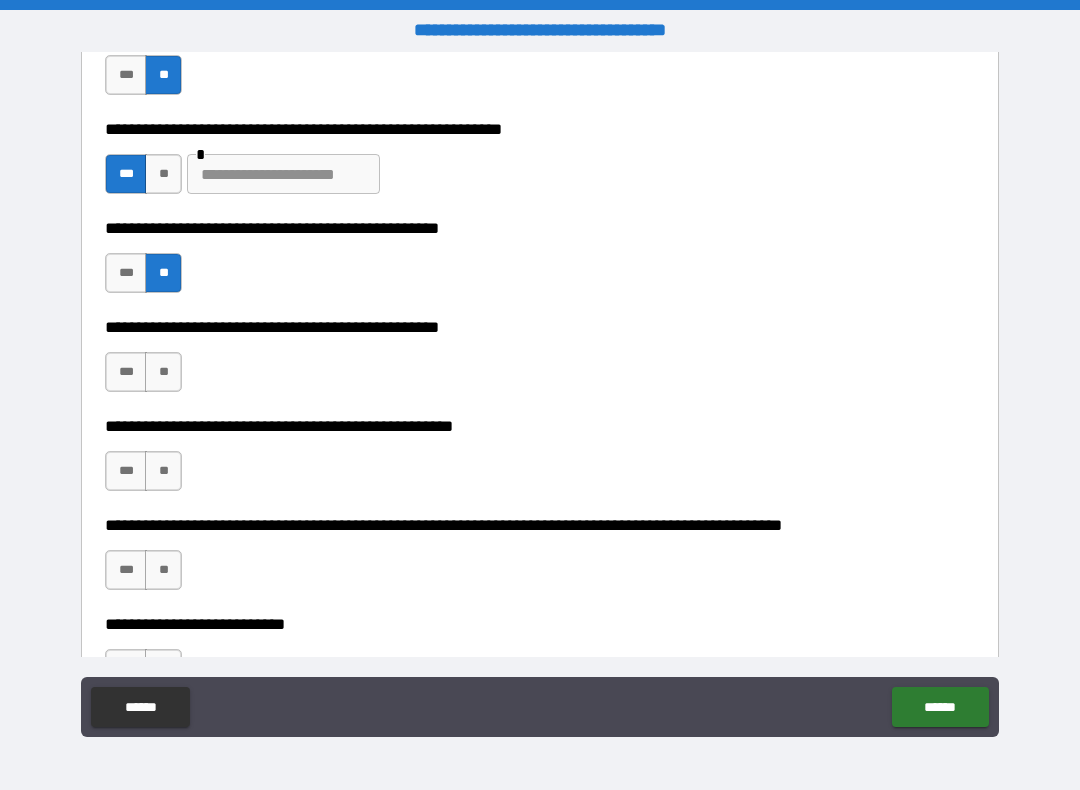 scroll, scrollTop: 509, scrollLeft: 0, axis: vertical 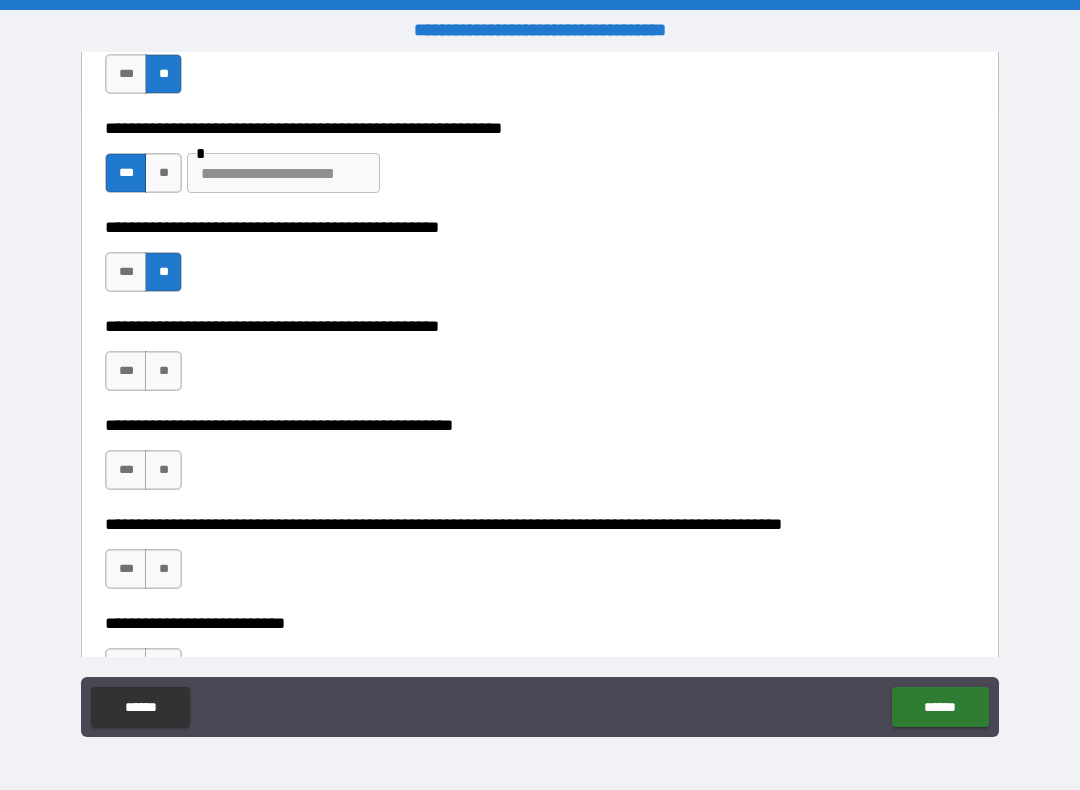 click on "**" at bounding box center (163, 371) 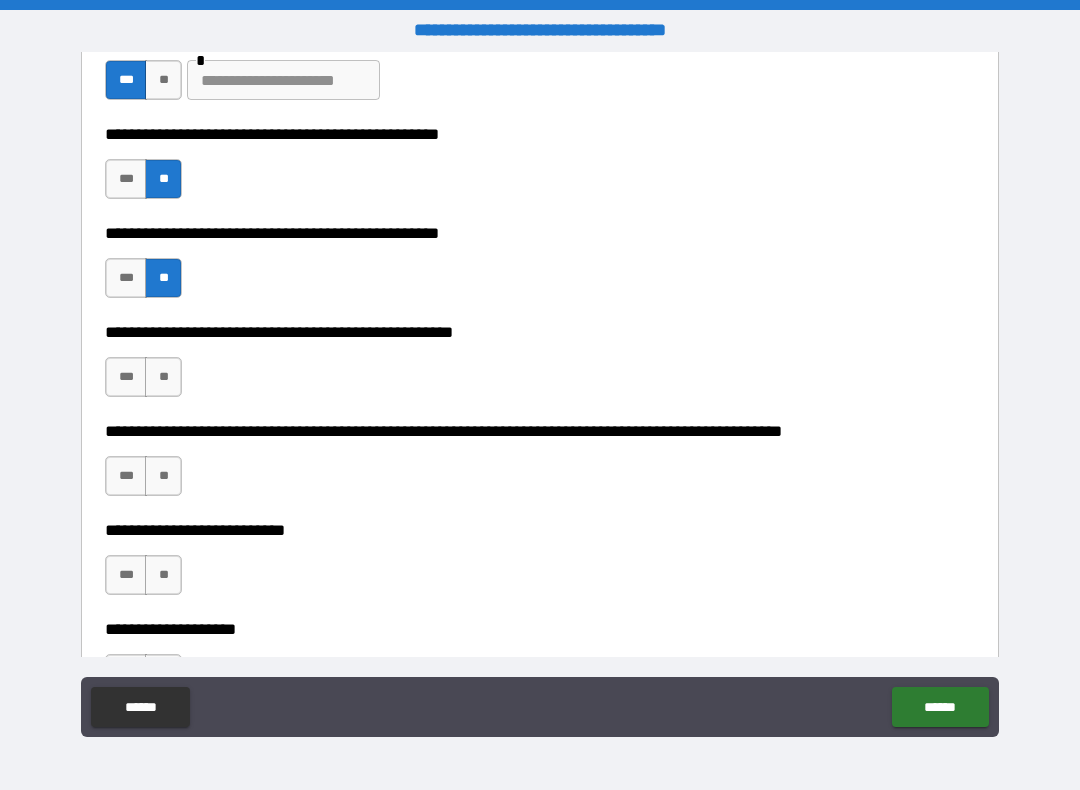 scroll, scrollTop: 619, scrollLeft: 0, axis: vertical 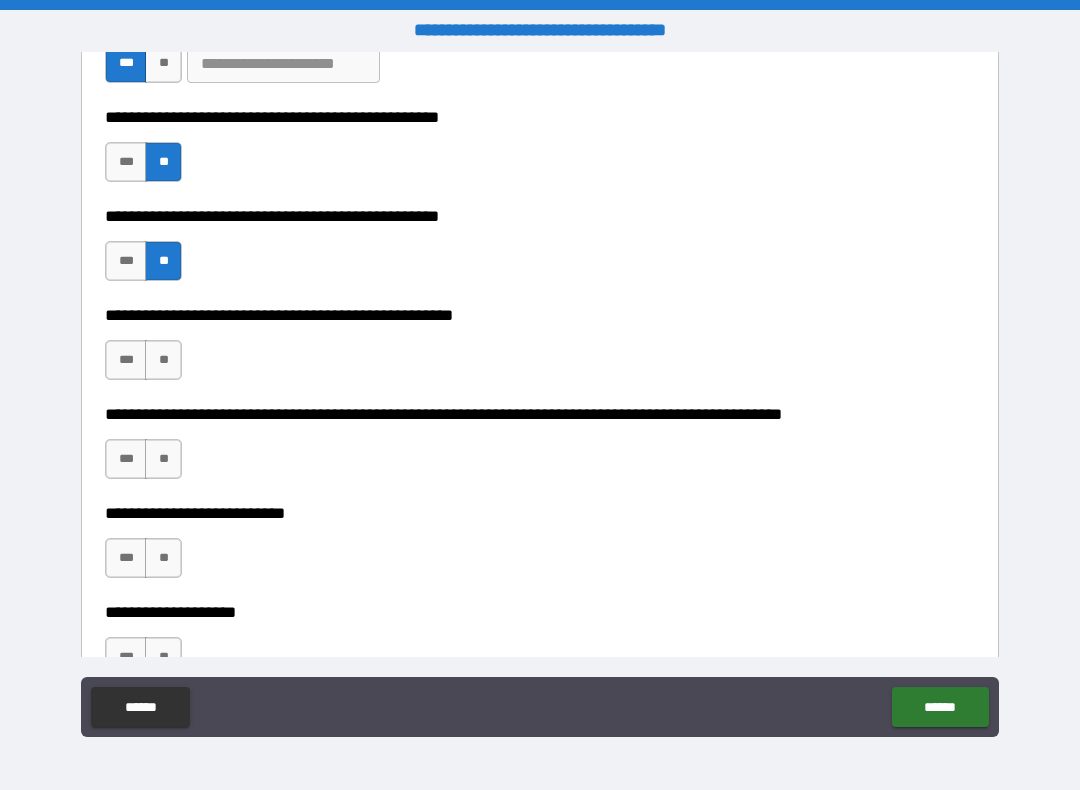 click on "**" at bounding box center [163, 360] 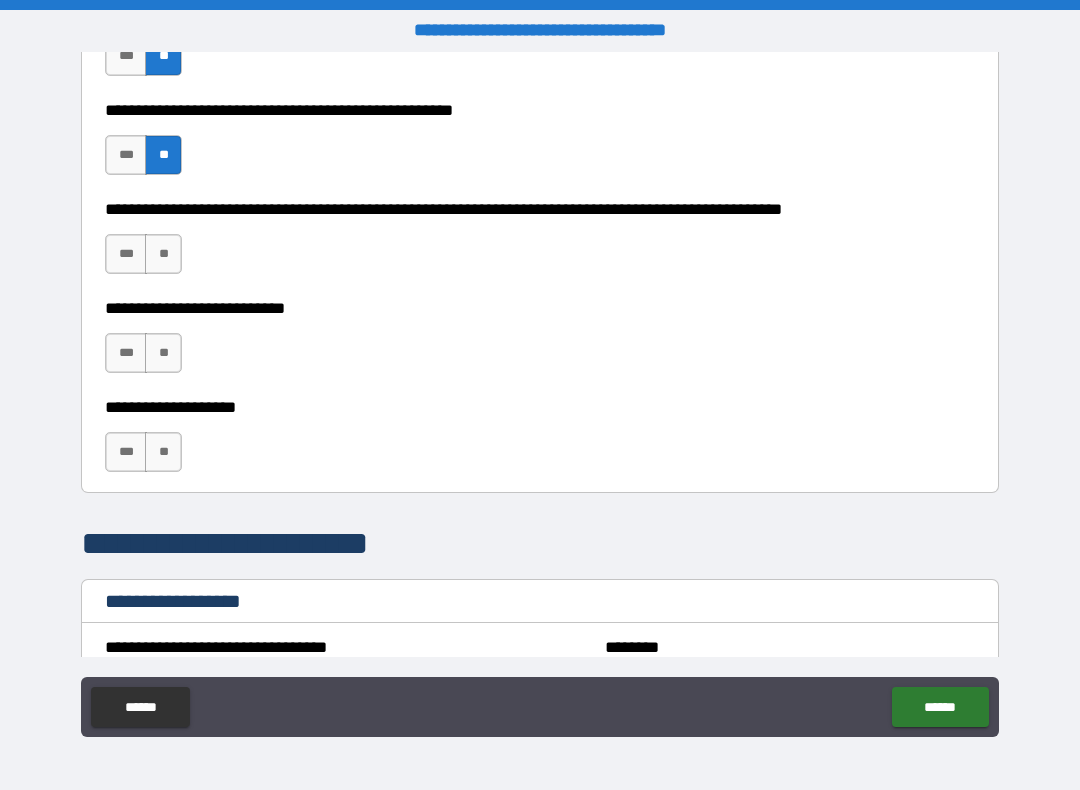 scroll, scrollTop: 830, scrollLeft: 0, axis: vertical 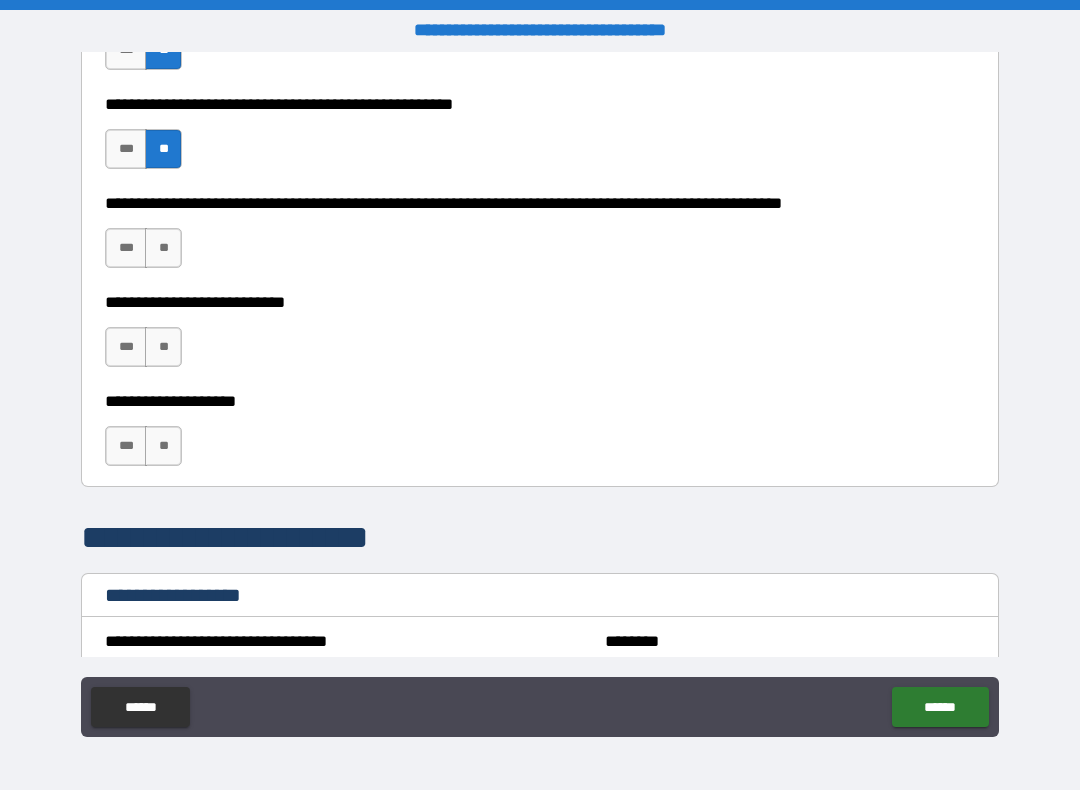 click on "**********" at bounding box center (540, 302) 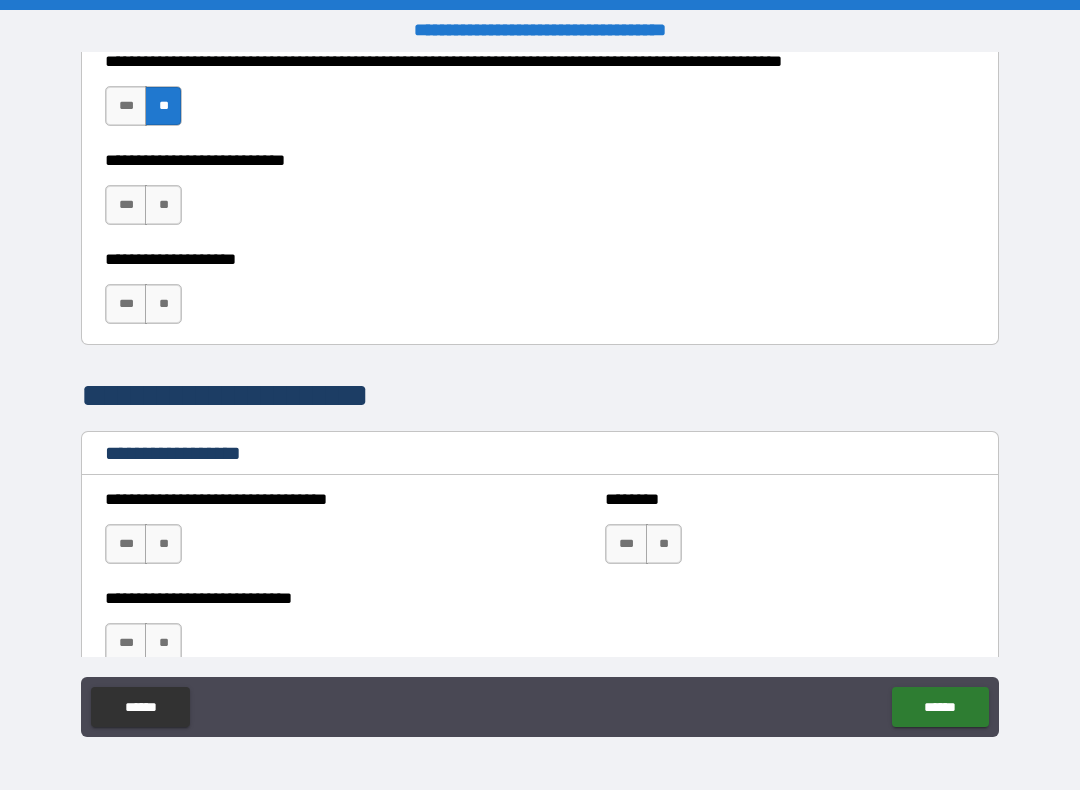 scroll, scrollTop: 974, scrollLeft: 0, axis: vertical 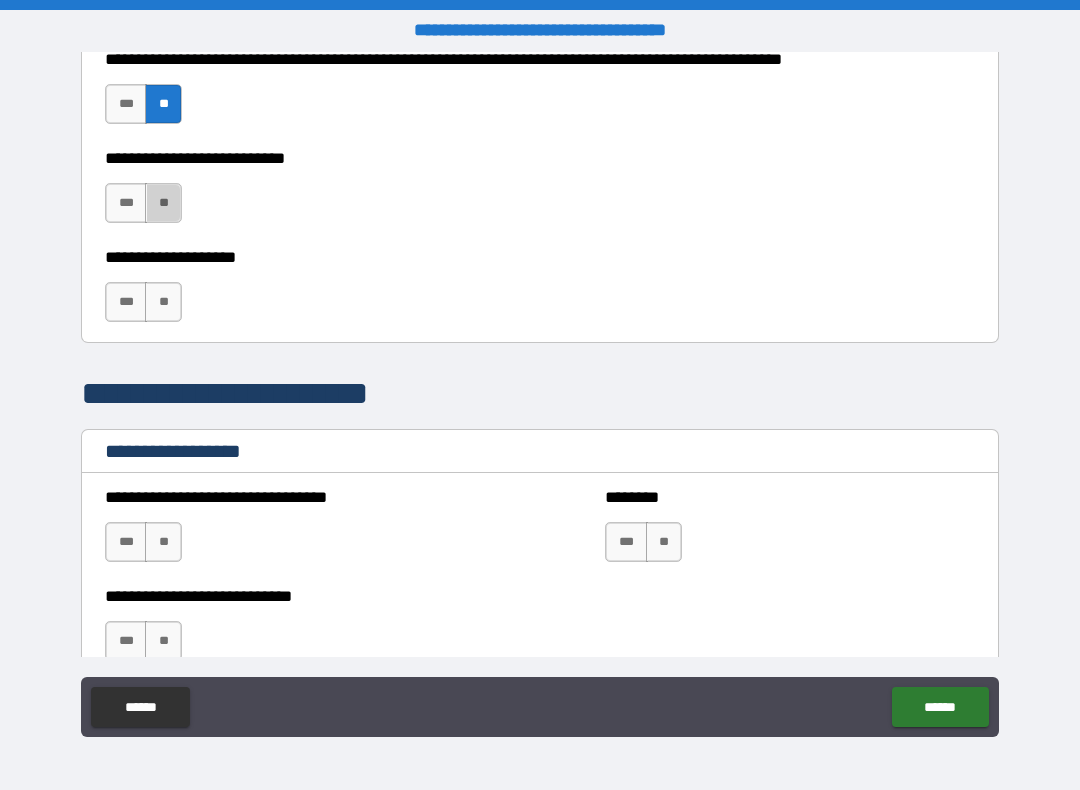 click on "**" at bounding box center [163, 203] 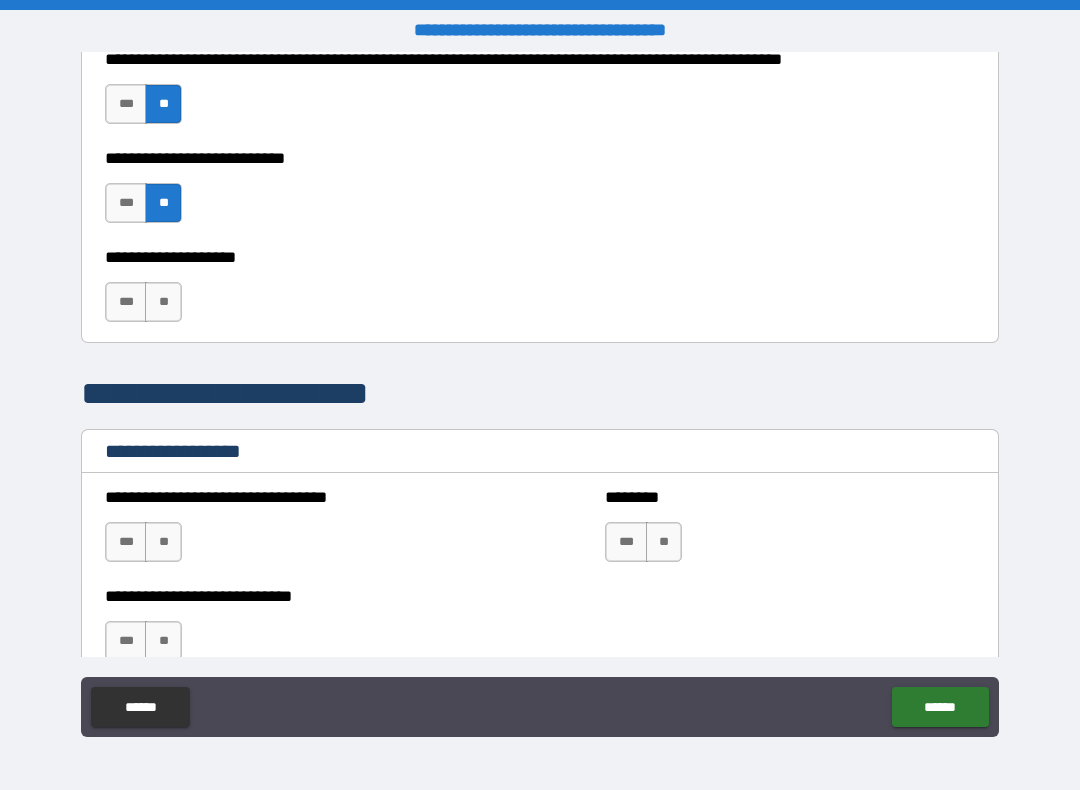 click on "**" at bounding box center [163, 302] 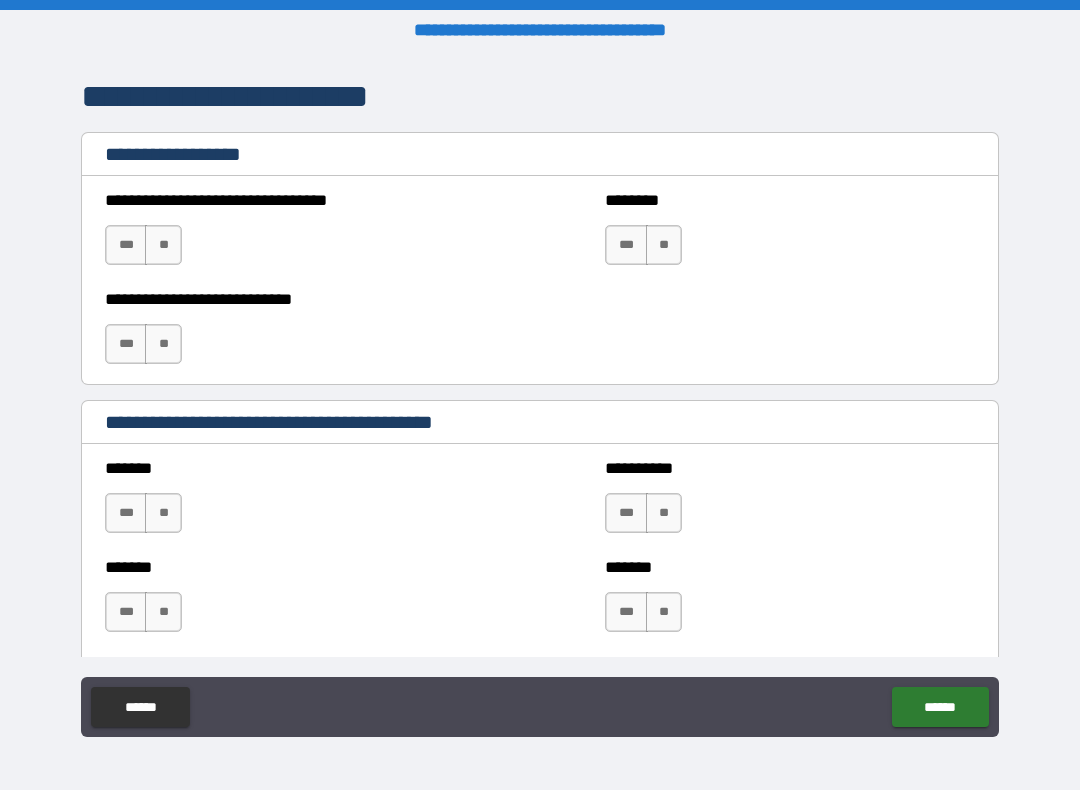scroll, scrollTop: 1282, scrollLeft: 0, axis: vertical 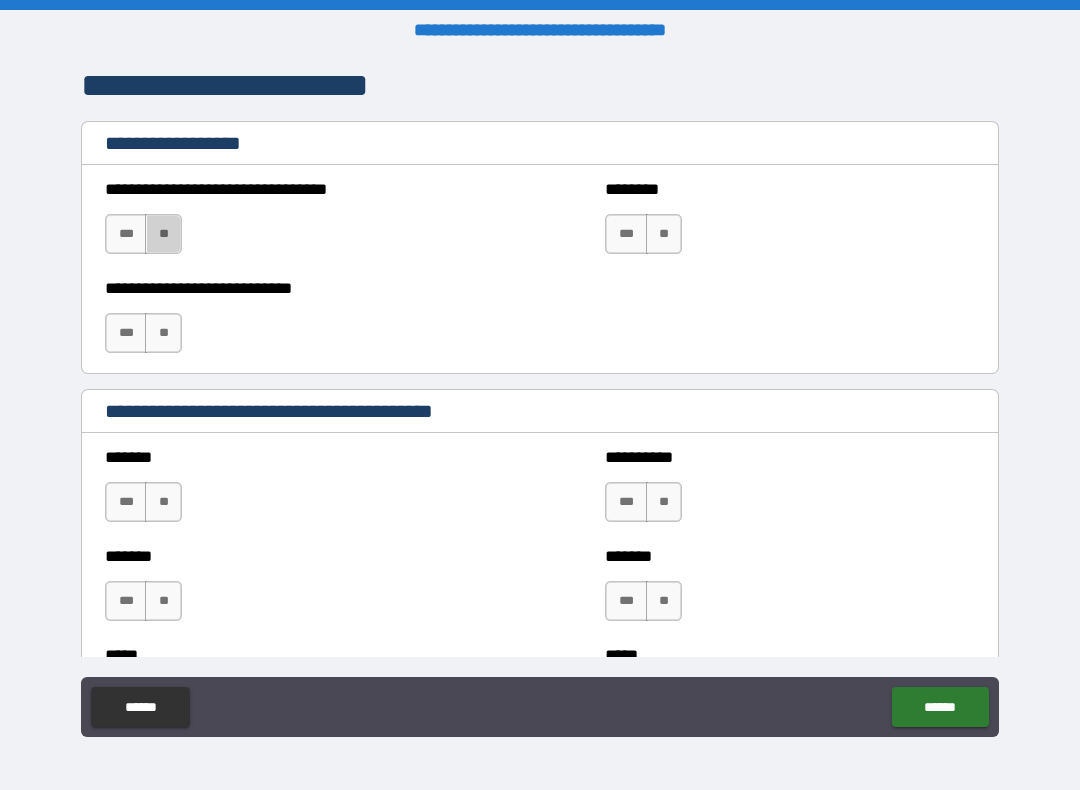 click on "**" at bounding box center (163, 234) 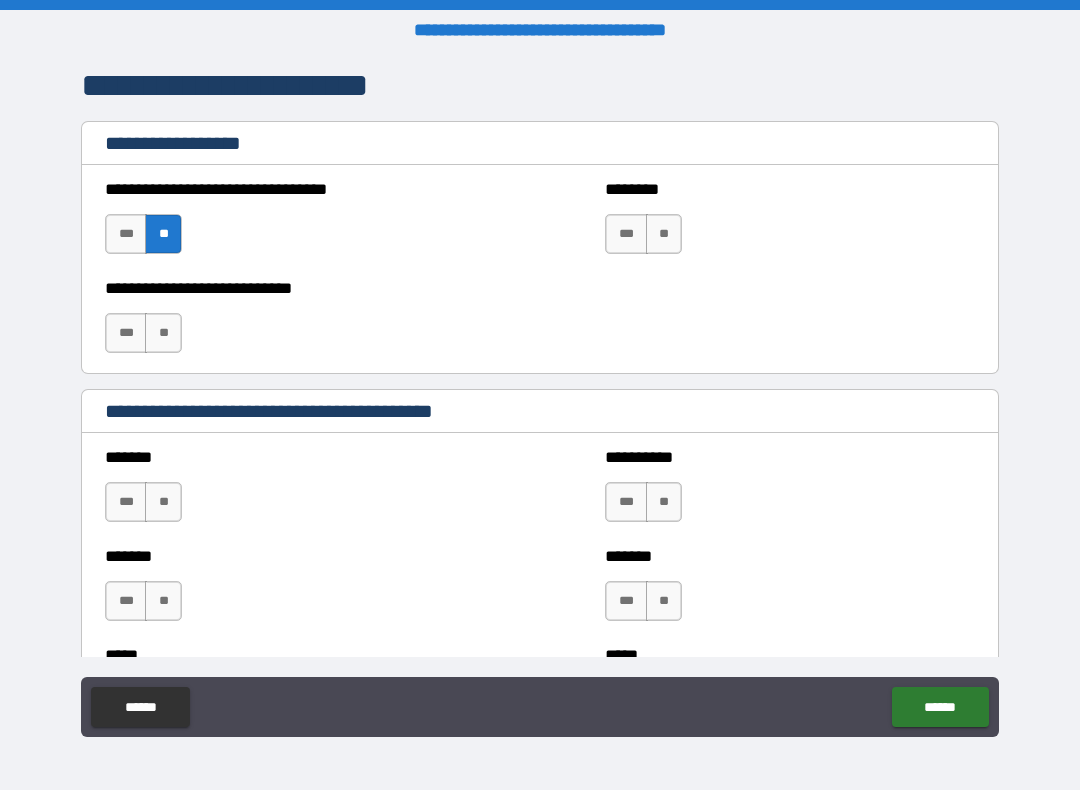 click on "**" at bounding box center (163, 333) 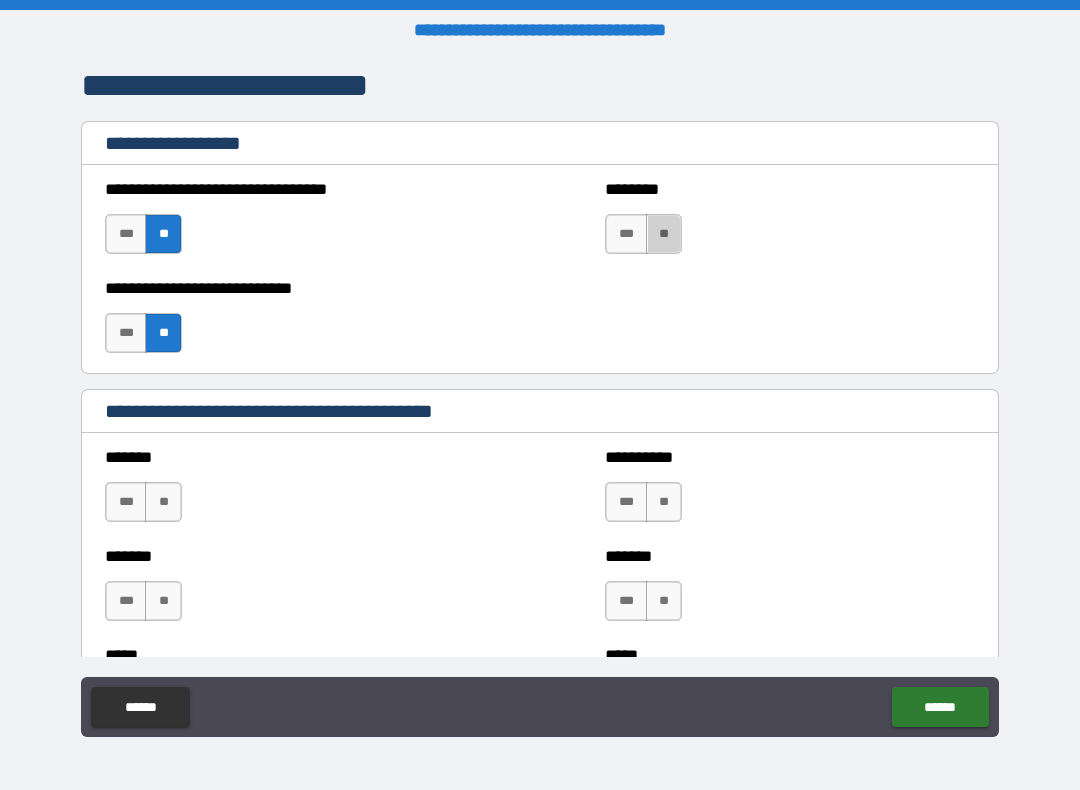 click on "**" at bounding box center [664, 234] 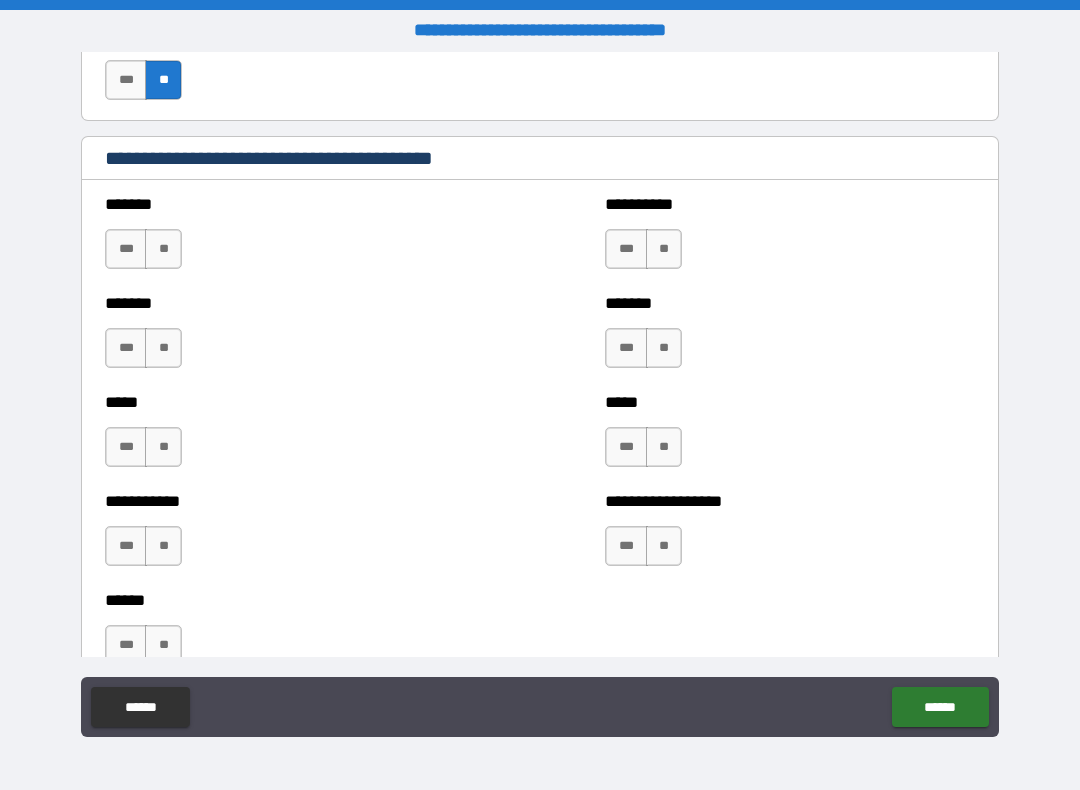 scroll, scrollTop: 1541, scrollLeft: 0, axis: vertical 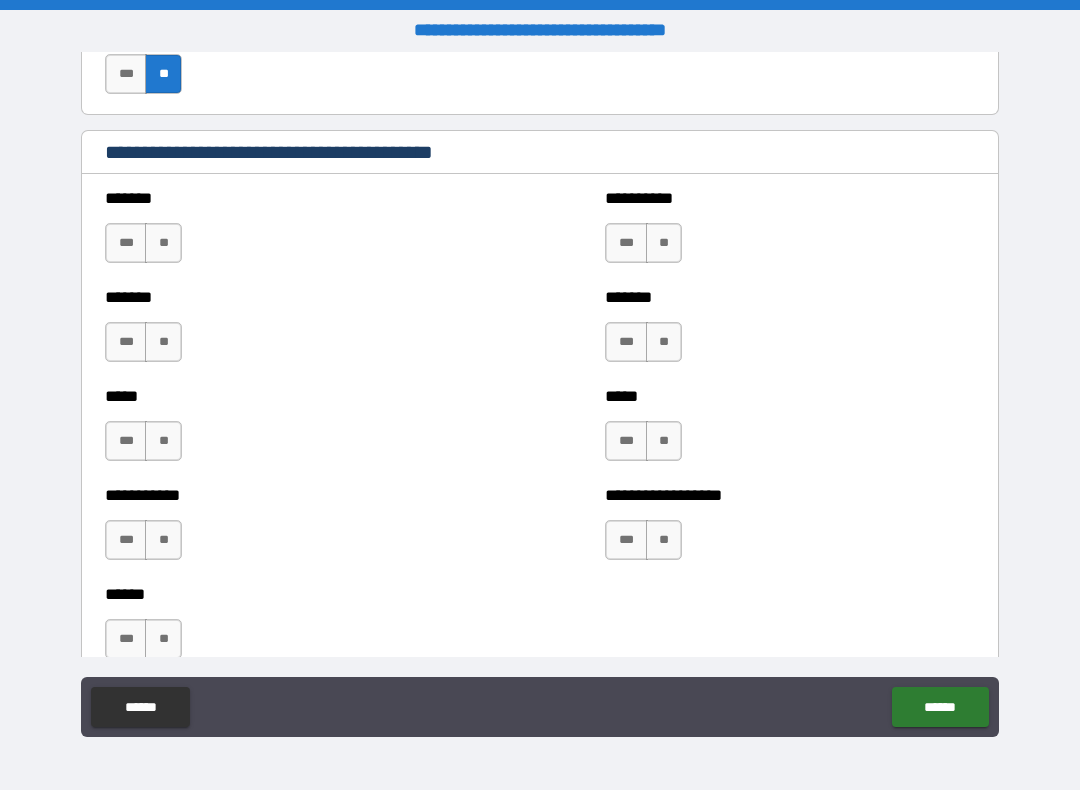 click on "**" at bounding box center (163, 243) 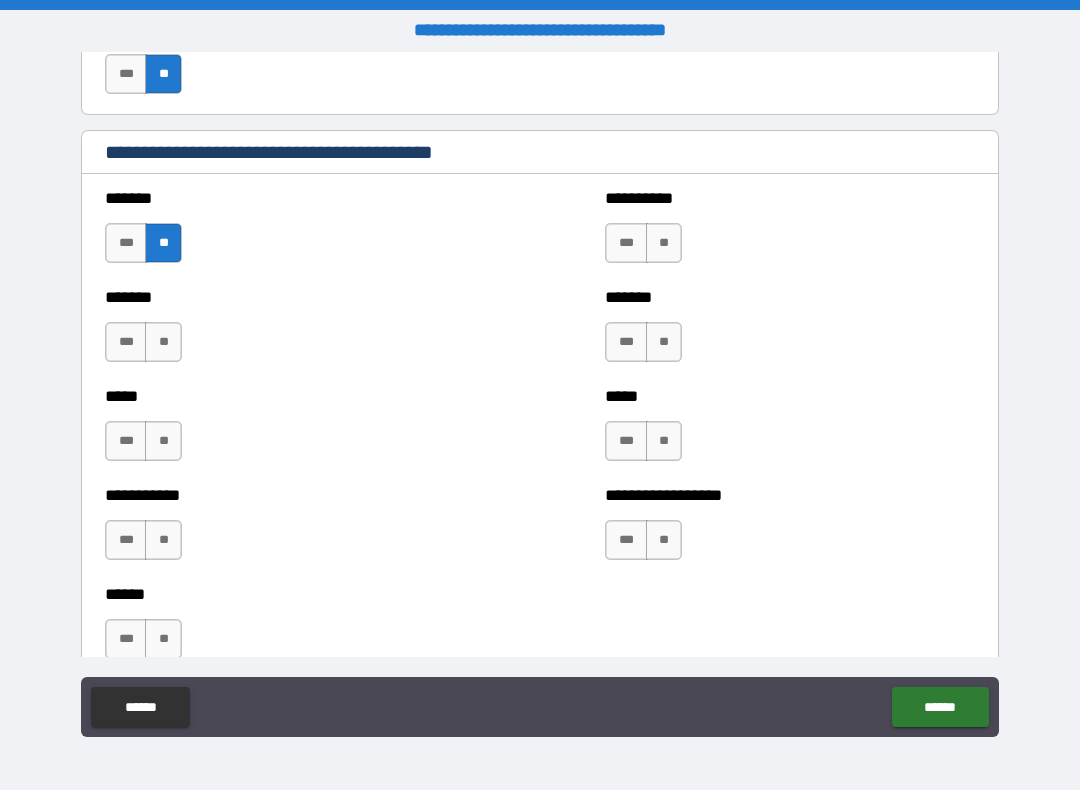click on "**" at bounding box center [163, 342] 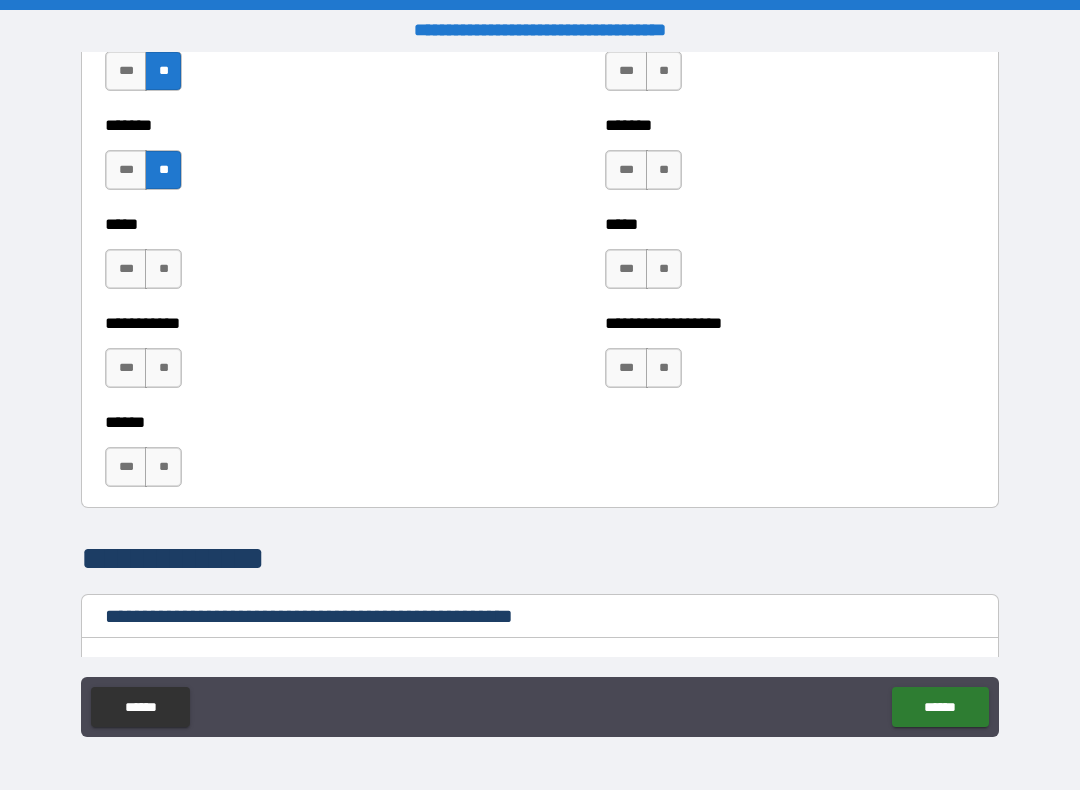 scroll, scrollTop: 1716, scrollLeft: 0, axis: vertical 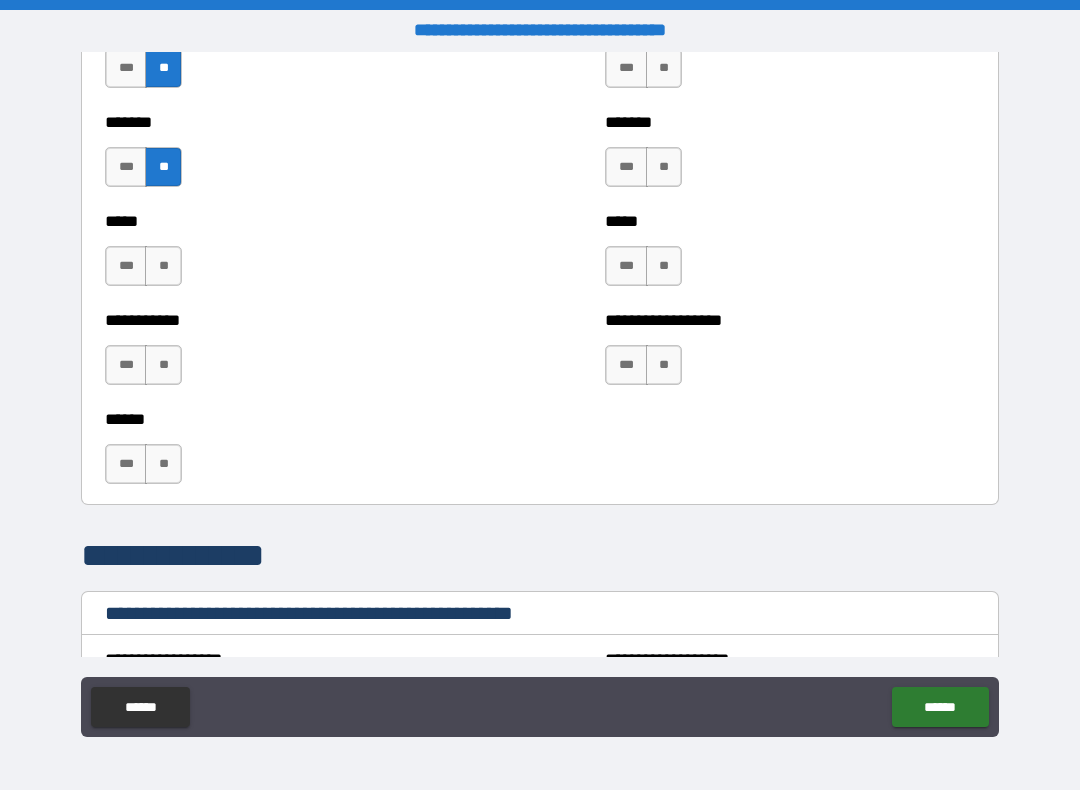 click on "**" at bounding box center (163, 464) 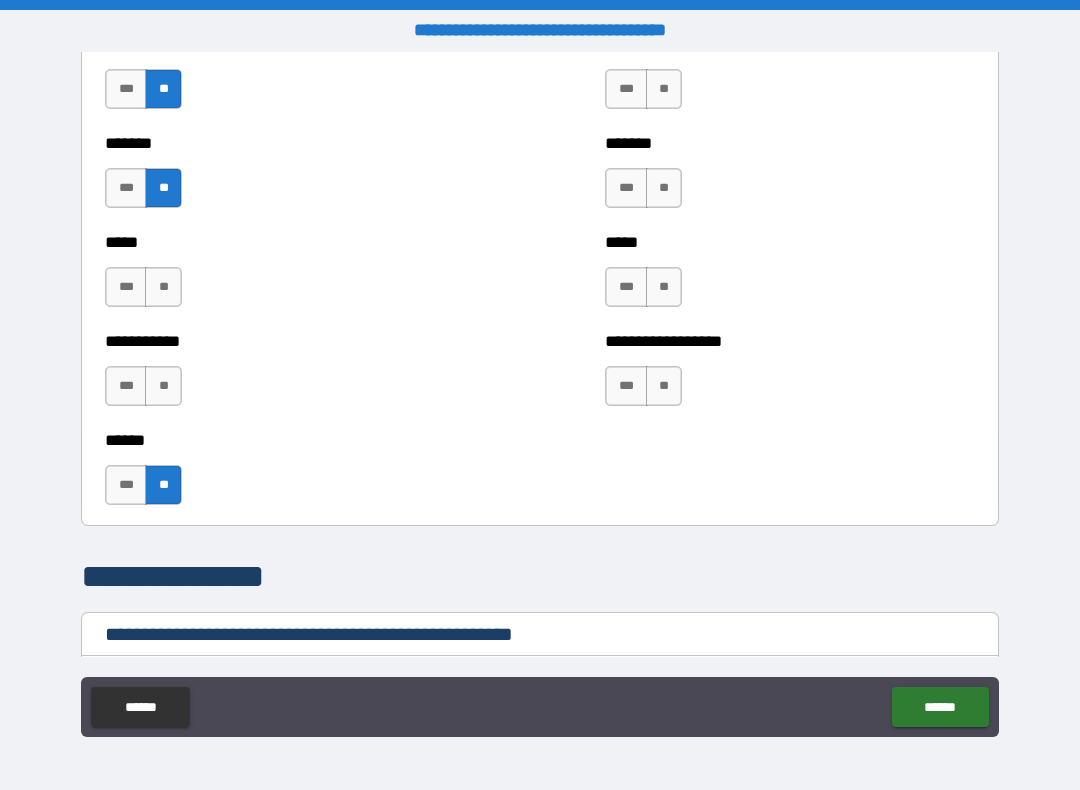scroll, scrollTop: 1686, scrollLeft: 0, axis: vertical 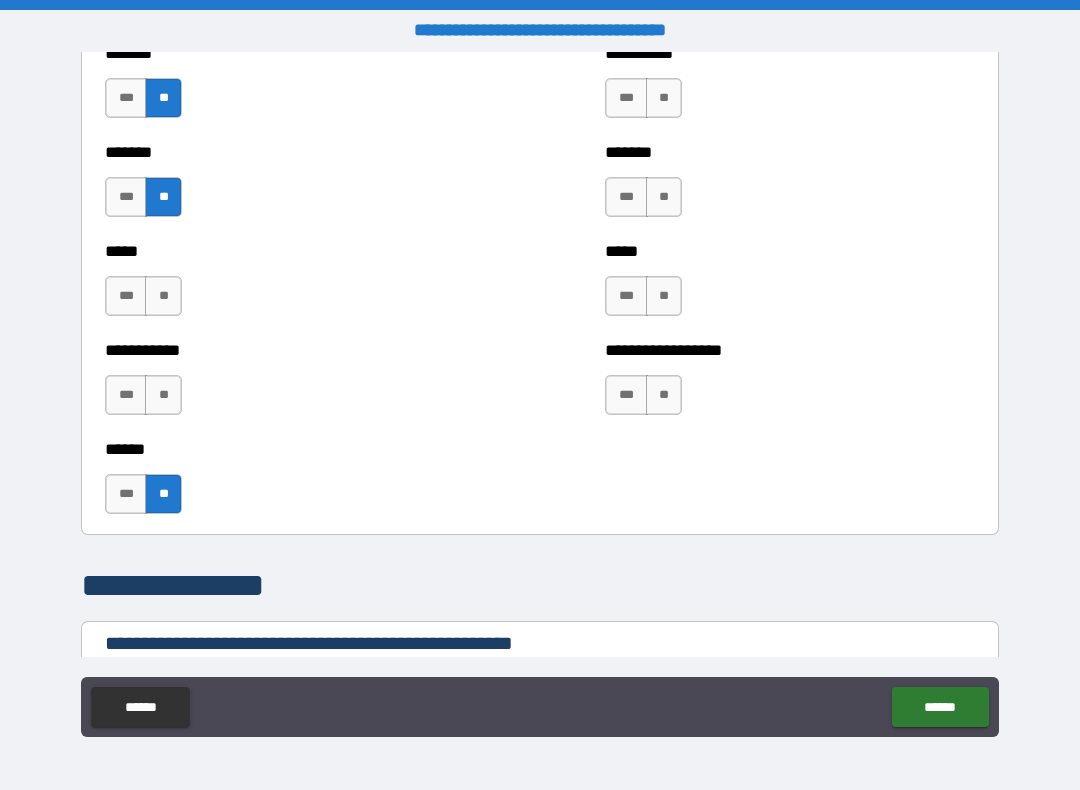 click on "**" at bounding box center [664, 395] 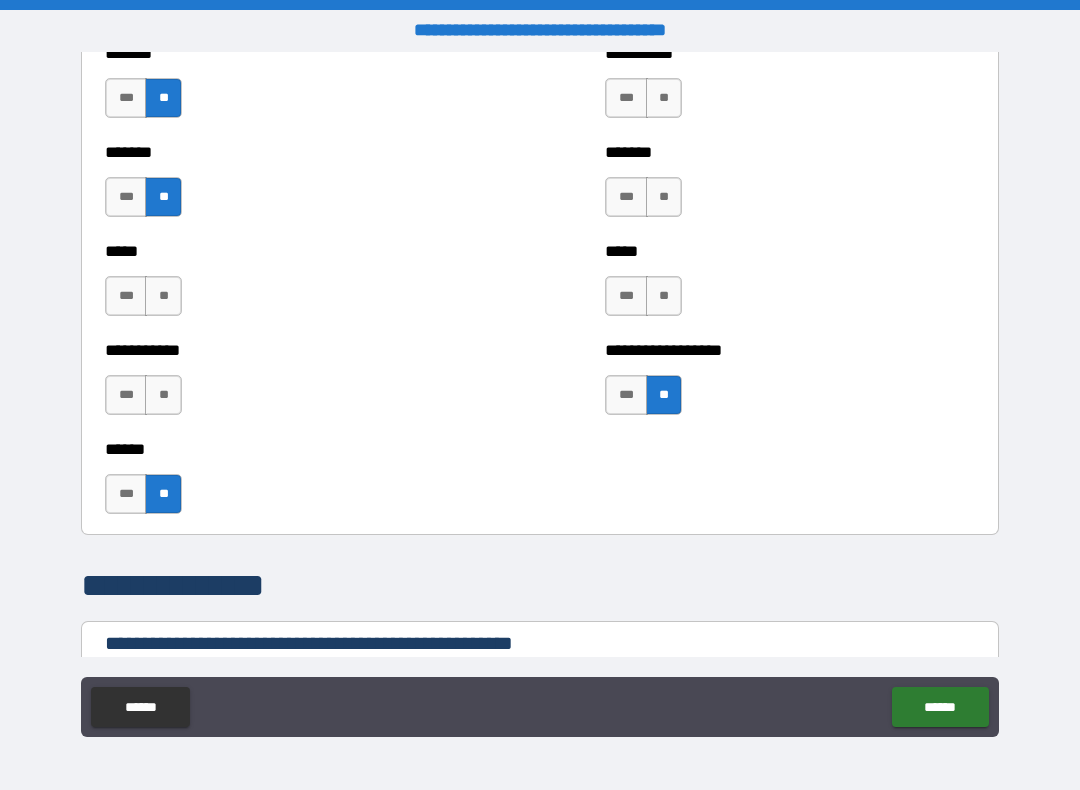 click on "**" at bounding box center (664, 296) 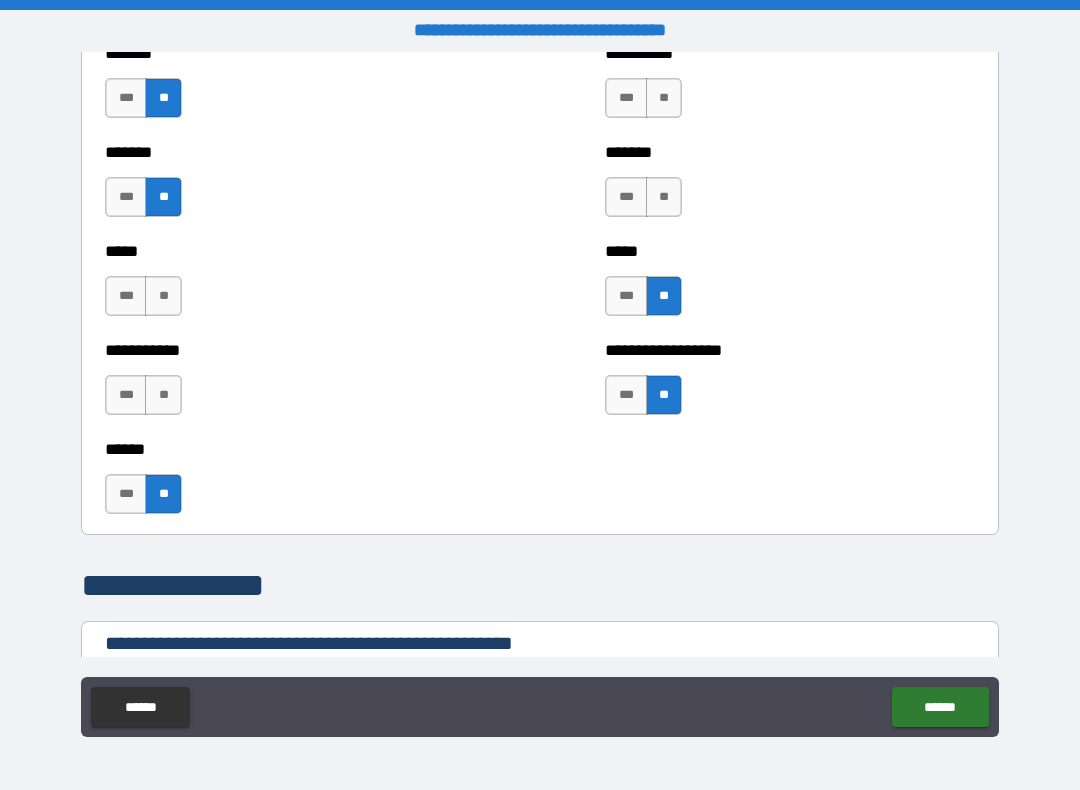 click on "**" at bounding box center (664, 197) 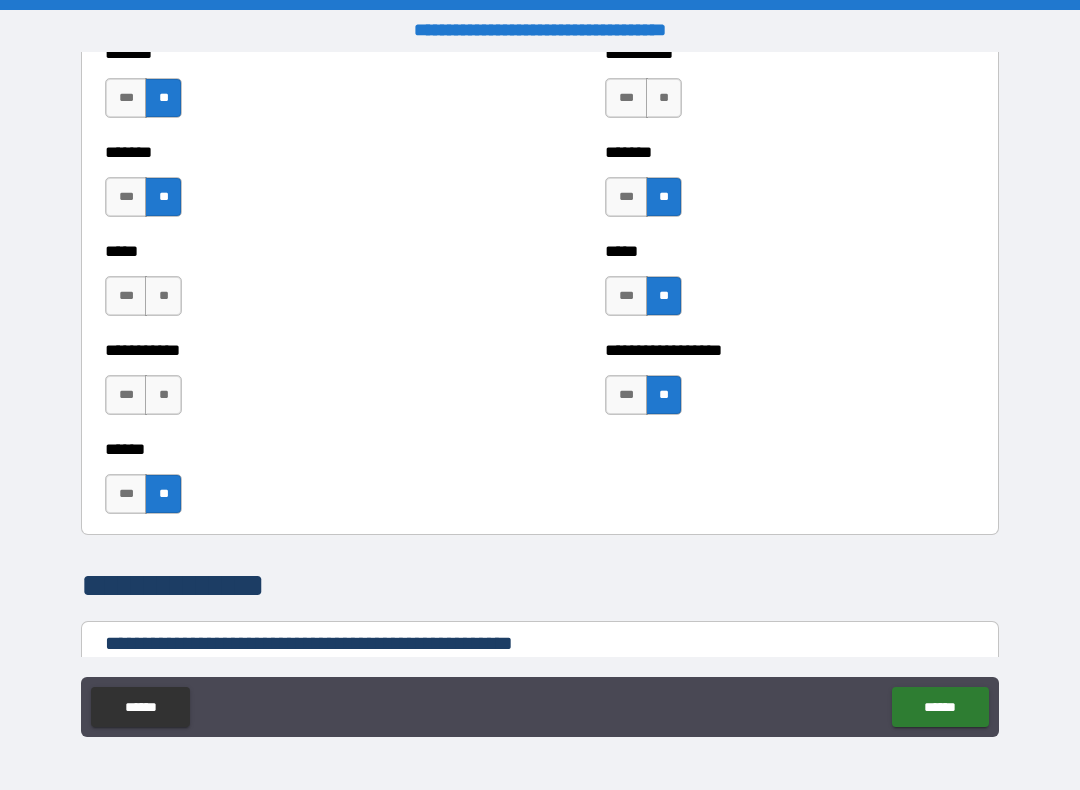 click on "**" at bounding box center [664, 98] 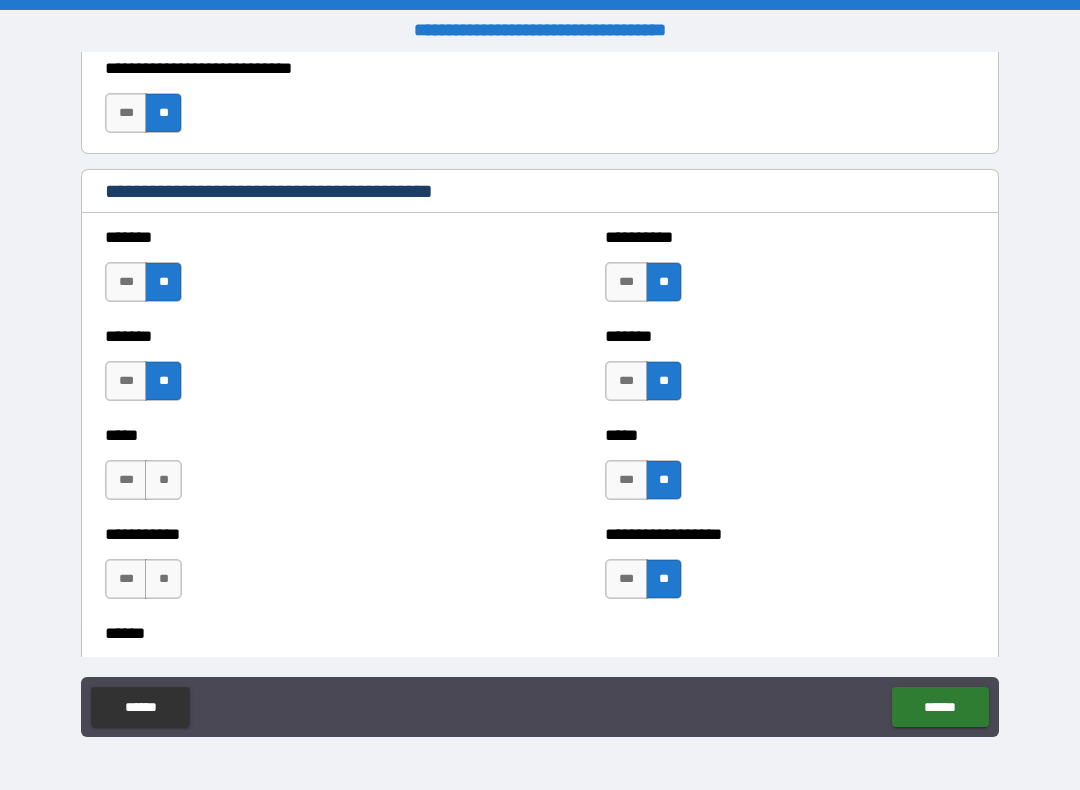 scroll, scrollTop: 1500, scrollLeft: 0, axis: vertical 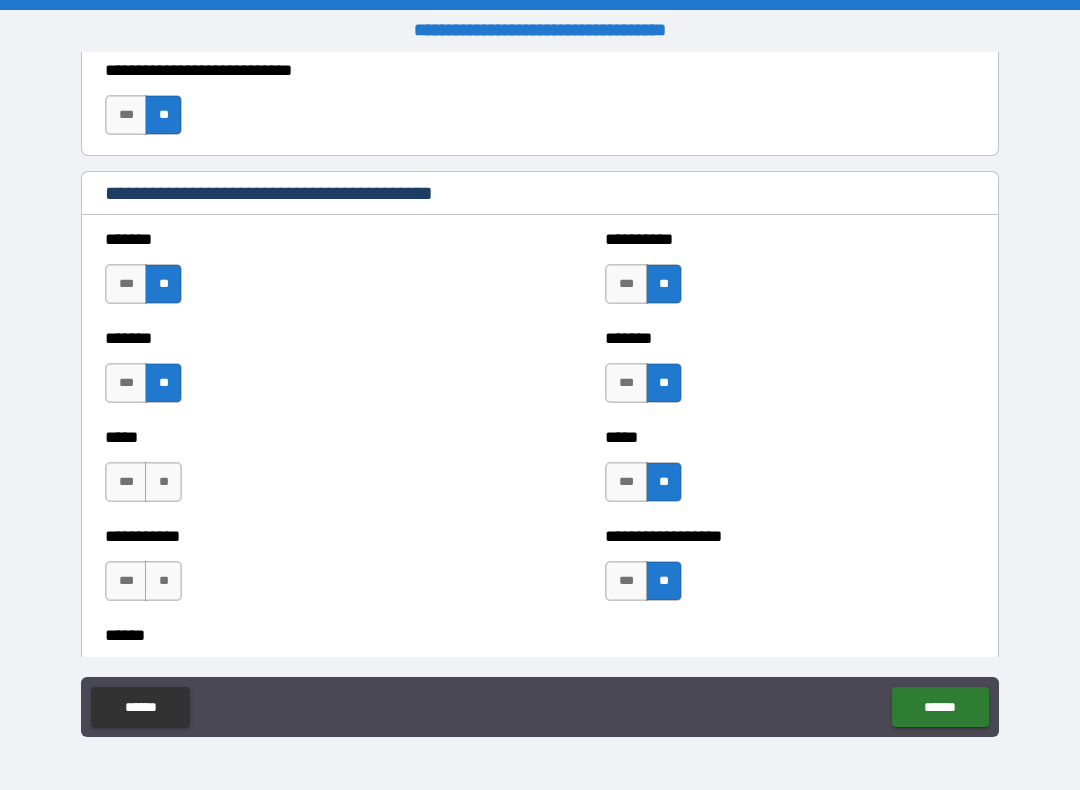 click on "**" at bounding box center (163, 581) 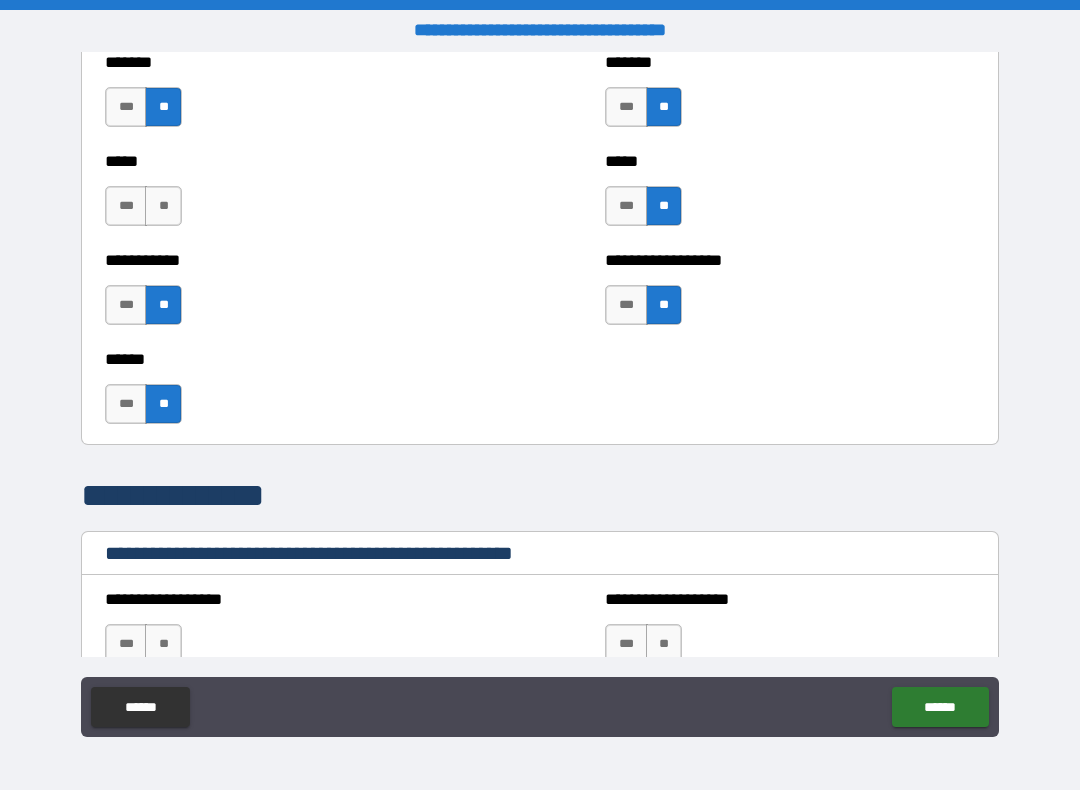 scroll, scrollTop: 1772, scrollLeft: 0, axis: vertical 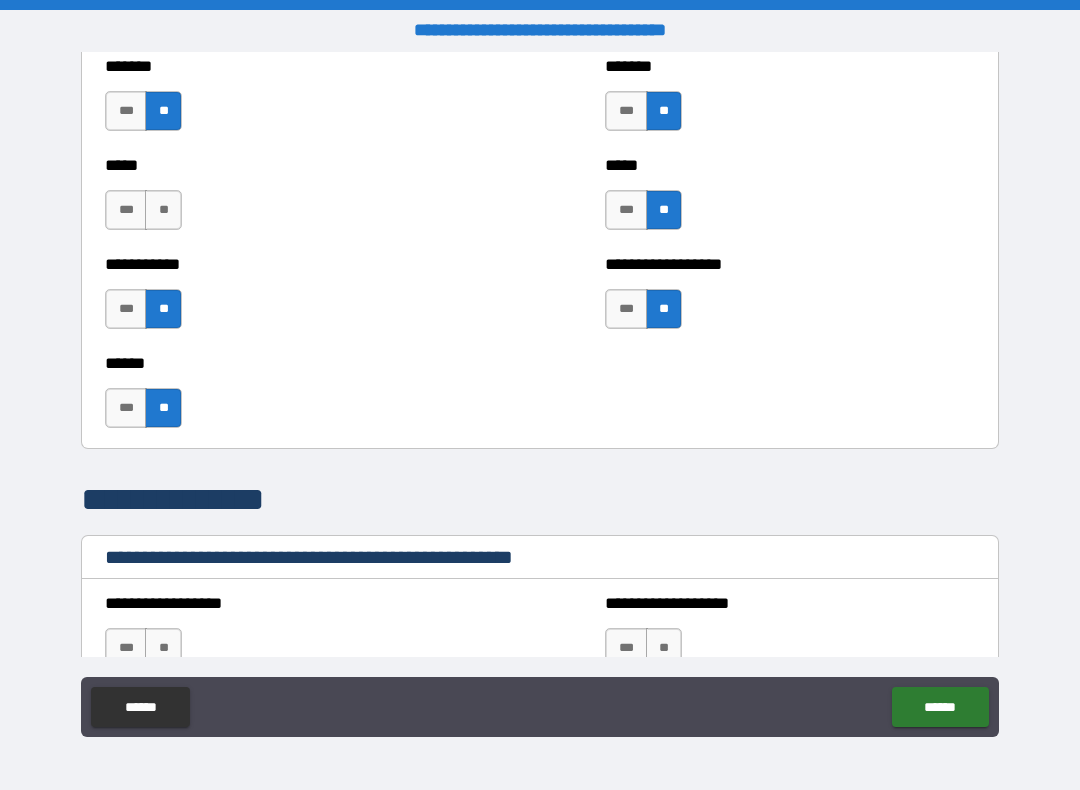 click on "**" at bounding box center [163, 210] 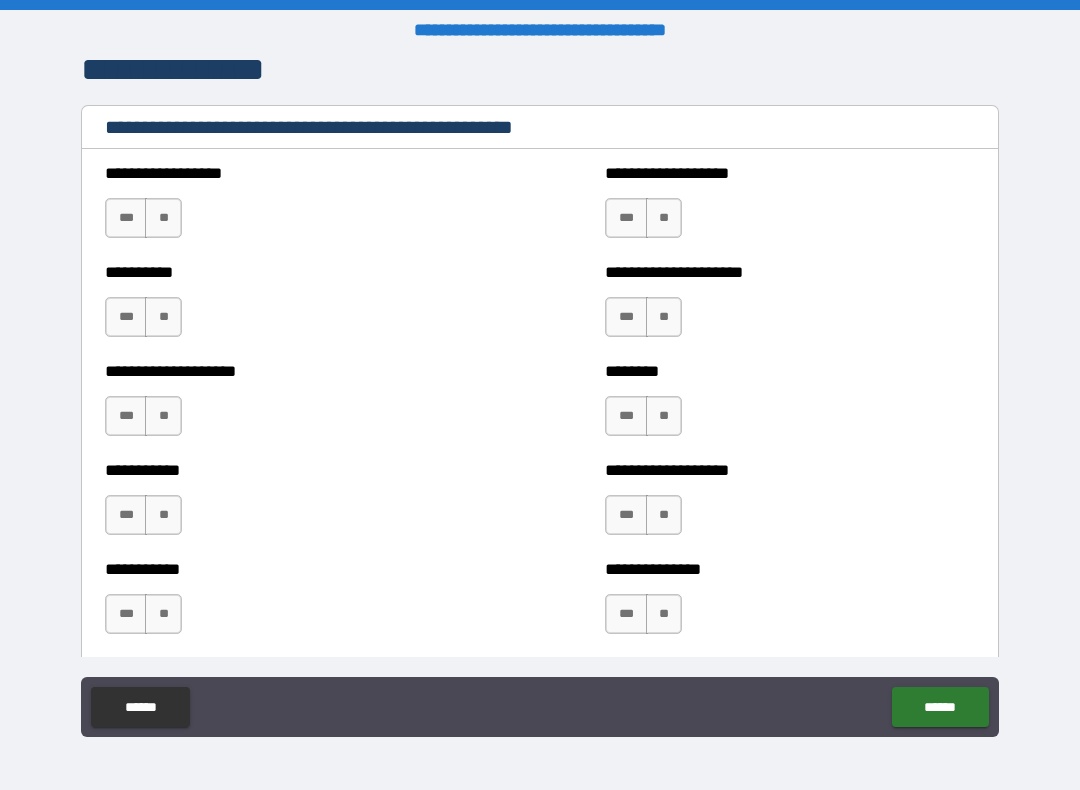 scroll, scrollTop: 2203, scrollLeft: 0, axis: vertical 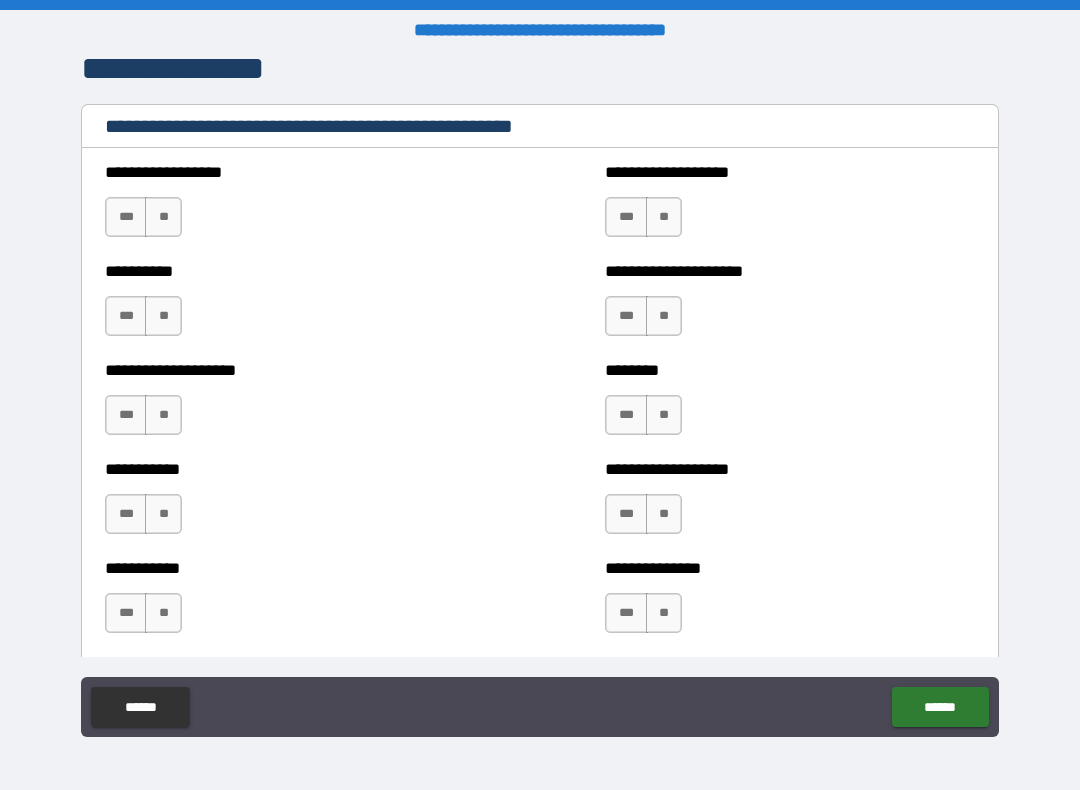 click on "**" at bounding box center (163, 217) 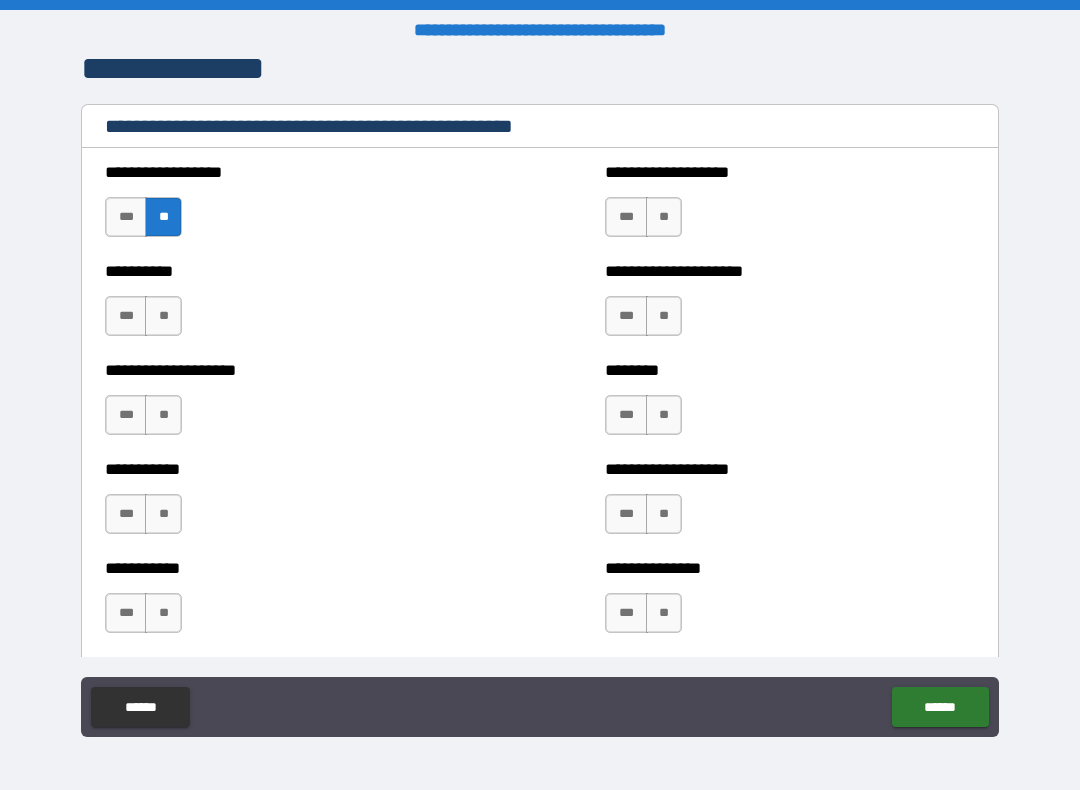 click on "**" at bounding box center [163, 316] 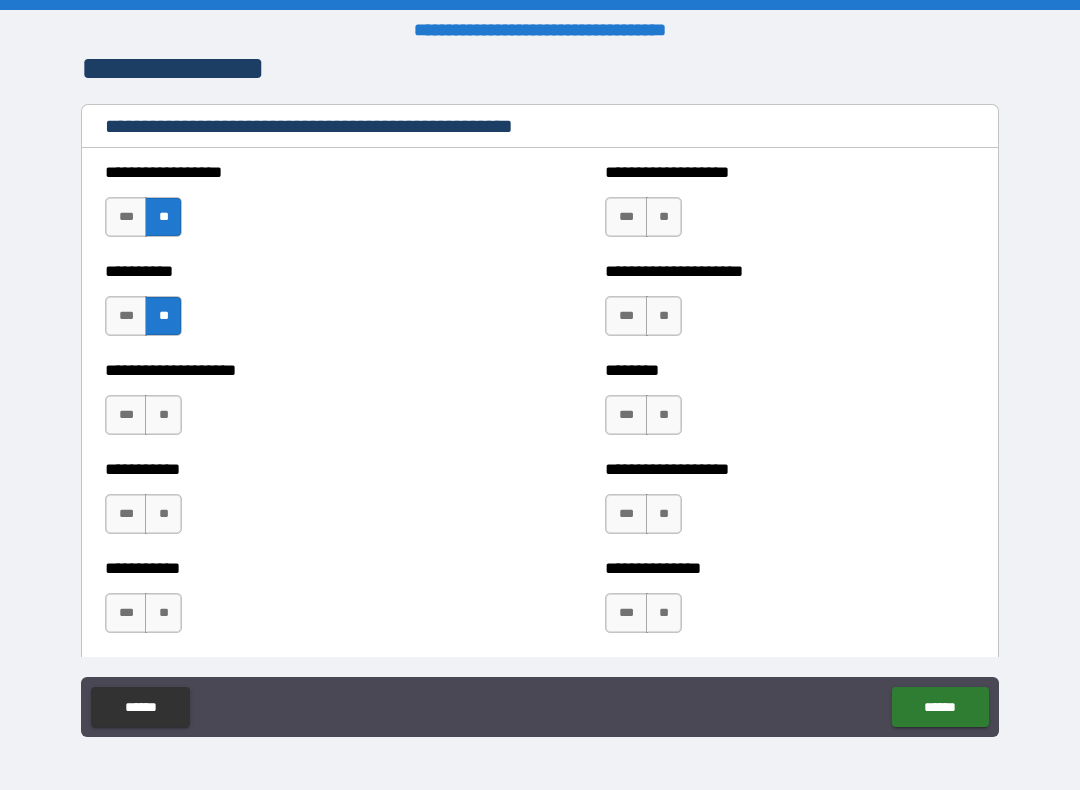 click on "**" at bounding box center [163, 415] 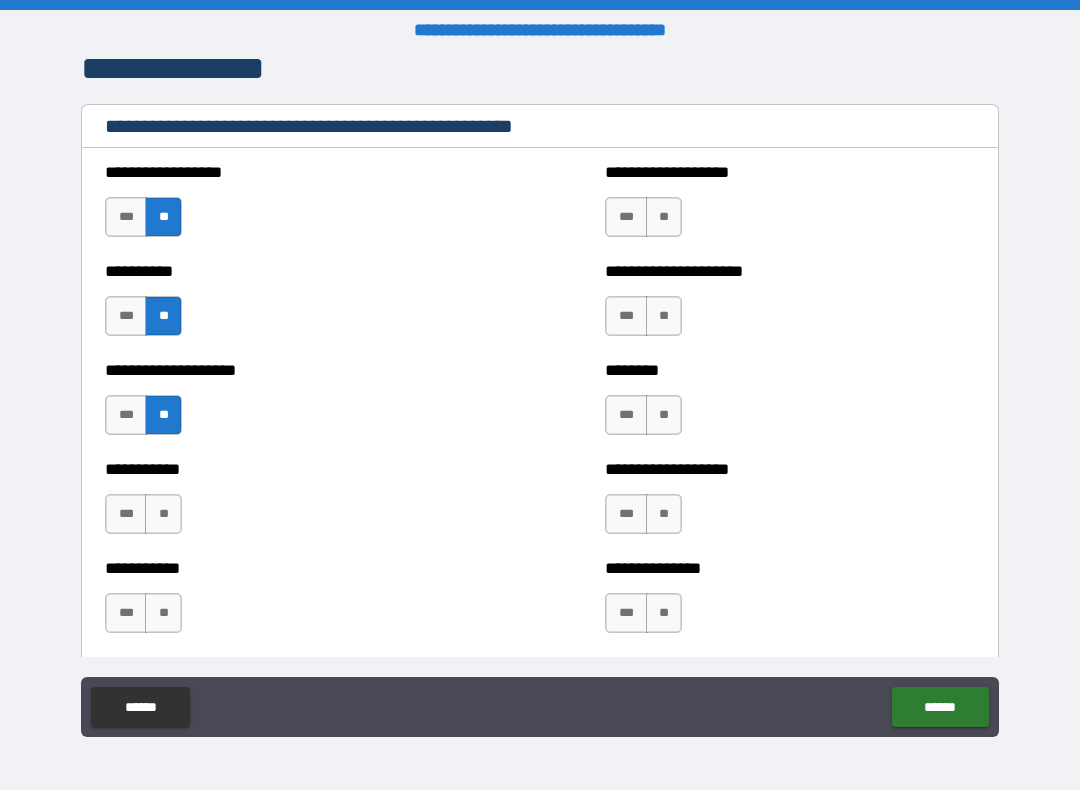 click on "**" at bounding box center (163, 514) 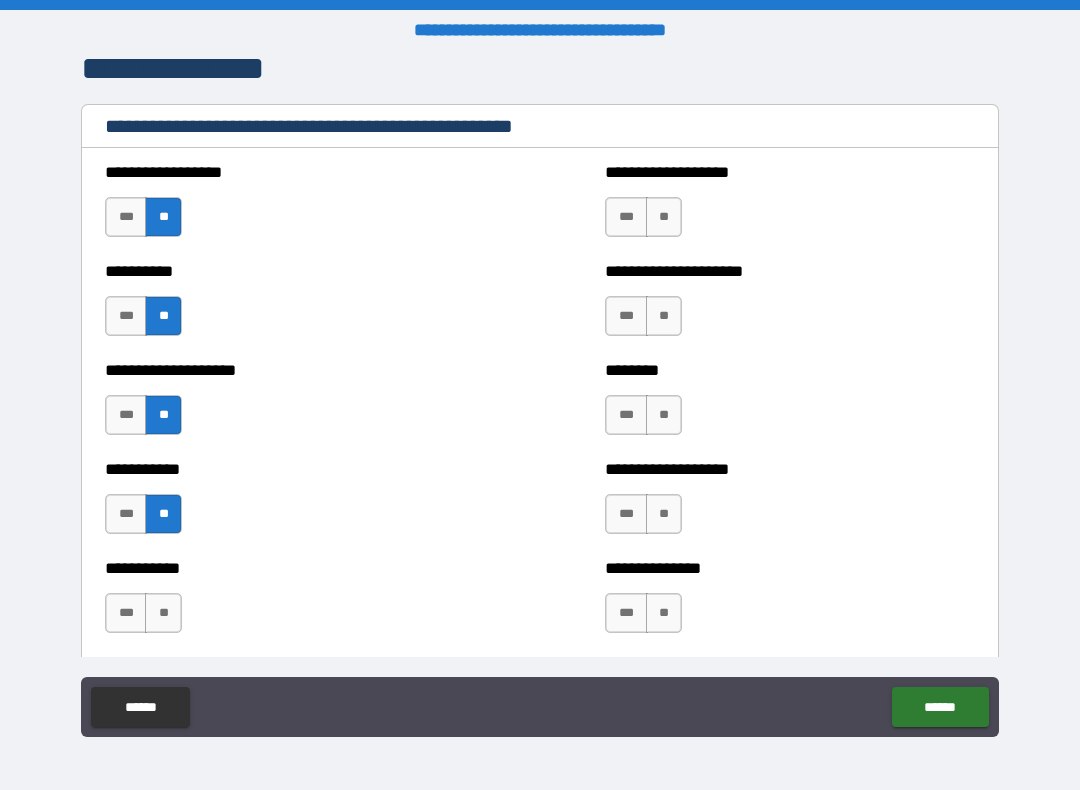 click on "**" at bounding box center [163, 613] 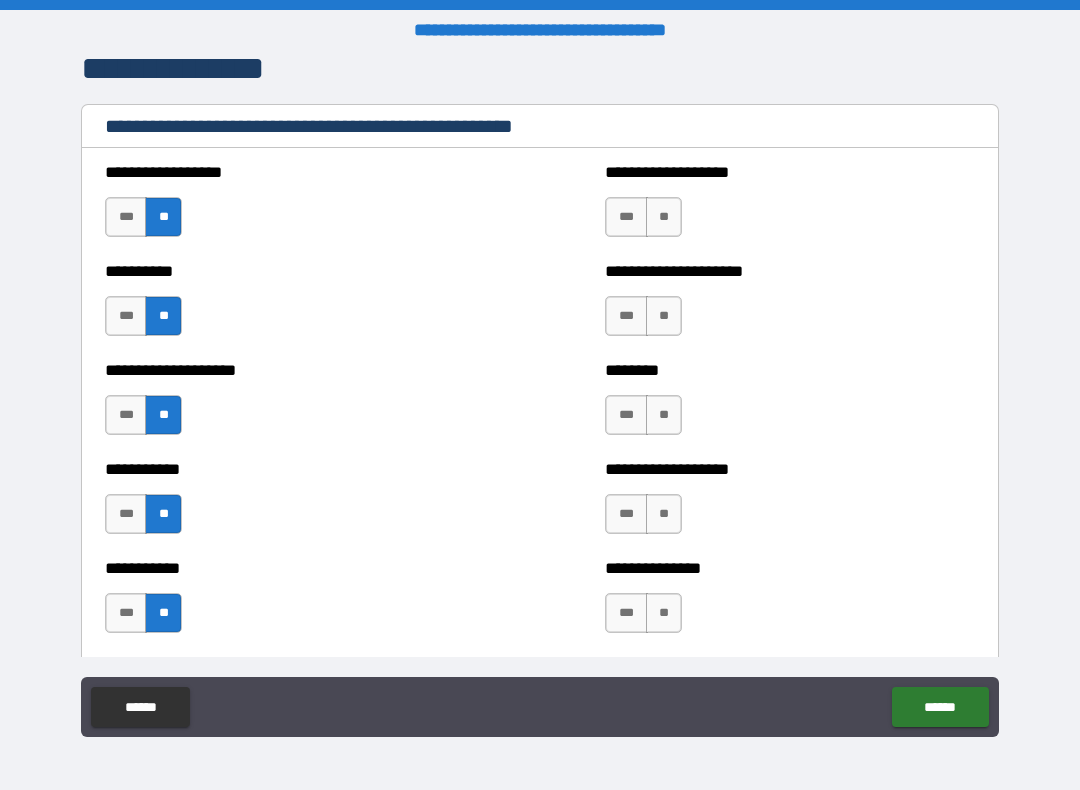 click on "**" at bounding box center [664, 217] 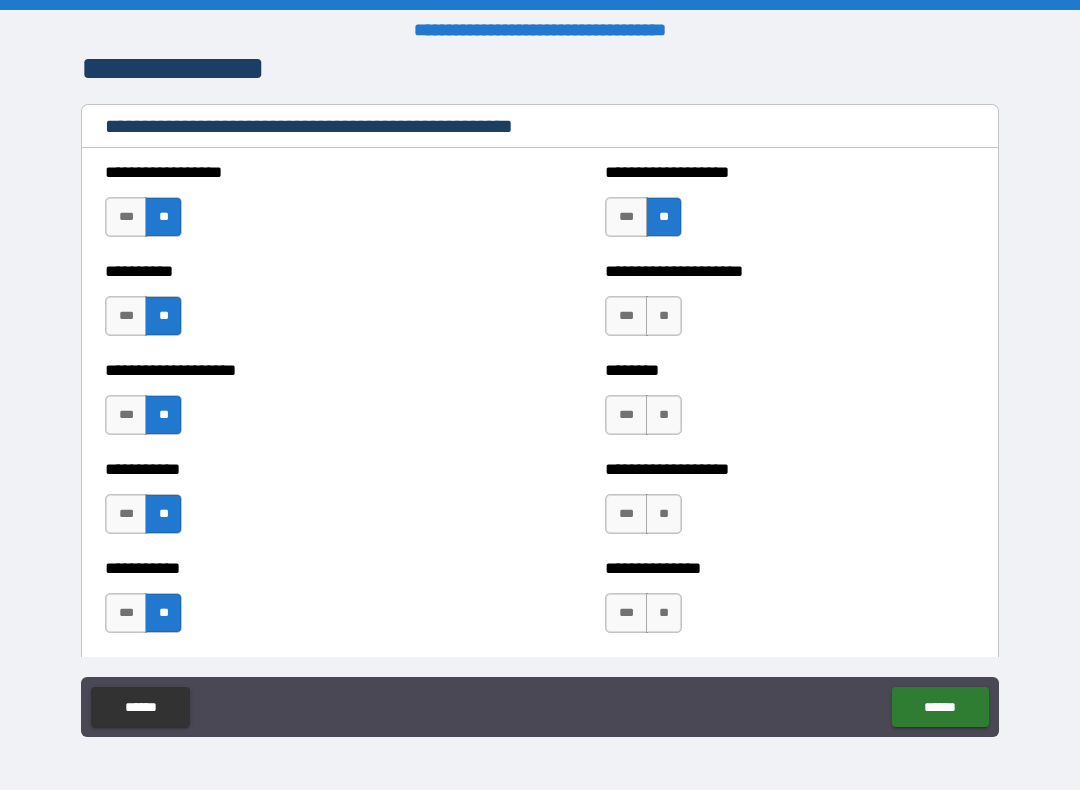 click on "**" at bounding box center [664, 316] 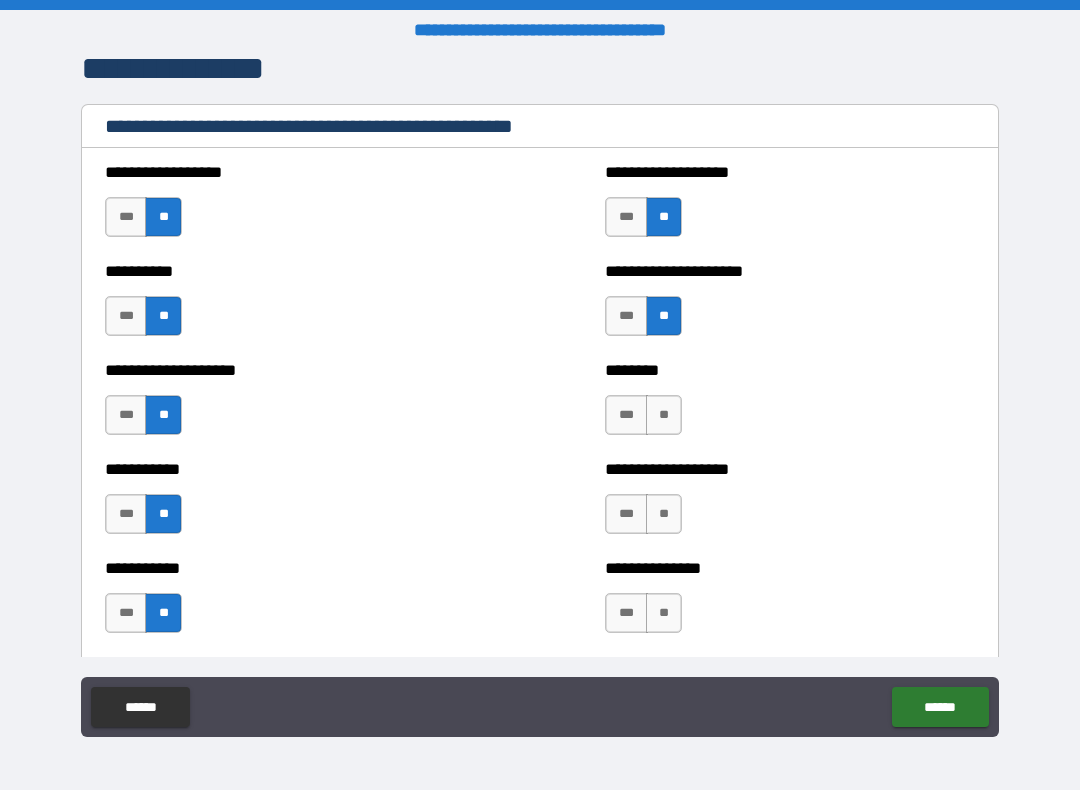 click on "**" at bounding box center [664, 415] 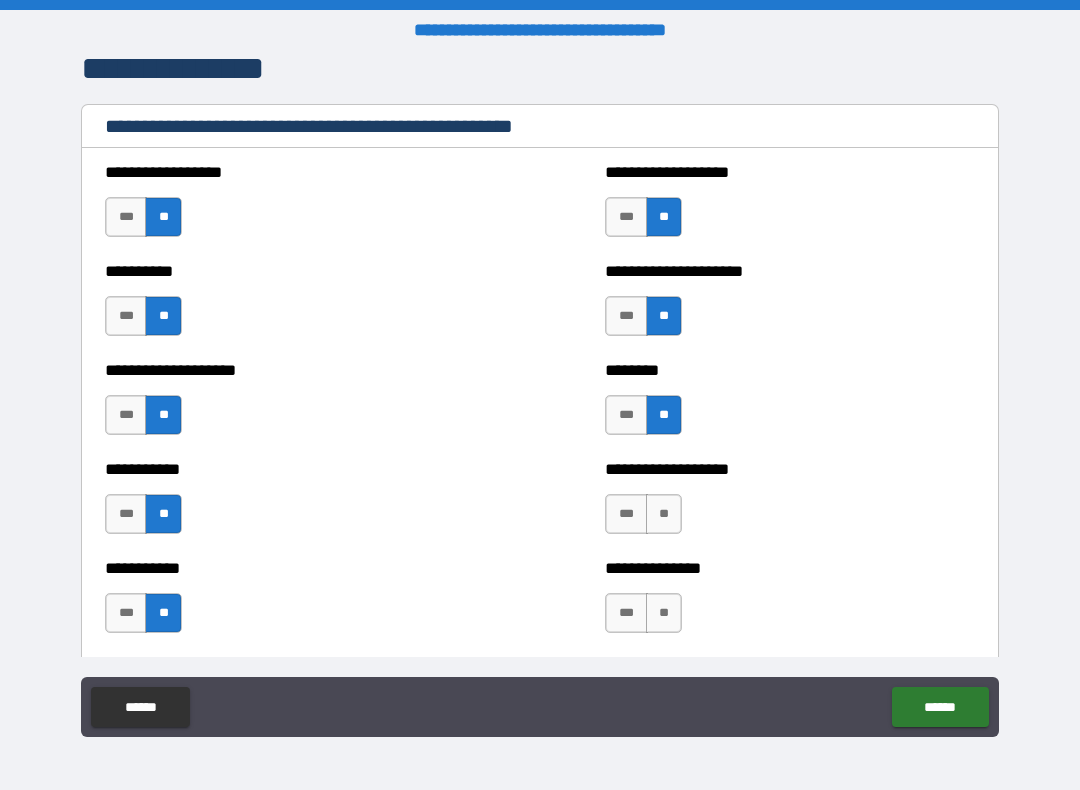 click on "**" at bounding box center (664, 514) 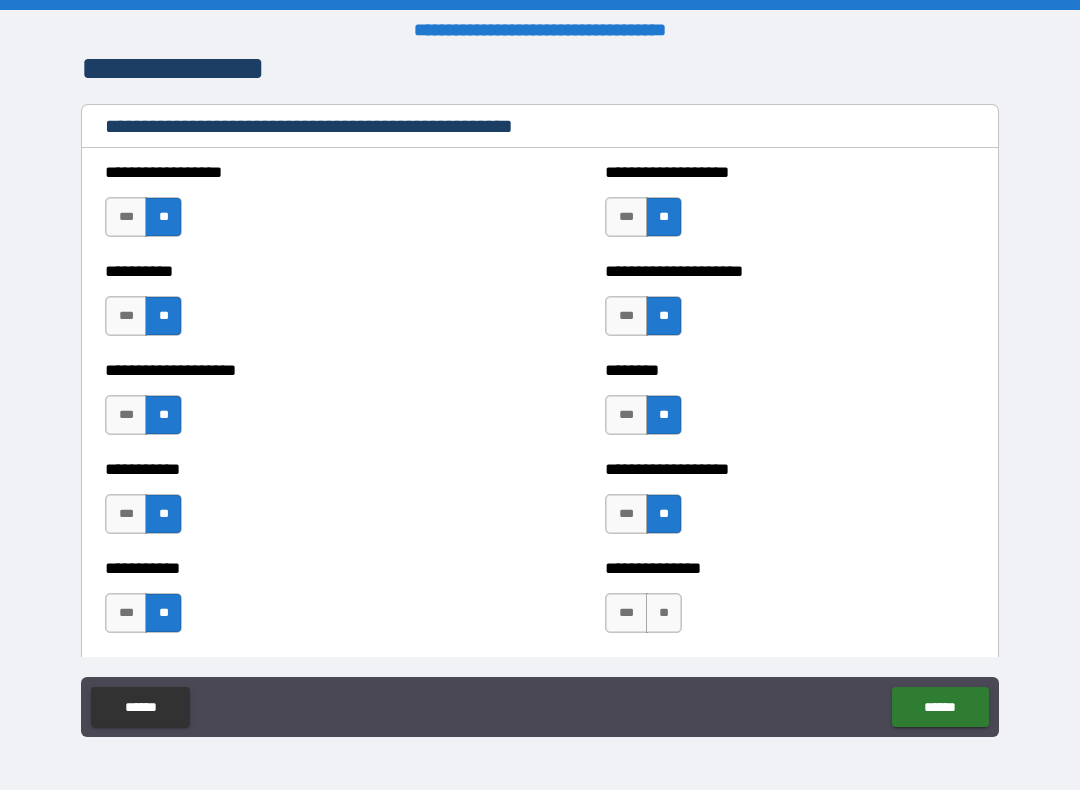 click on "**" at bounding box center [664, 613] 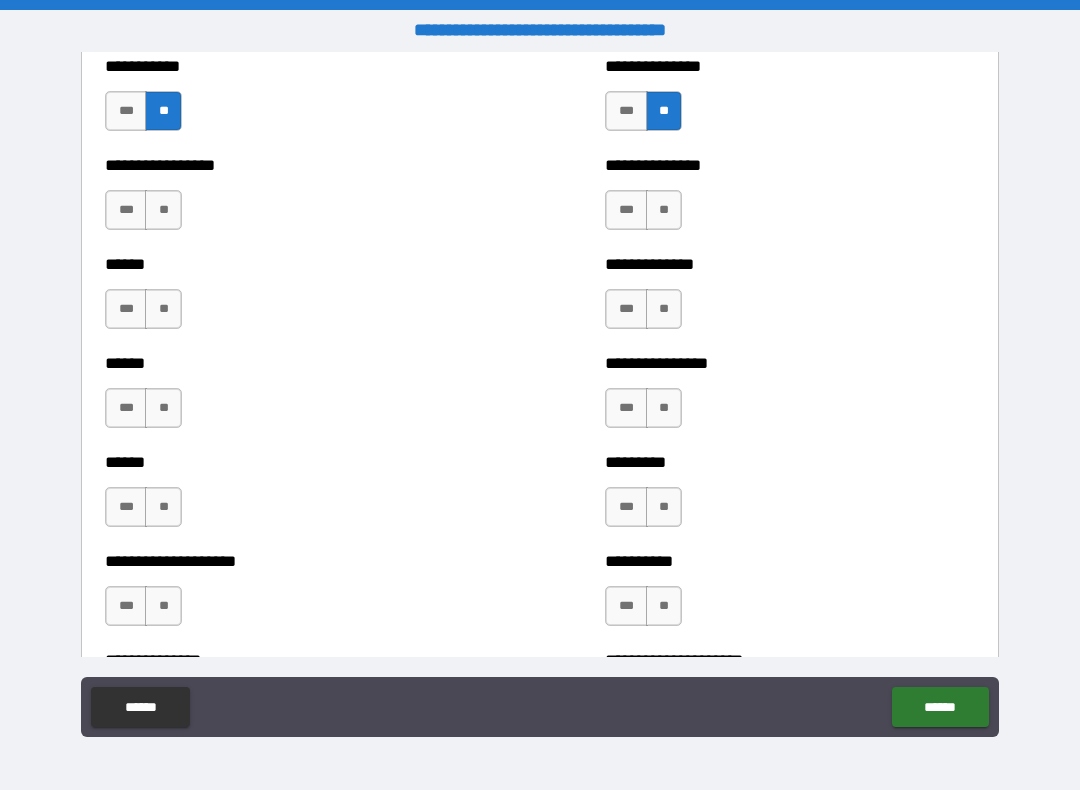 scroll, scrollTop: 2706, scrollLeft: 0, axis: vertical 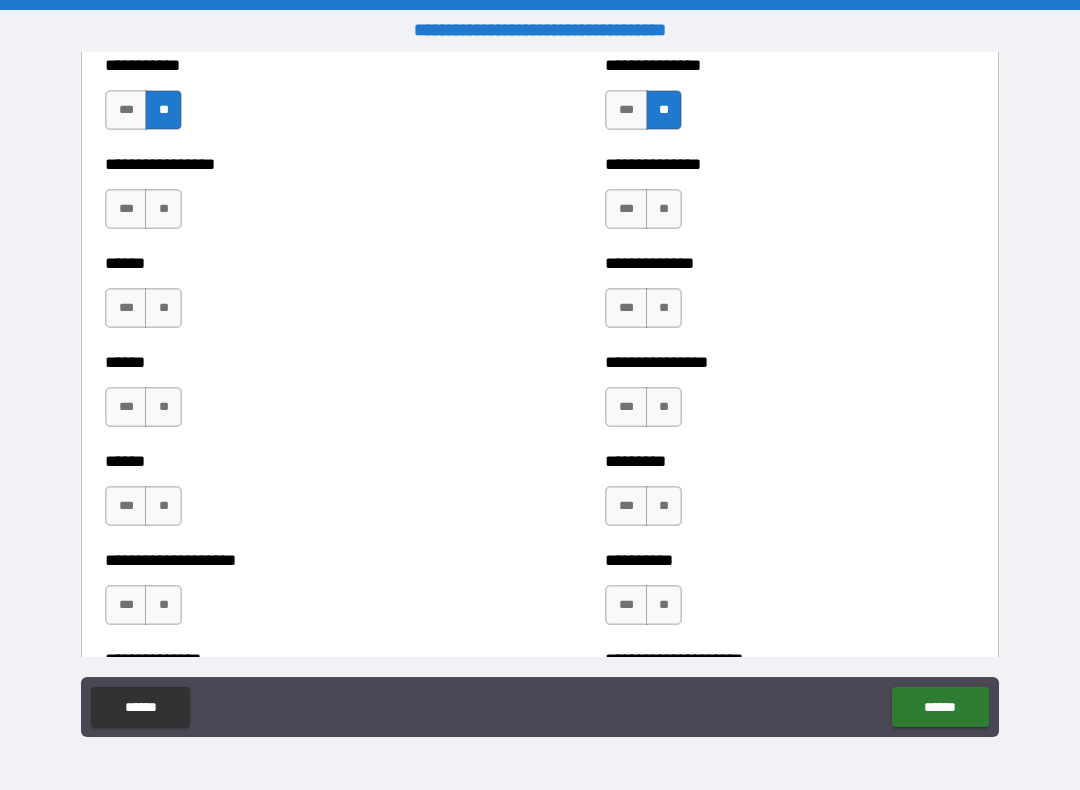 click on "**" at bounding box center [163, 209] 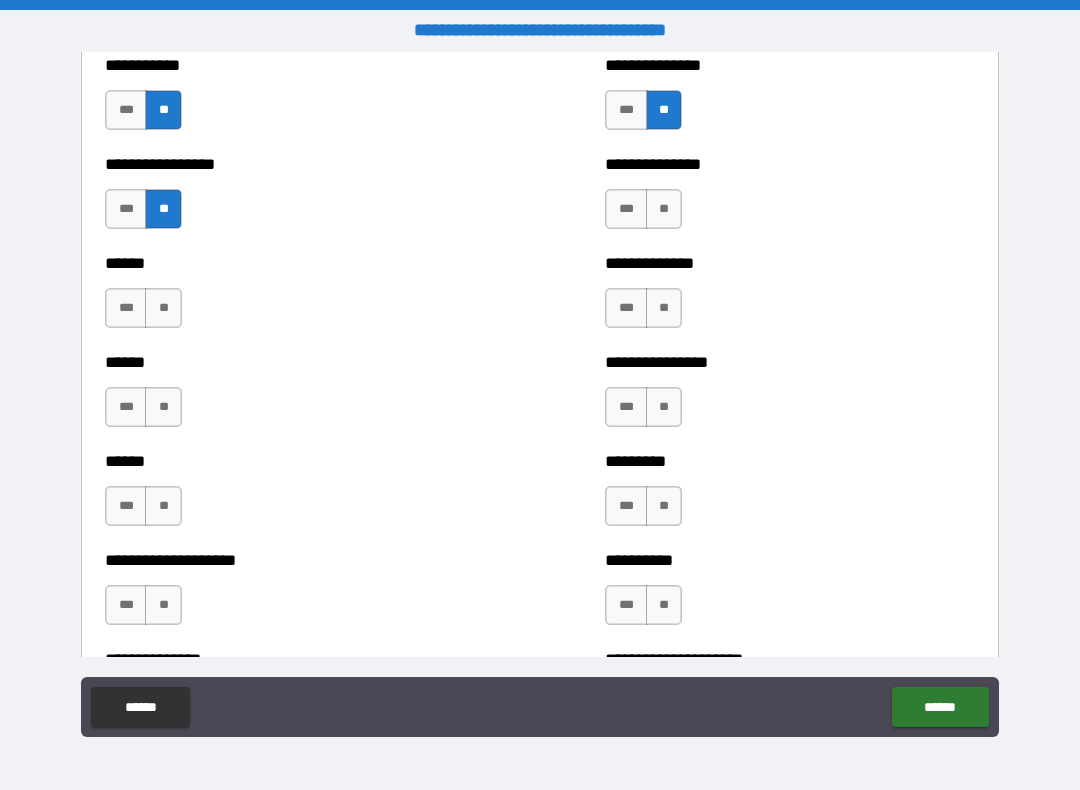 click on "**" at bounding box center (163, 308) 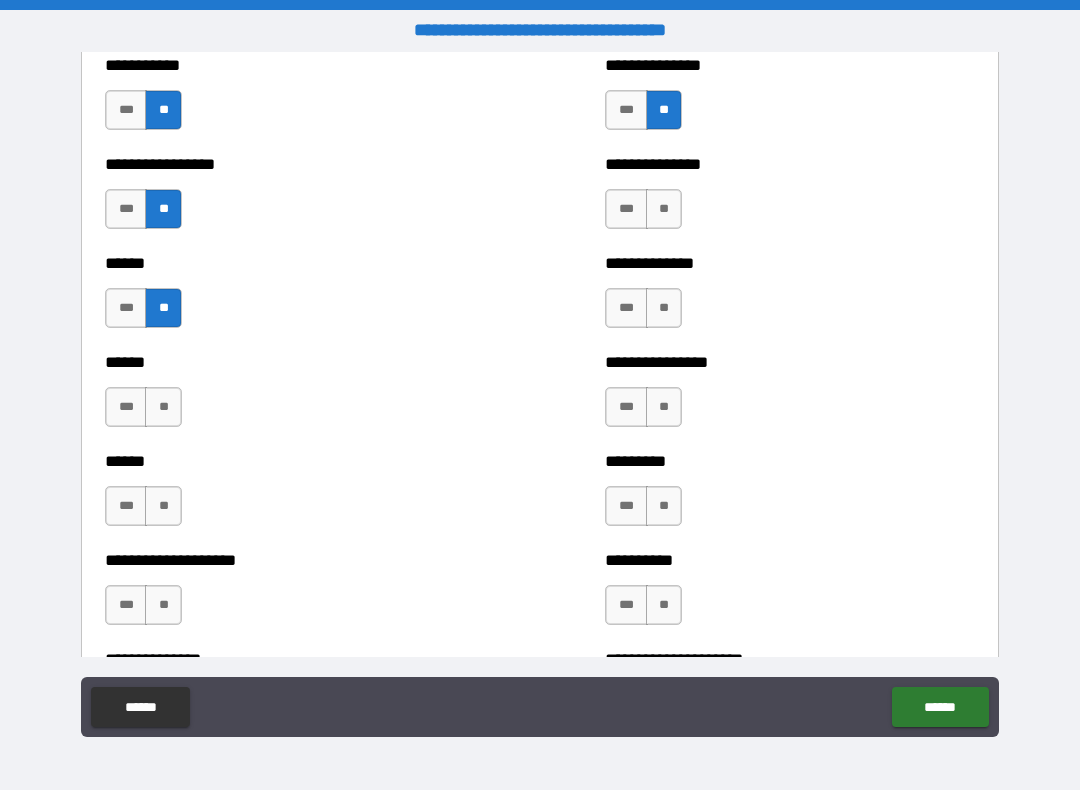 click on "**" at bounding box center (163, 407) 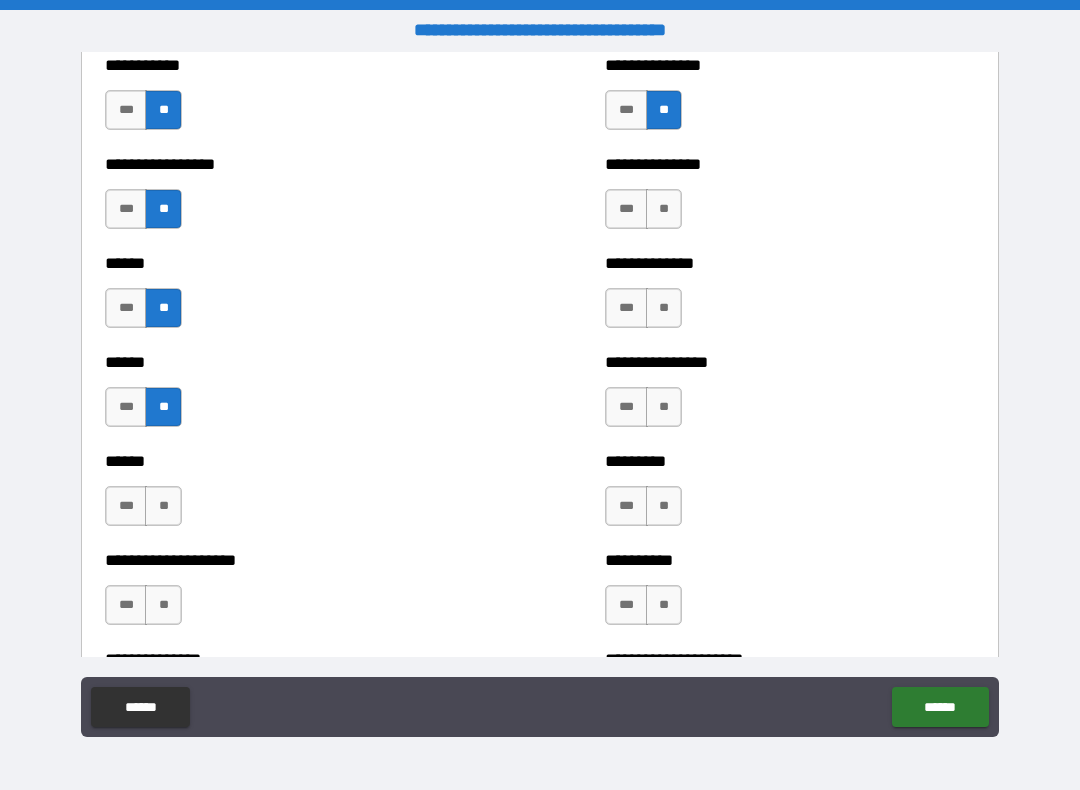 click on "**" at bounding box center [163, 506] 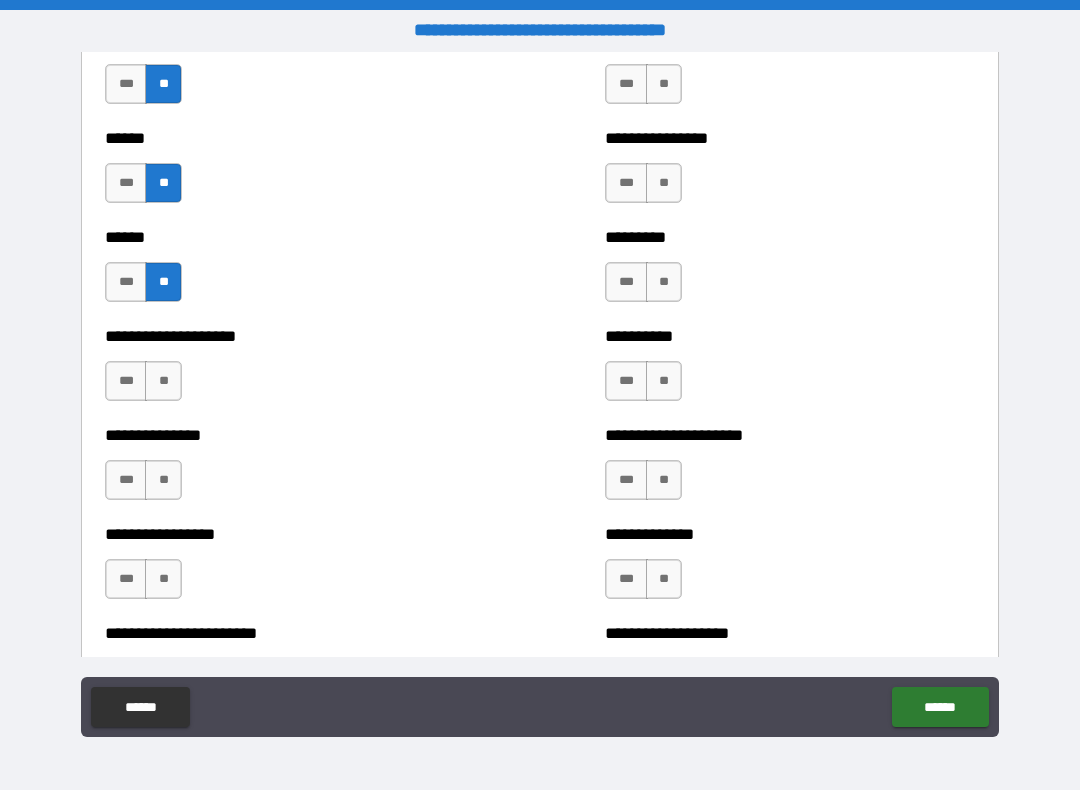 scroll, scrollTop: 2939, scrollLeft: 0, axis: vertical 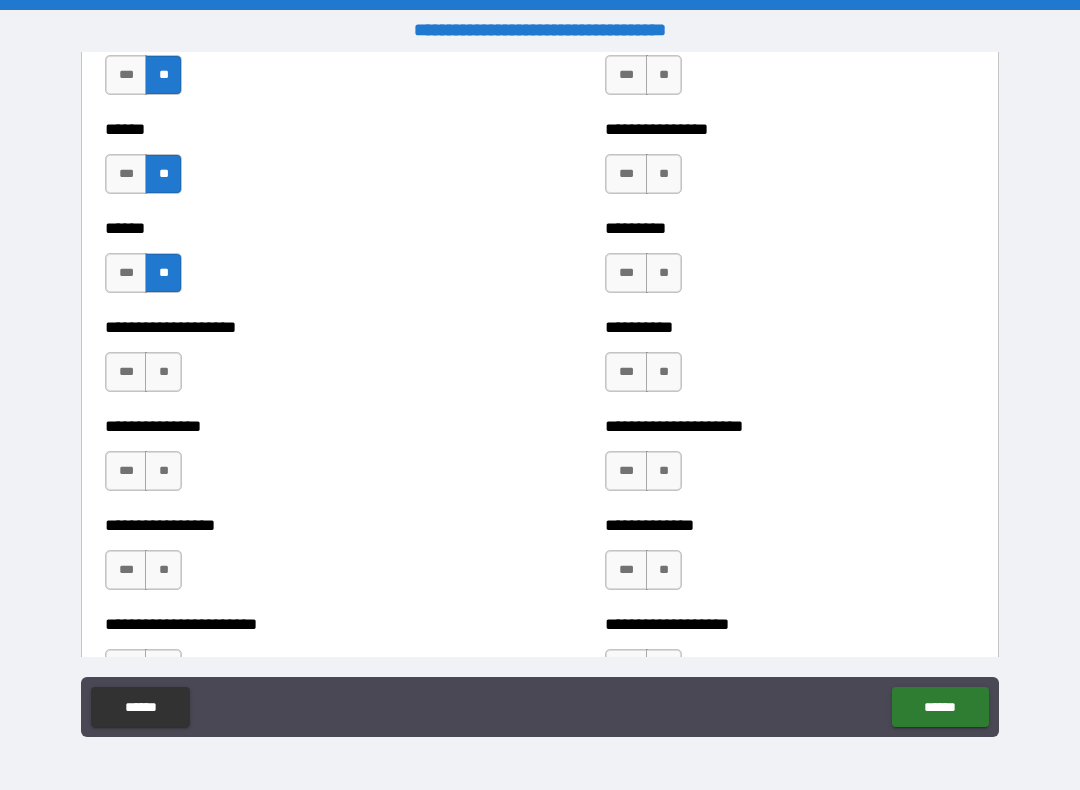 click on "**" at bounding box center (163, 372) 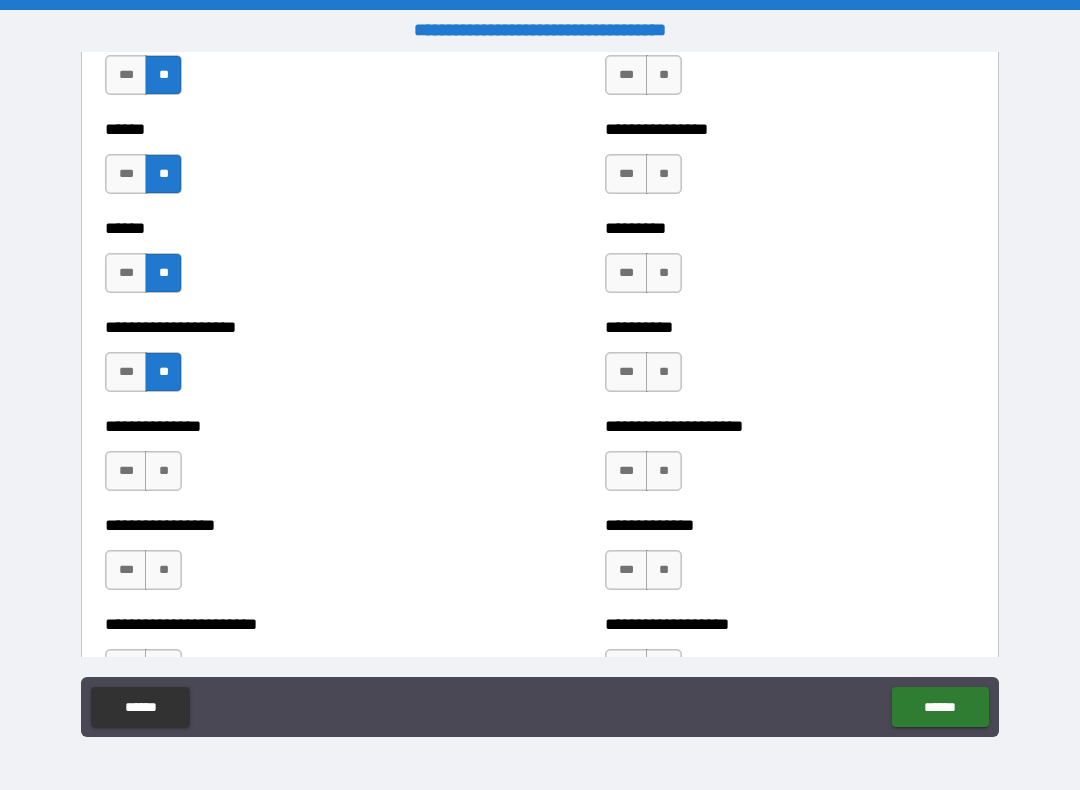 click on "**" at bounding box center [163, 471] 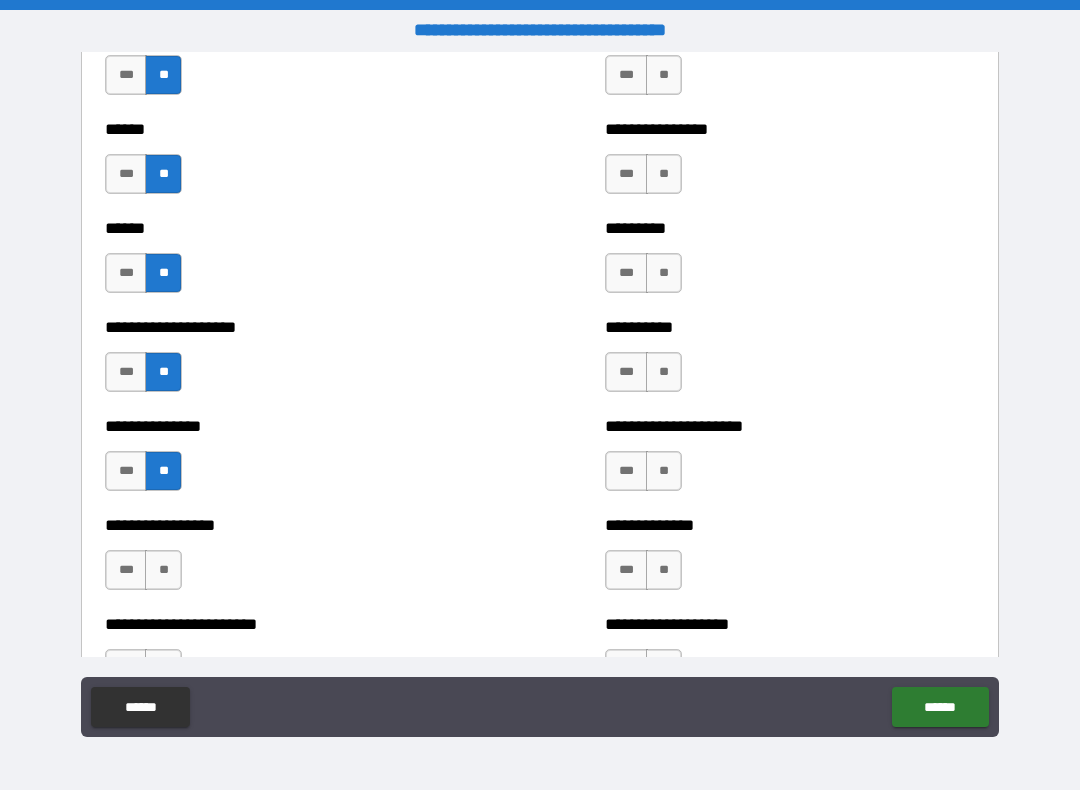 click on "***" at bounding box center [126, 570] 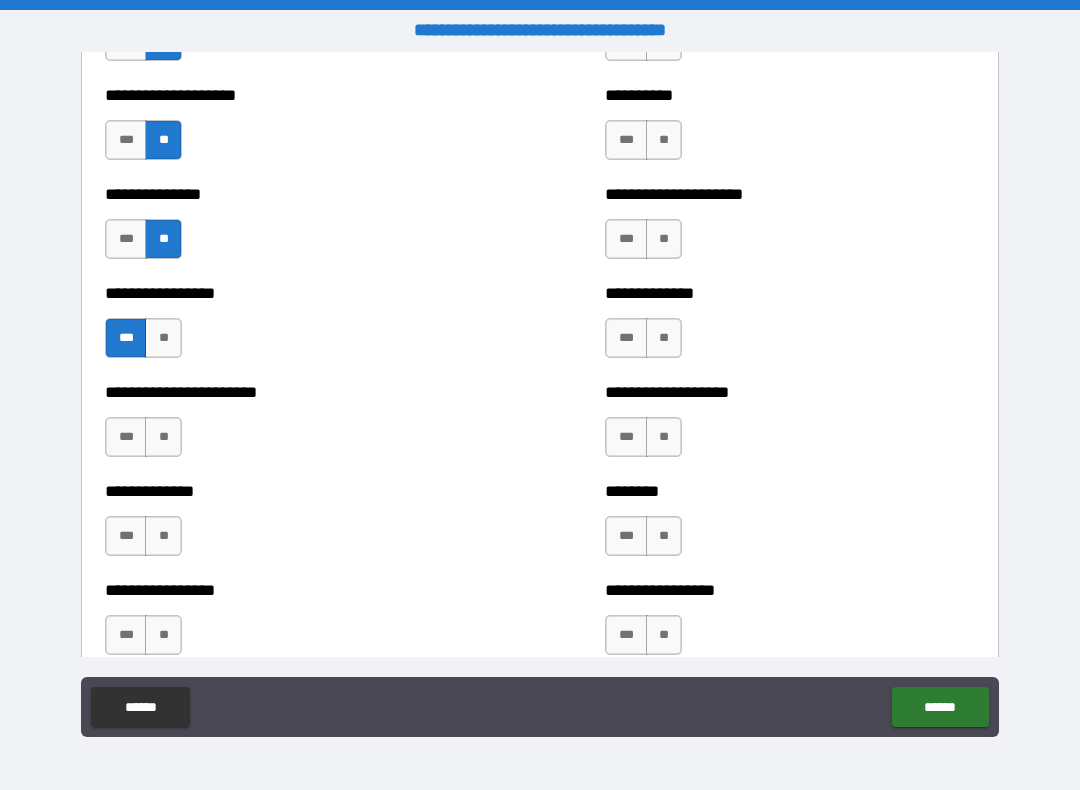 scroll, scrollTop: 3168, scrollLeft: 0, axis: vertical 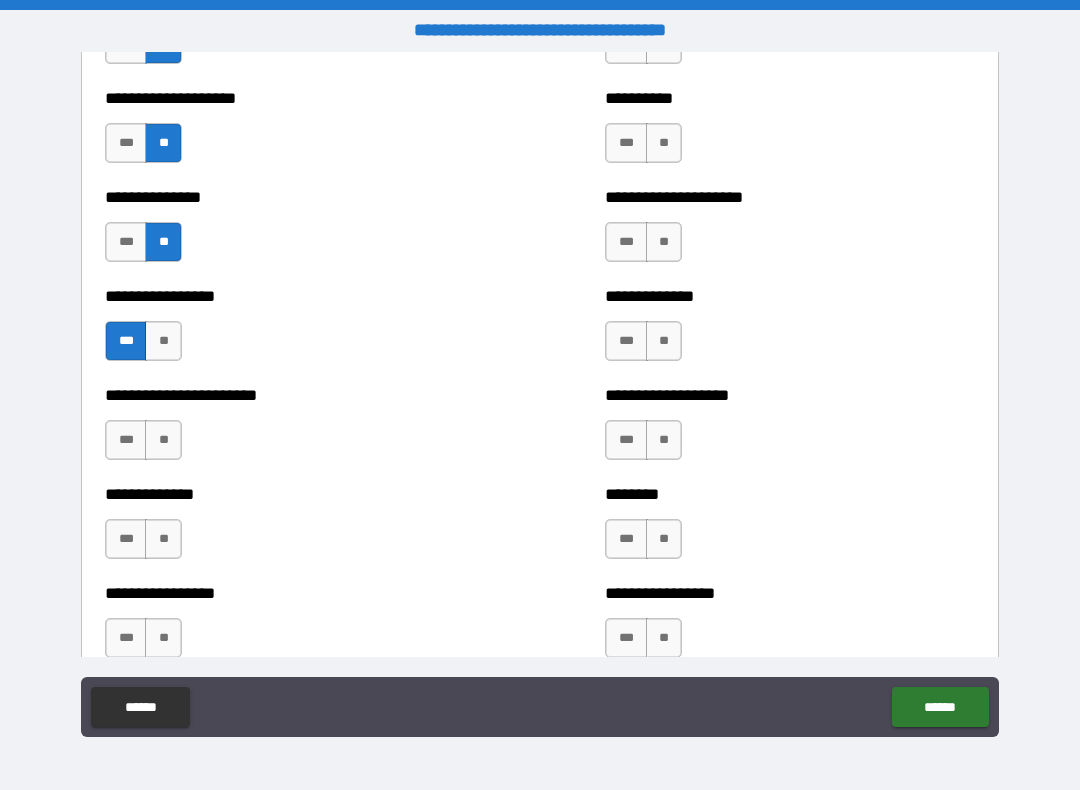 click on "**" at bounding box center (163, 440) 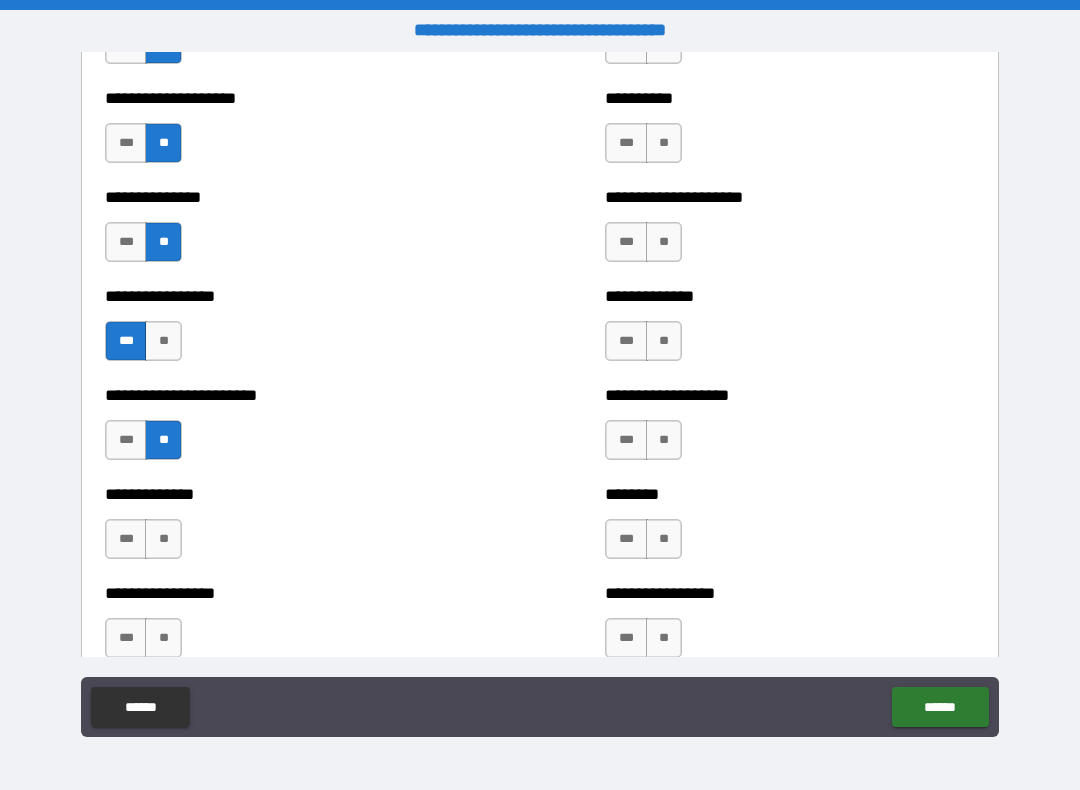 click on "**" at bounding box center [163, 539] 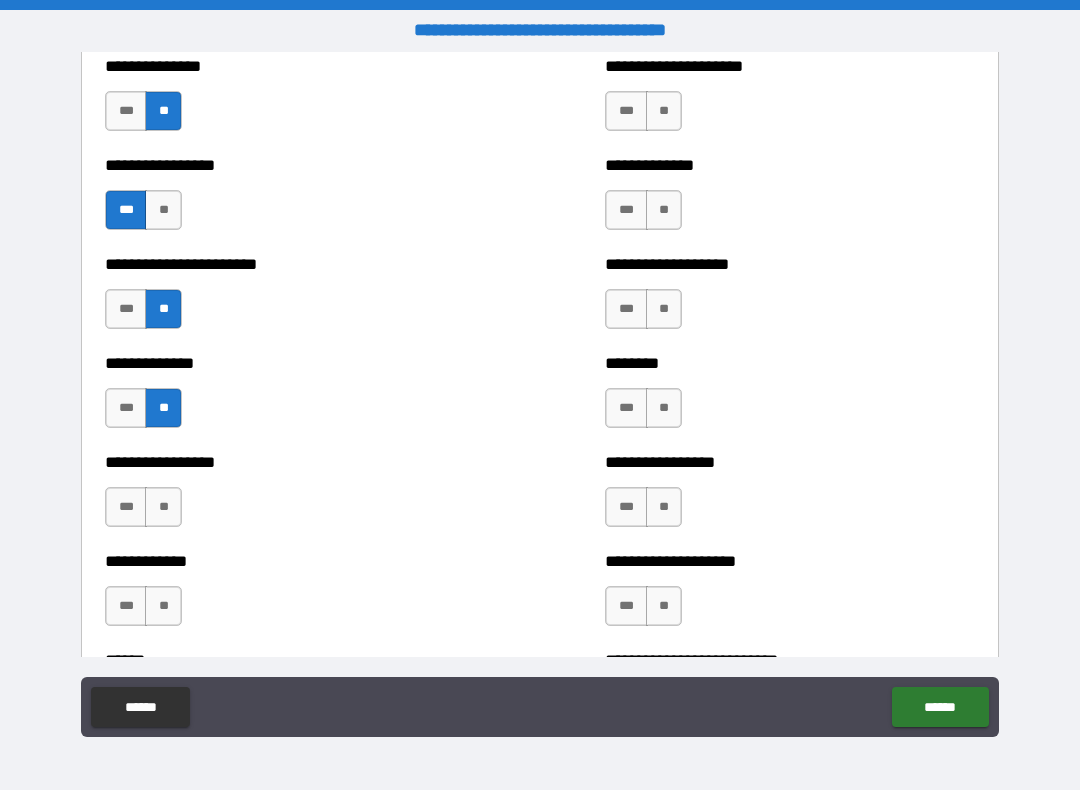 scroll, scrollTop: 3317, scrollLeft: 0, axis: vertical 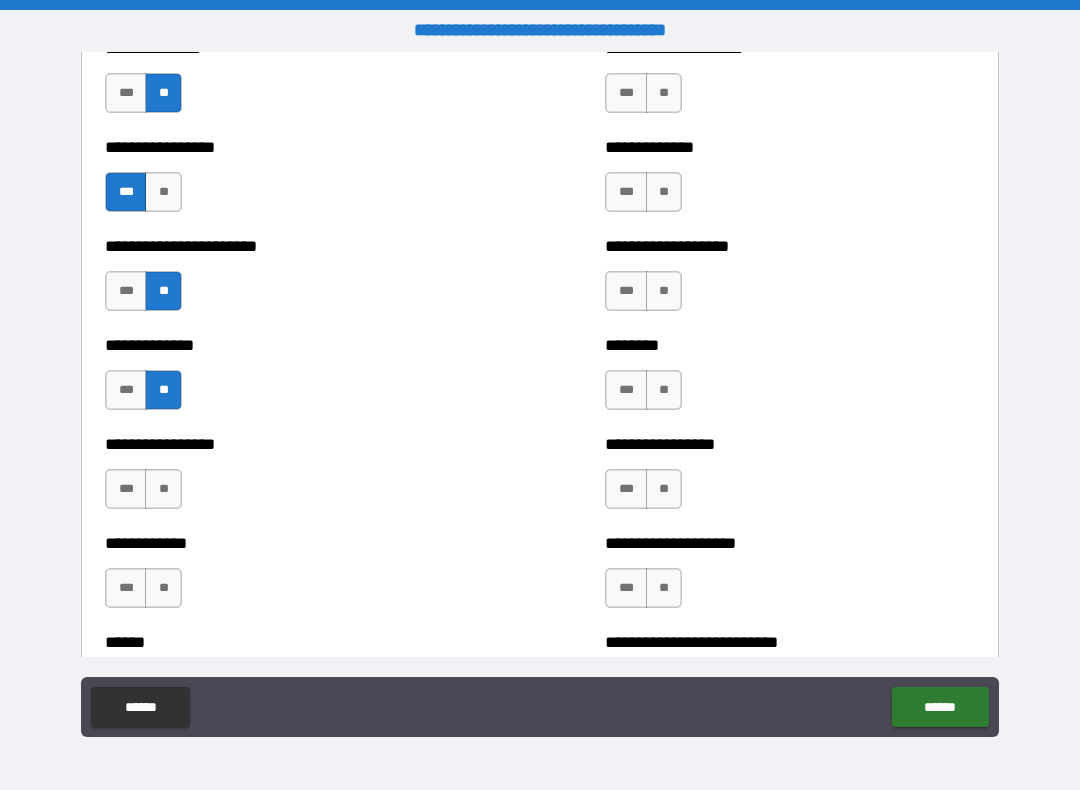 click on "**" at bounding box center [163, 489] 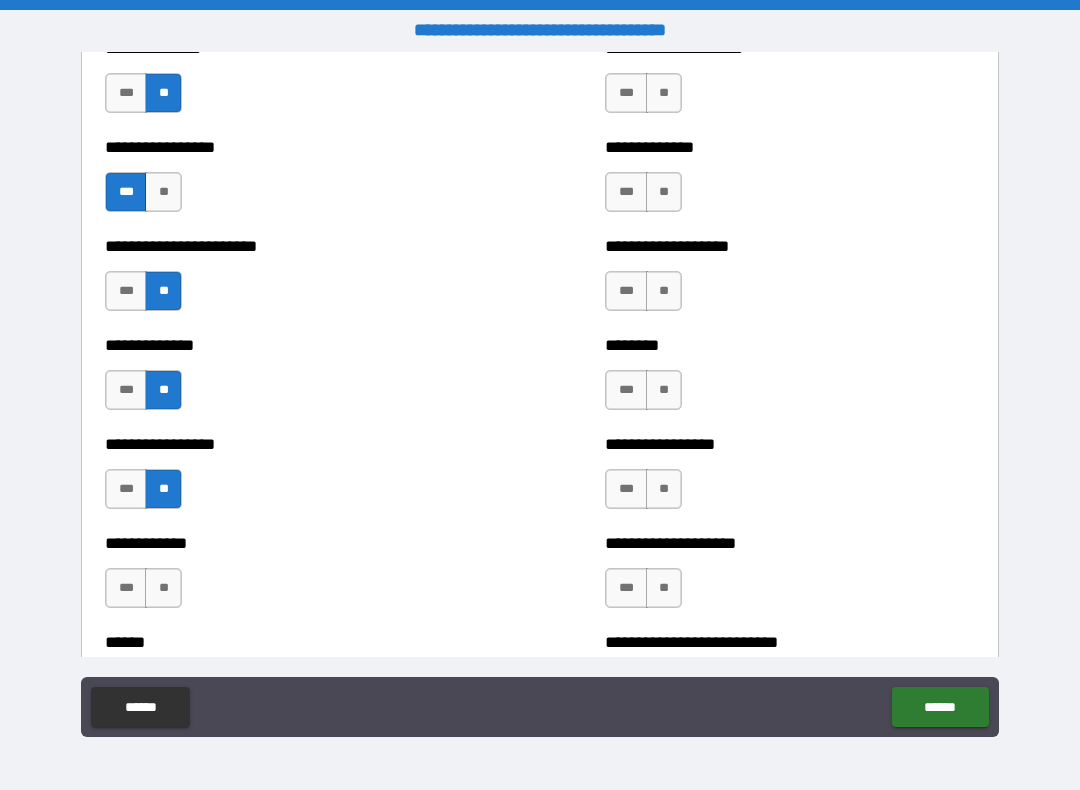 click on "**" at bounding box center (163, 588) 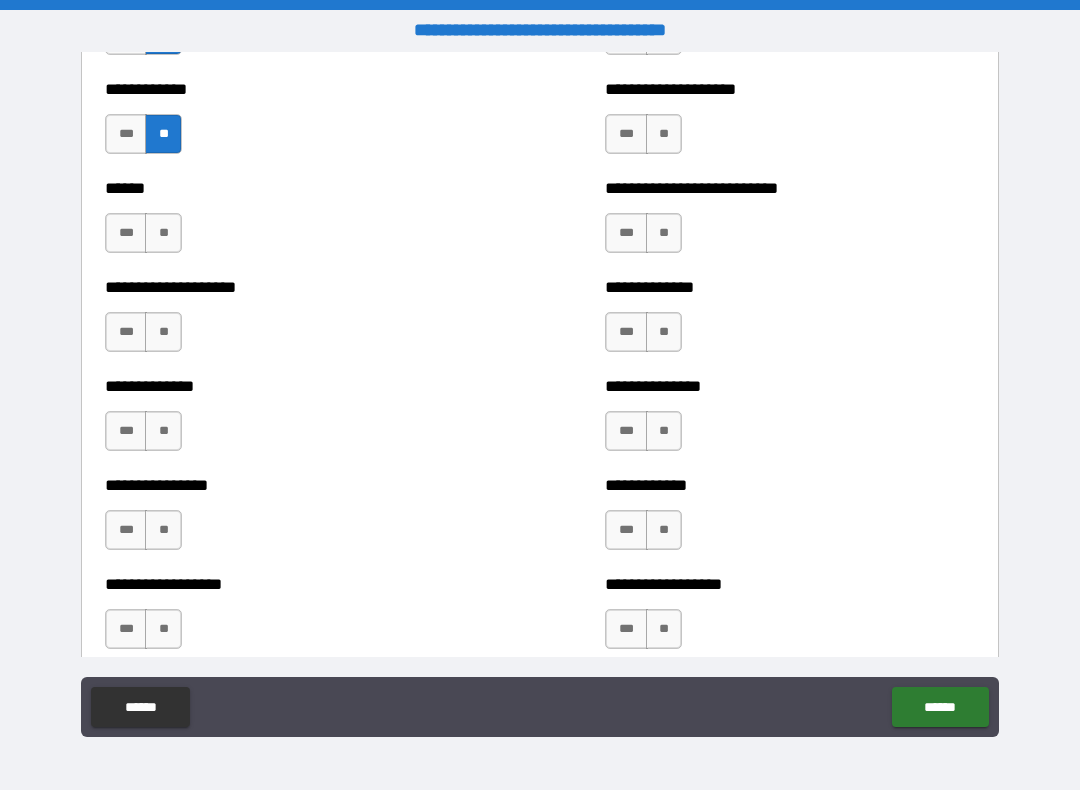 scroll, scrollTop: 3784, scrollLeft: 0, axis: vertical 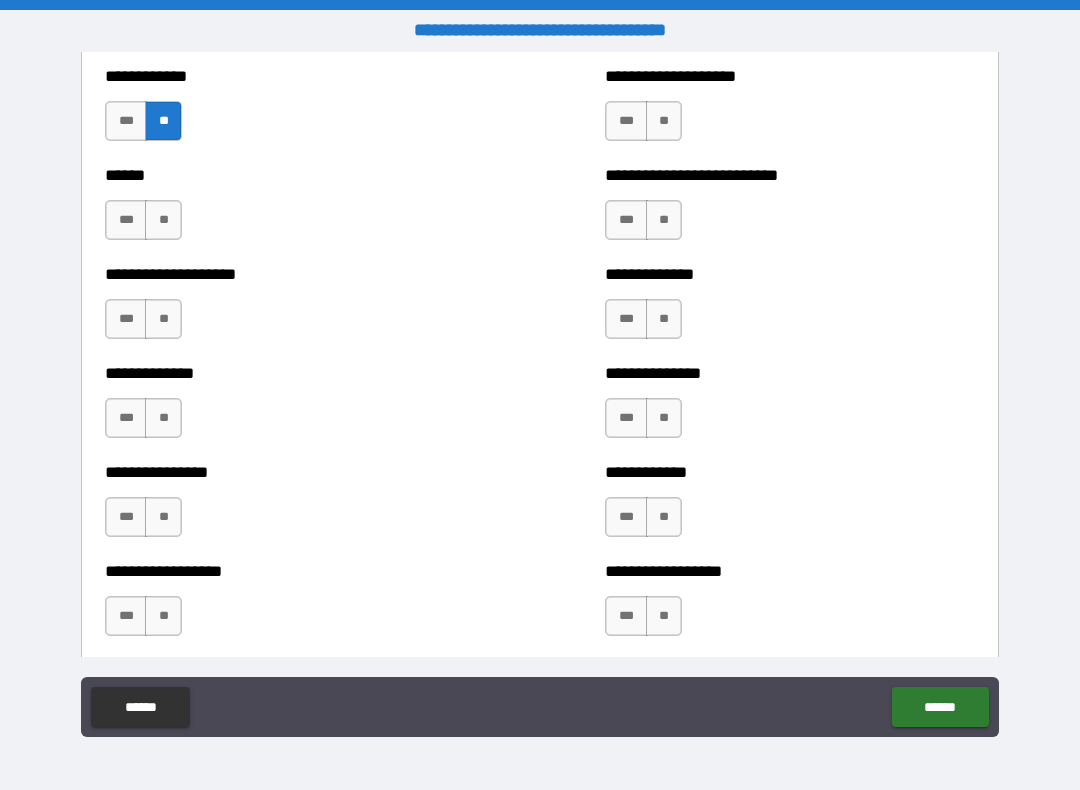 click on "**" at bounding box center [163, 220] 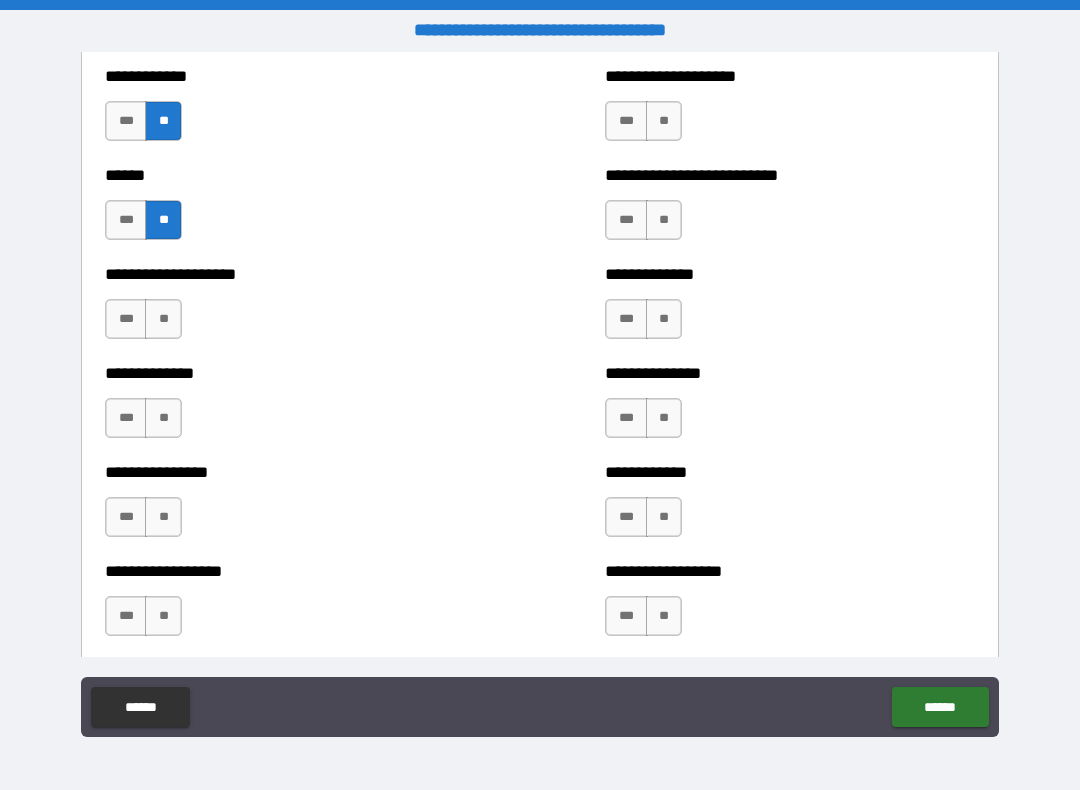 click on "**" at bounding box center (163, 319) 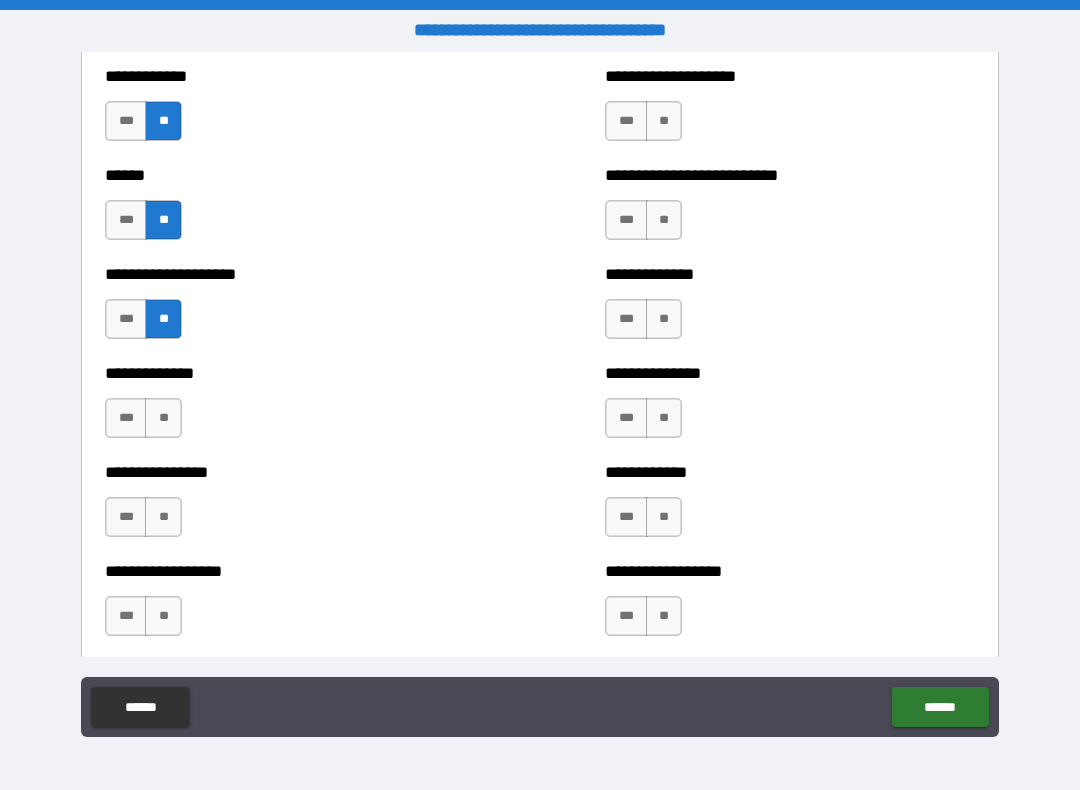 click on "**" at bounding box center (163, 418) 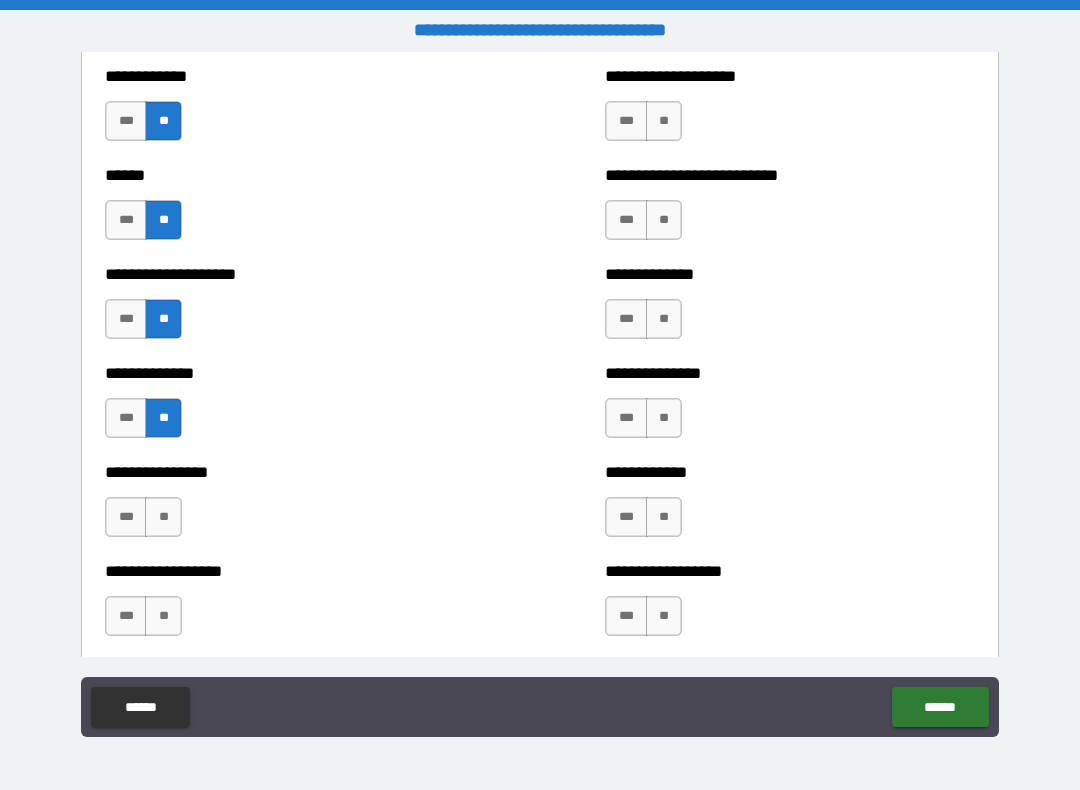 click on "**" at bounding box center [163, 517] 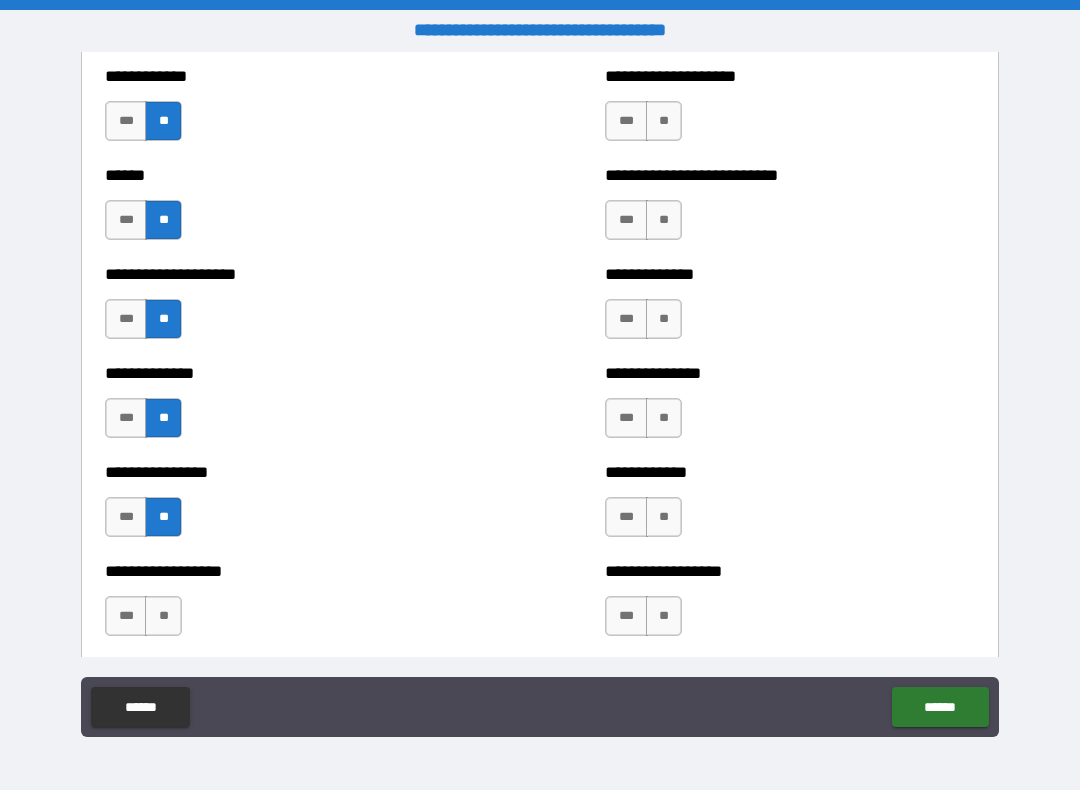click on "**" at bounding box center (163, 616) 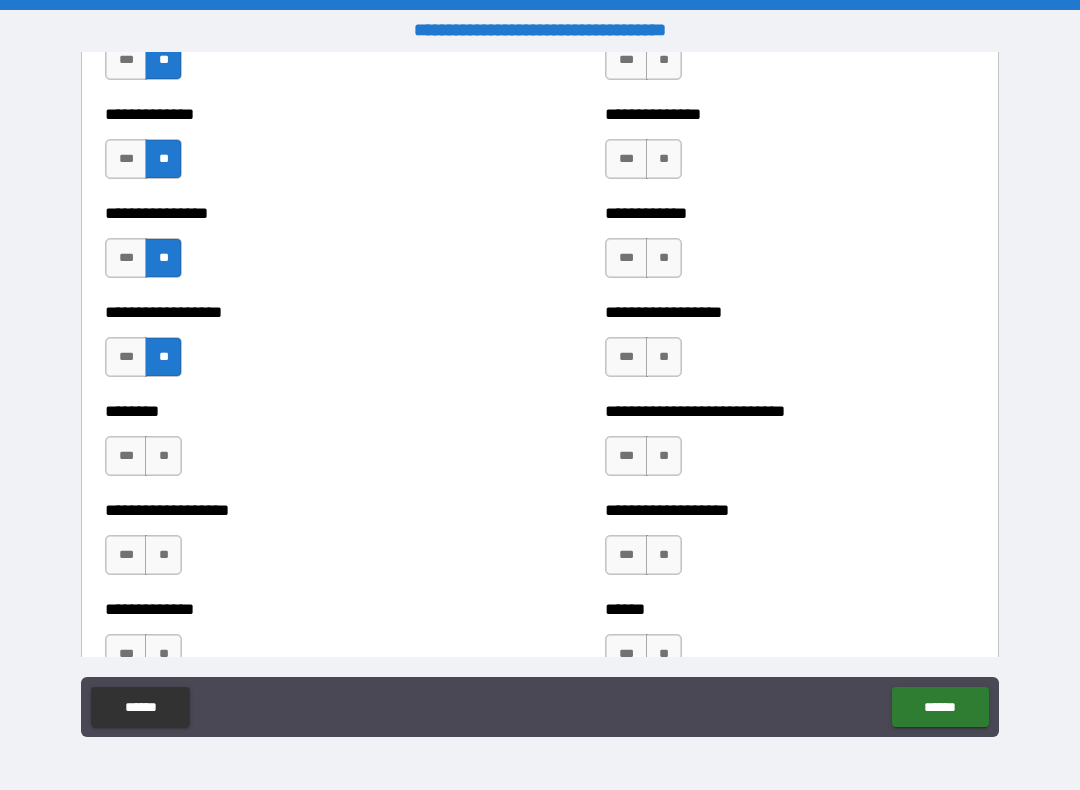 scroll, scrollTop: 4044, scrollLeft: 0, axis: vertical 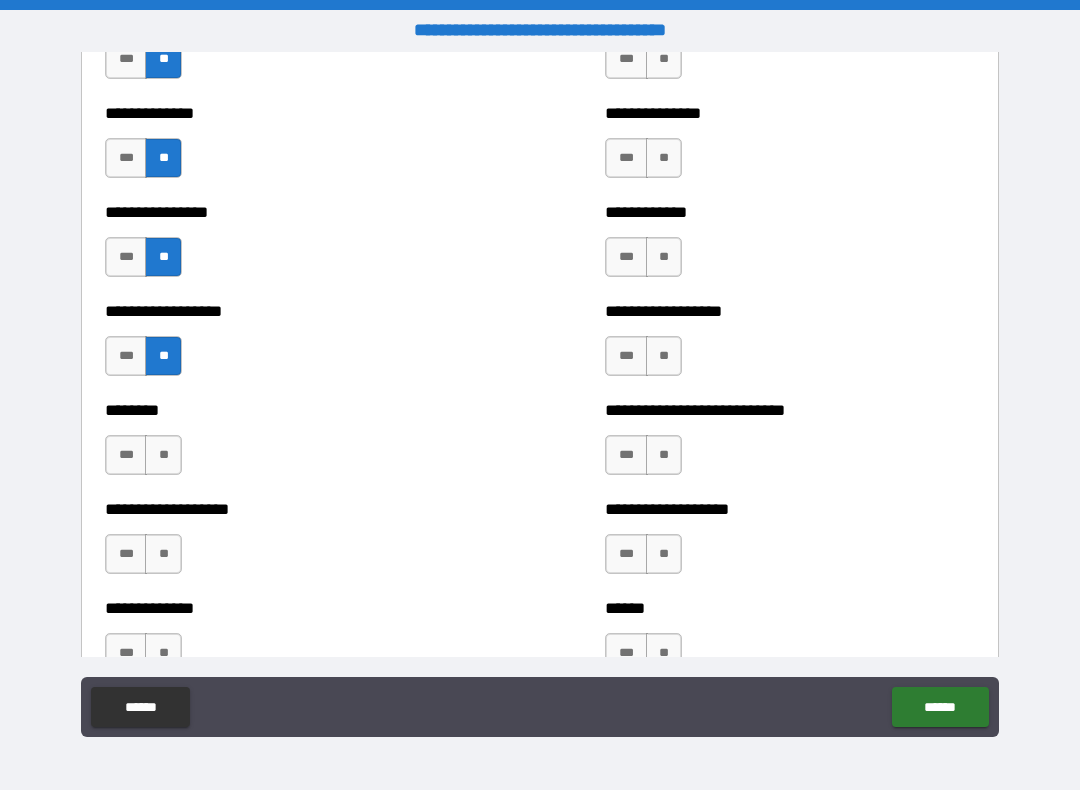 click on "**" at bounding box center (163, 455) 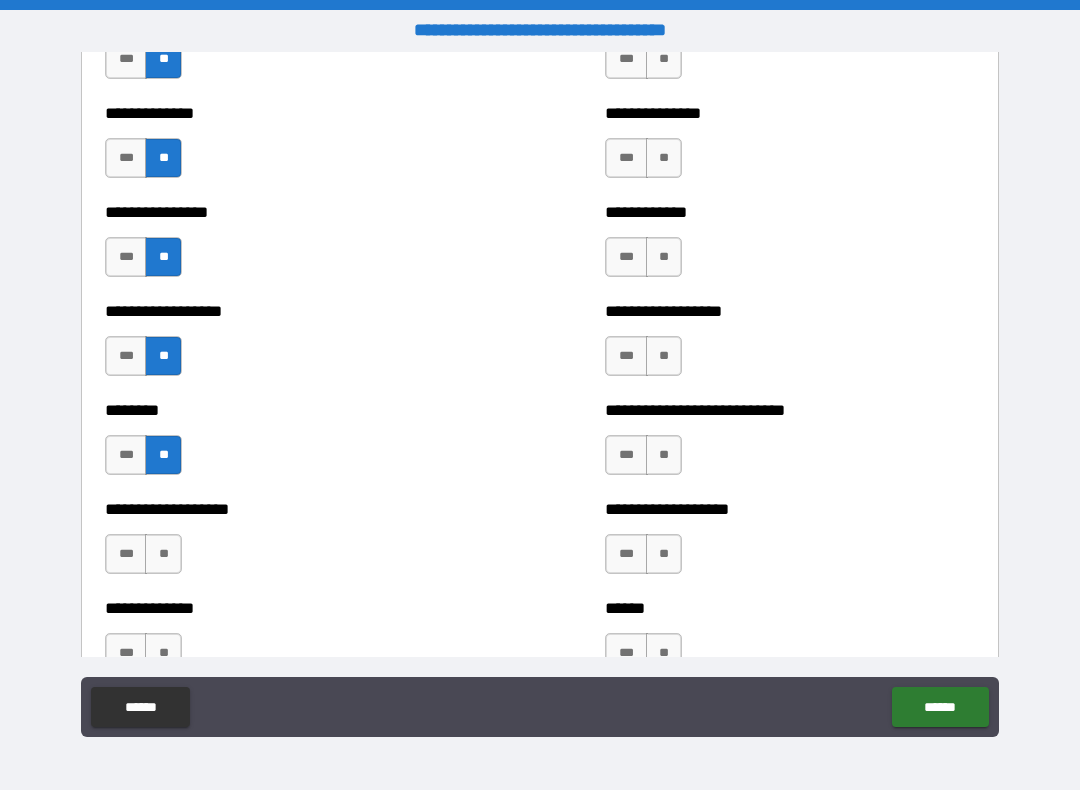 click on "**" at bounding box center [163, 554] 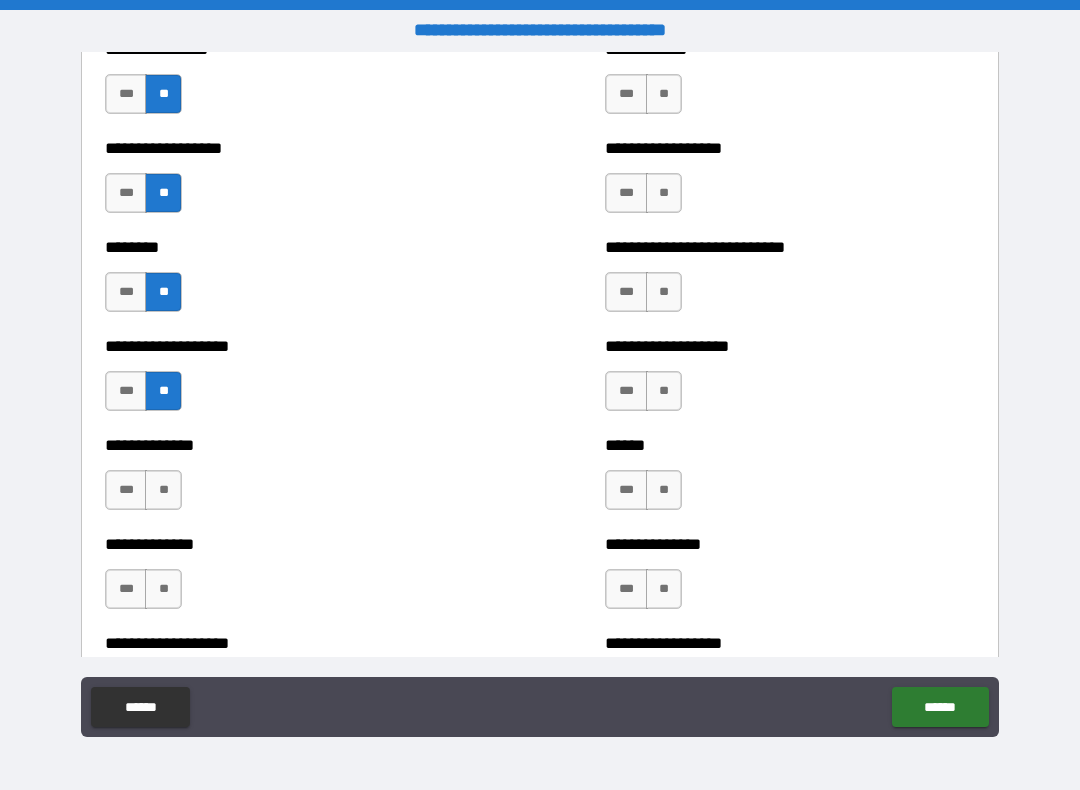 scroll, scrollTop: 4226, scrollLeft: 0, axis: vertical 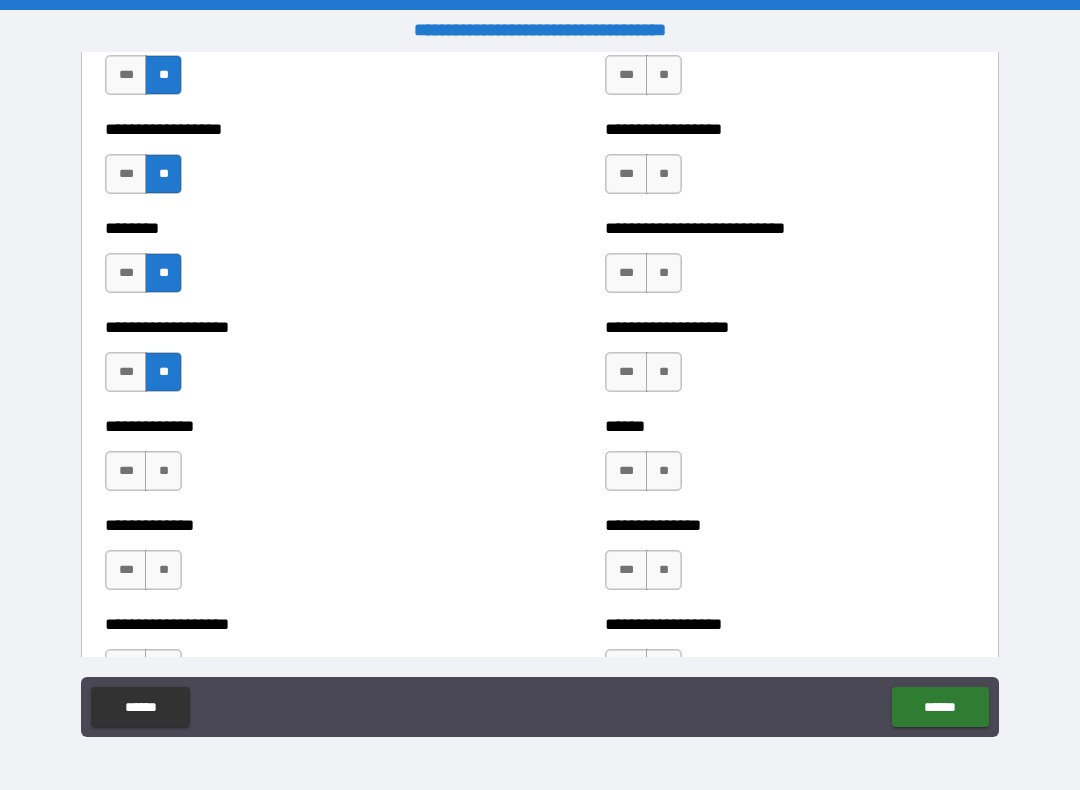 click on "**" at bounding box center [163, 471] 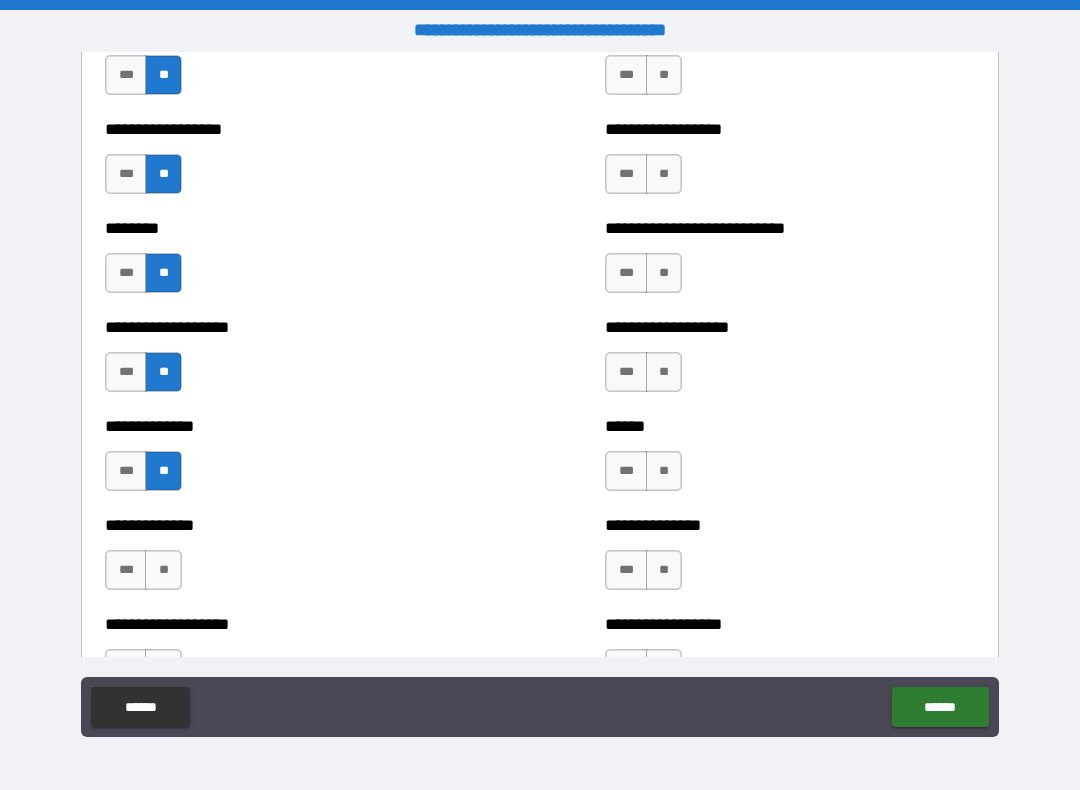 click on "**" at bounding box center (163, 570) 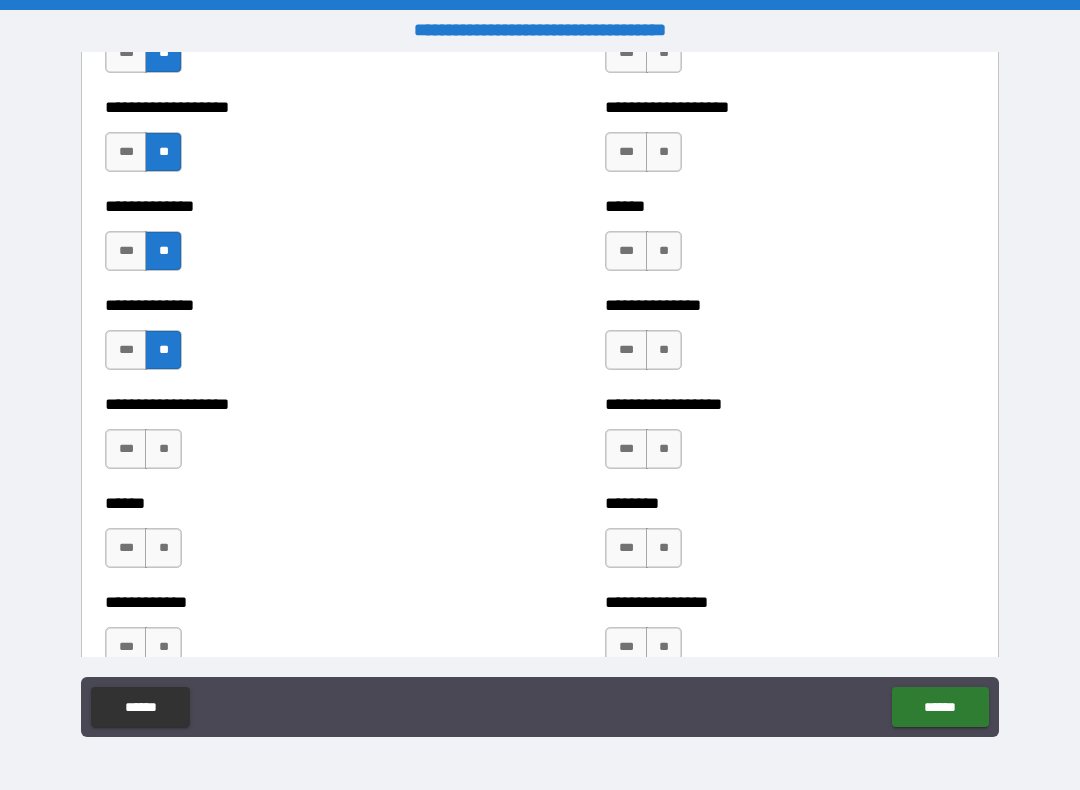 scroll, scrollTop: 4451, scrollLeft: 0, axis: vertical 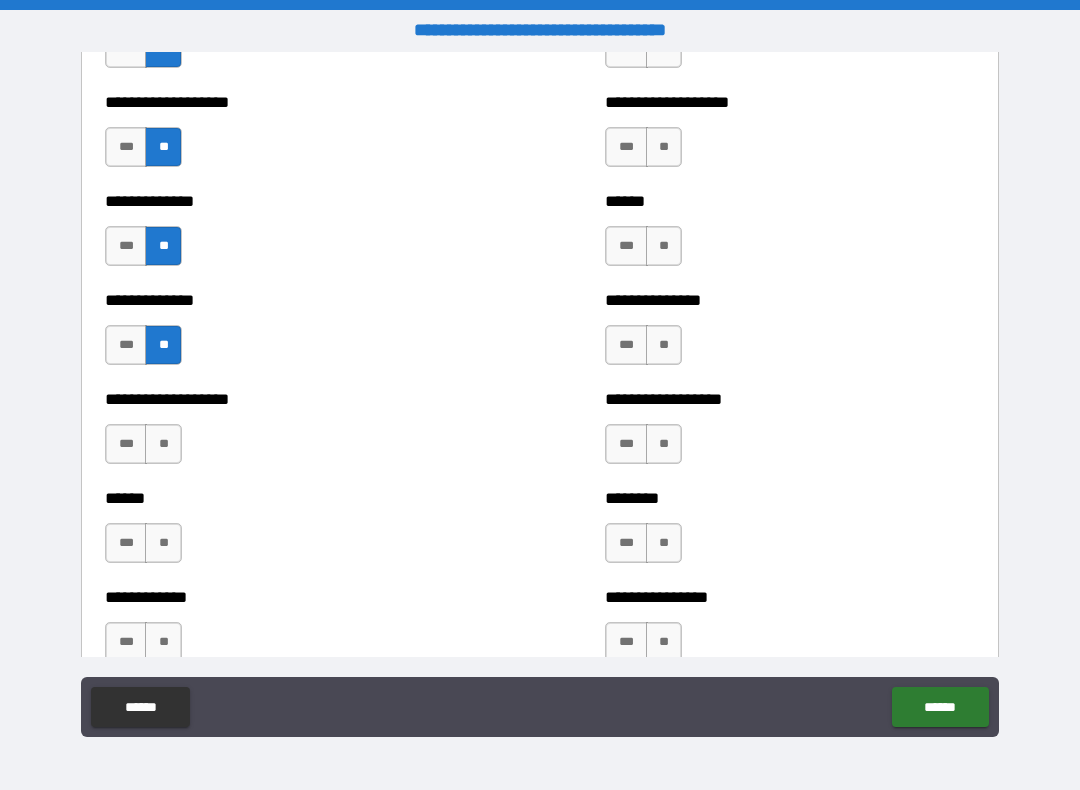 click on "***" at bounding box center (126, 444) 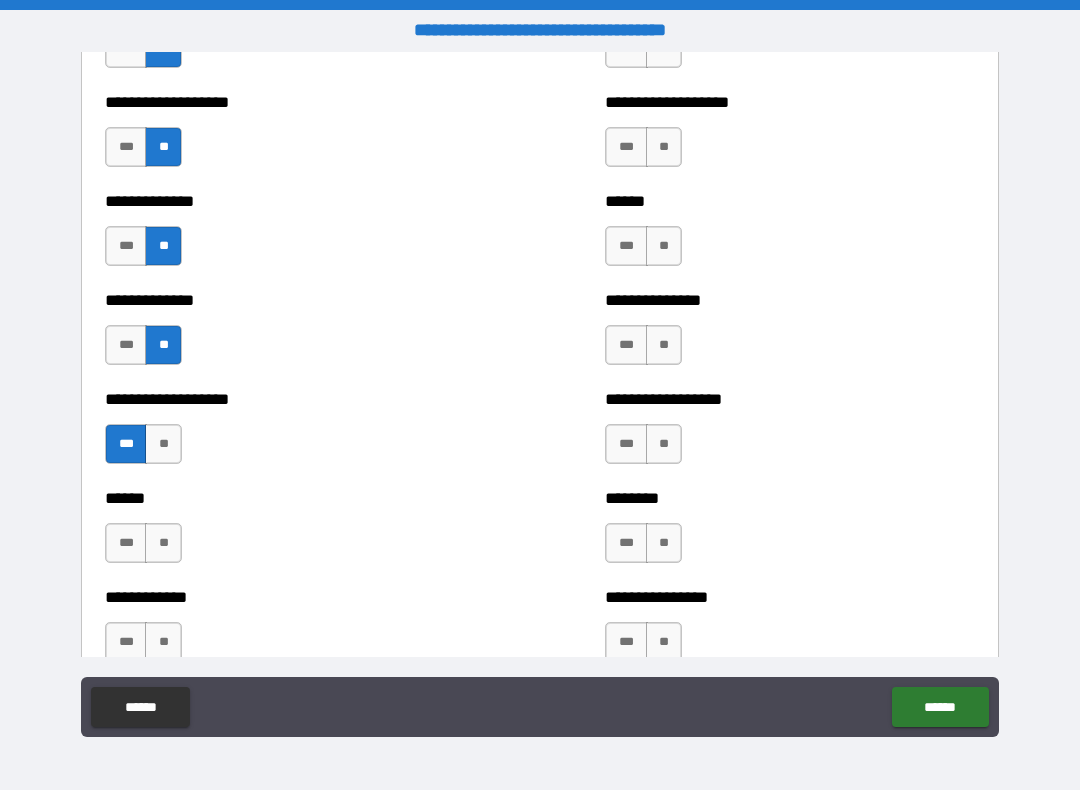 click on "**" at bounding box center [163, 543] 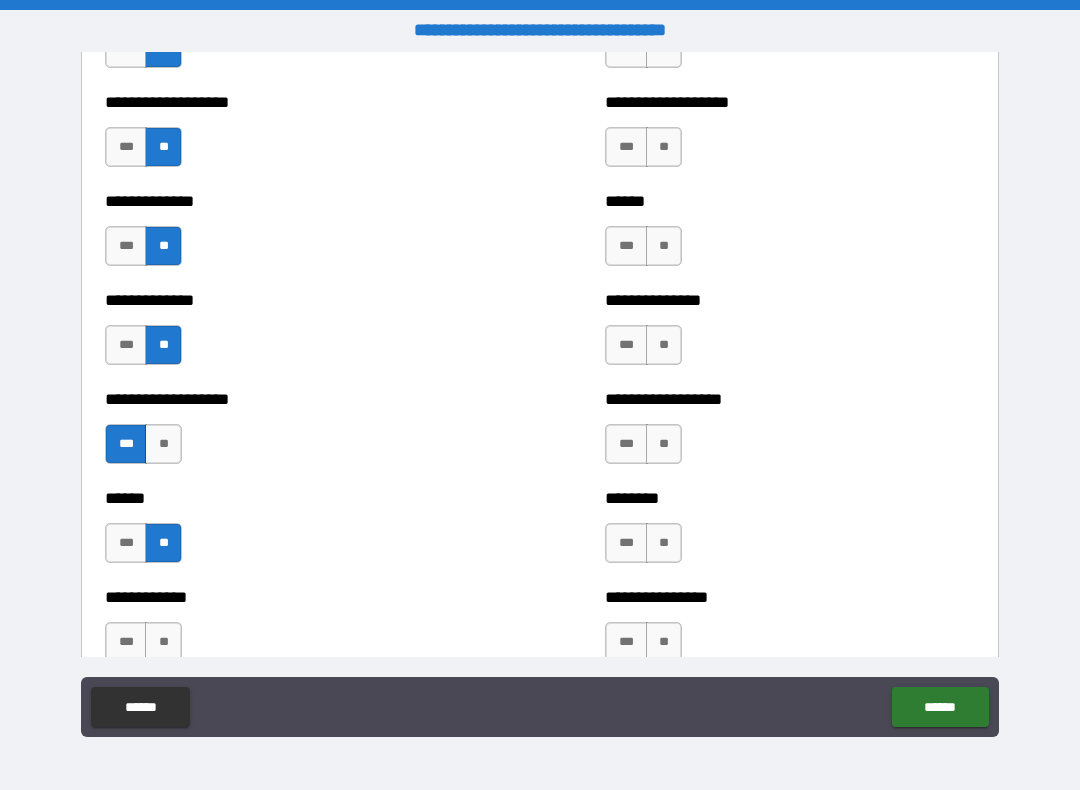 click on "**" at bounding box center (163, 642) 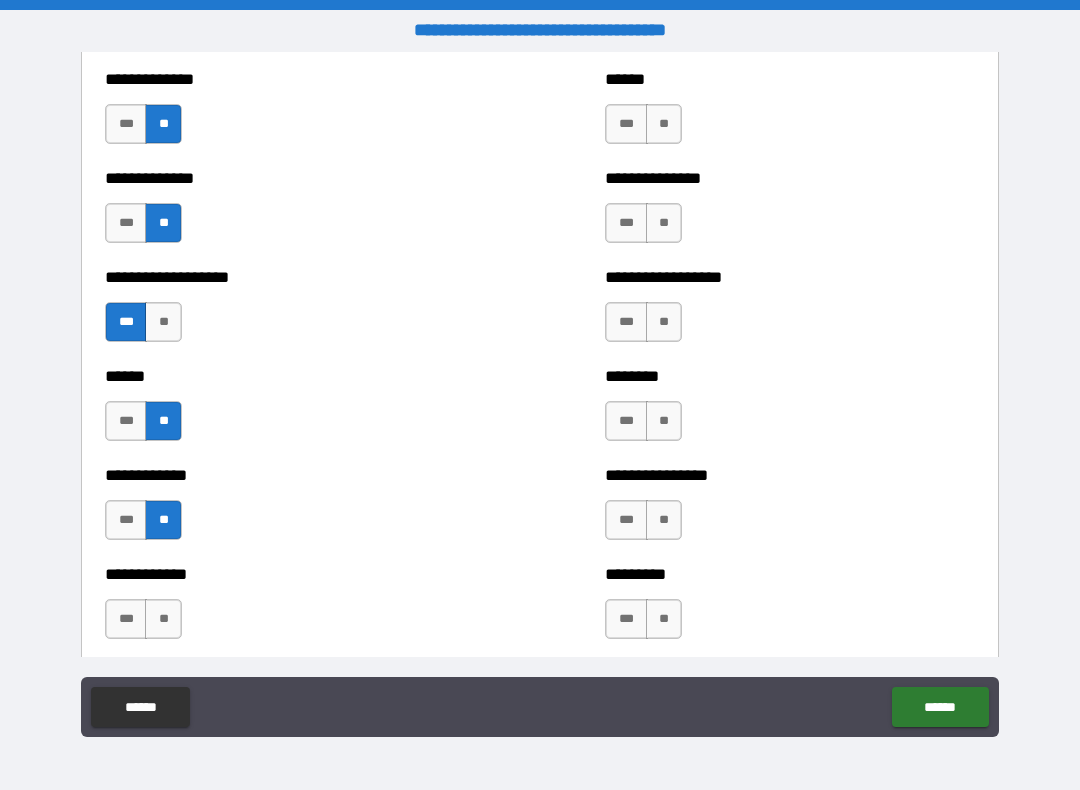 scroll, scrollTop: 4588, scrollLeft: 0, axis: vertical 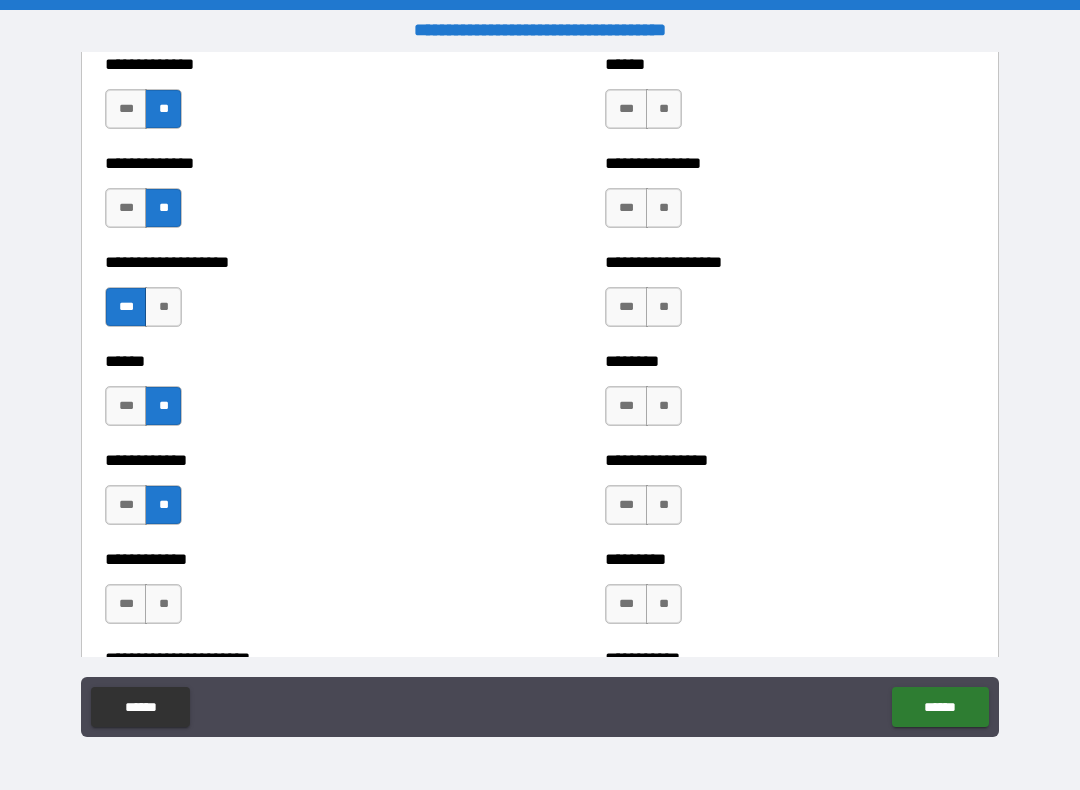 click on "**" at bounding box center [163, 604] 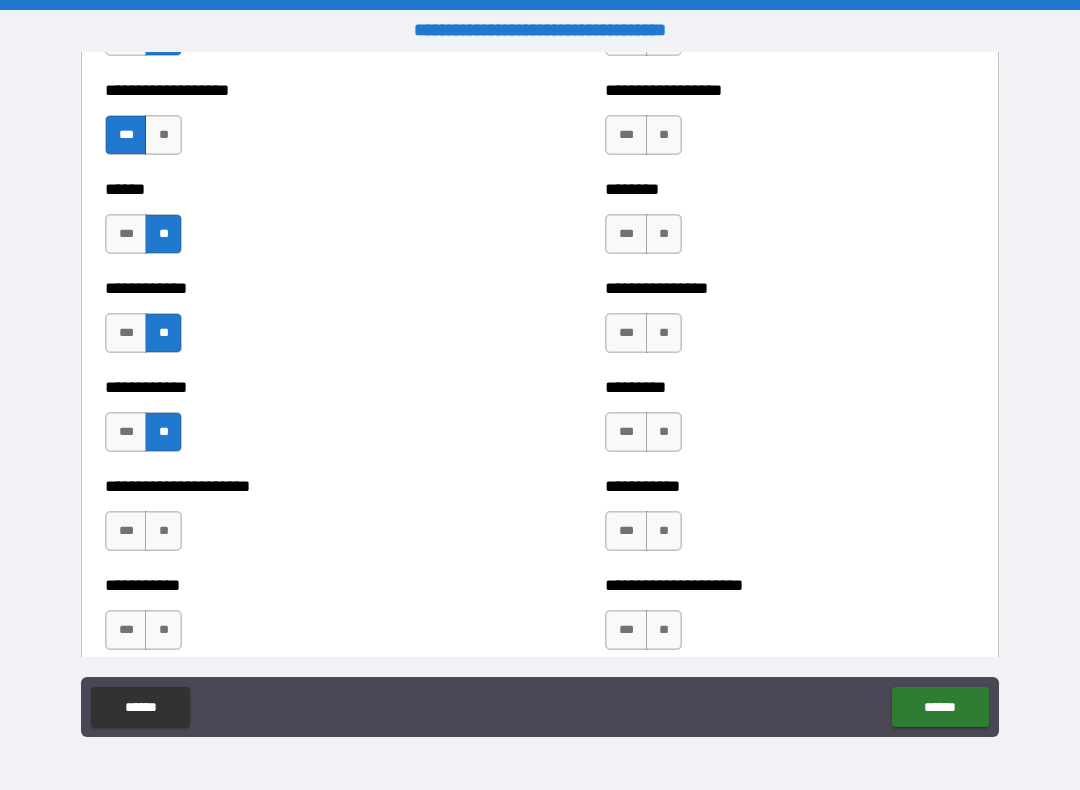 scroll, scrollTop: 4761, scrollLeft: 0, axis: vertical 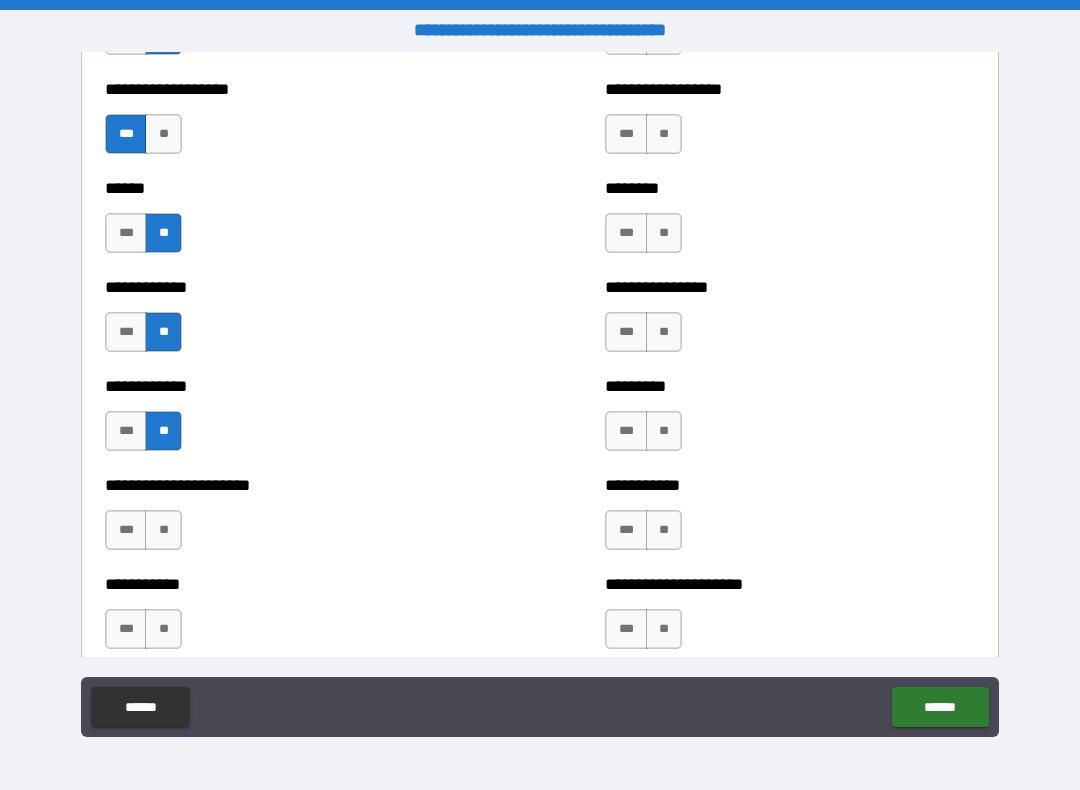 click on "**" at bounding box center (163, 530) 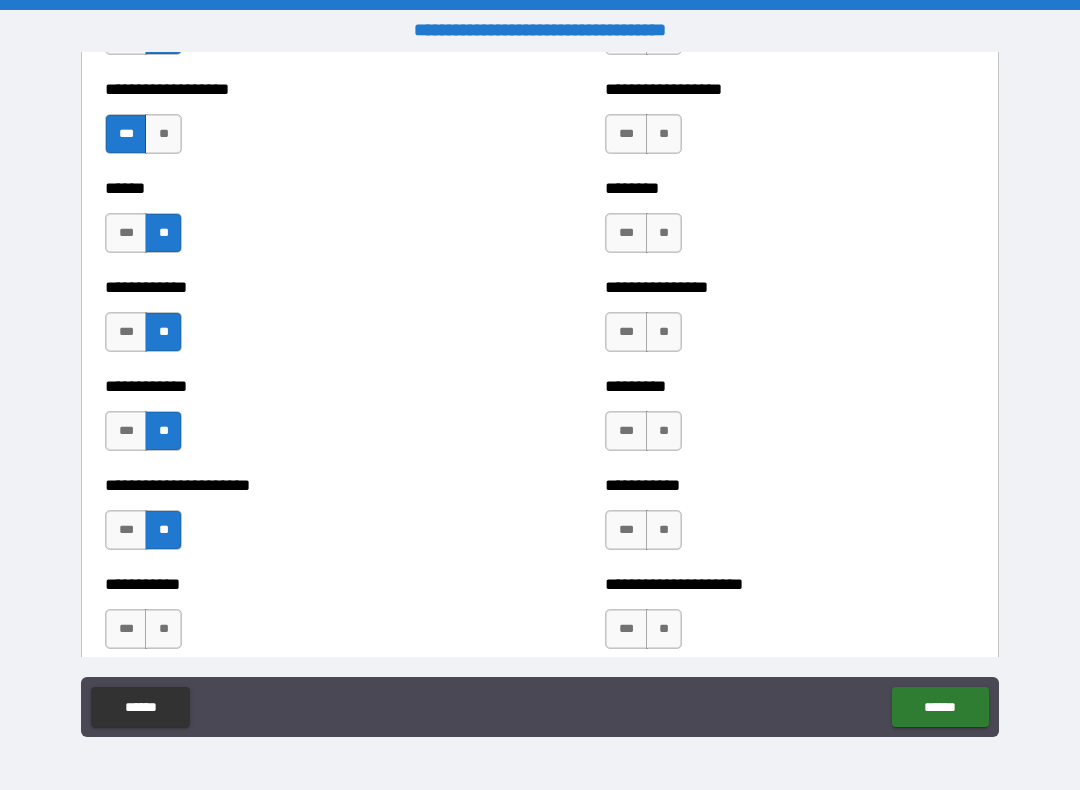 click on "**" at bounding box center [163, 629] 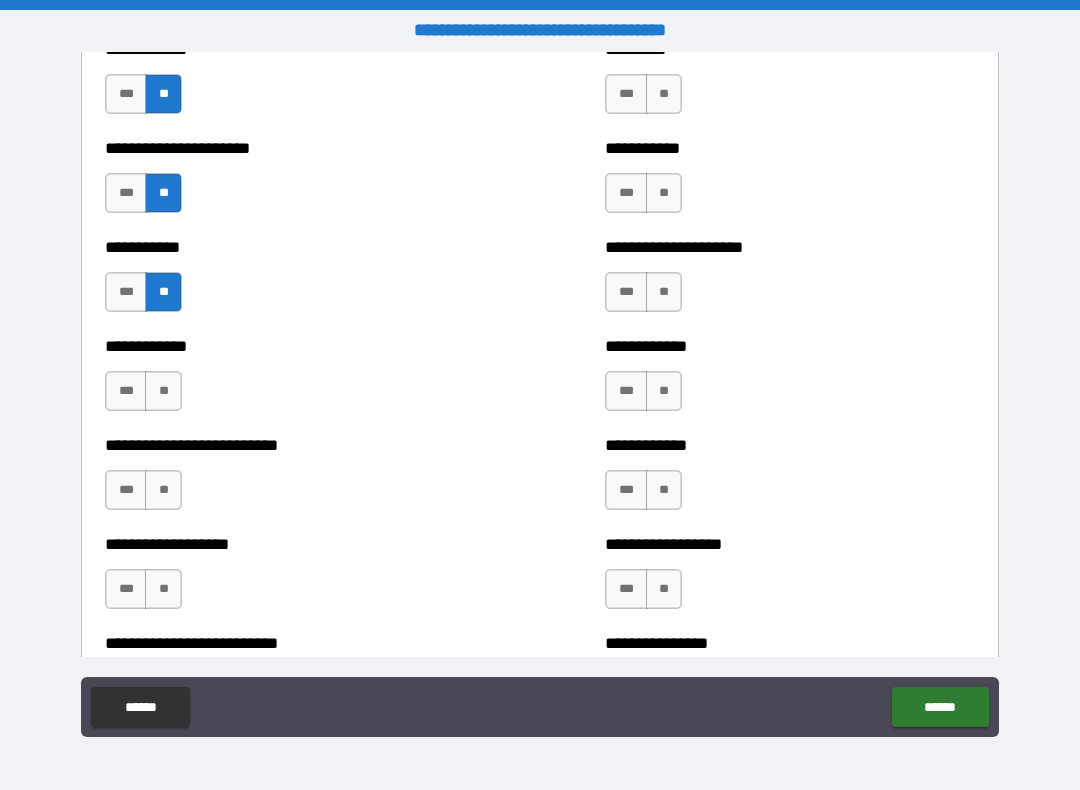 scroll, scrollTop: 5118, scrollLeft: 0, axis: vertical 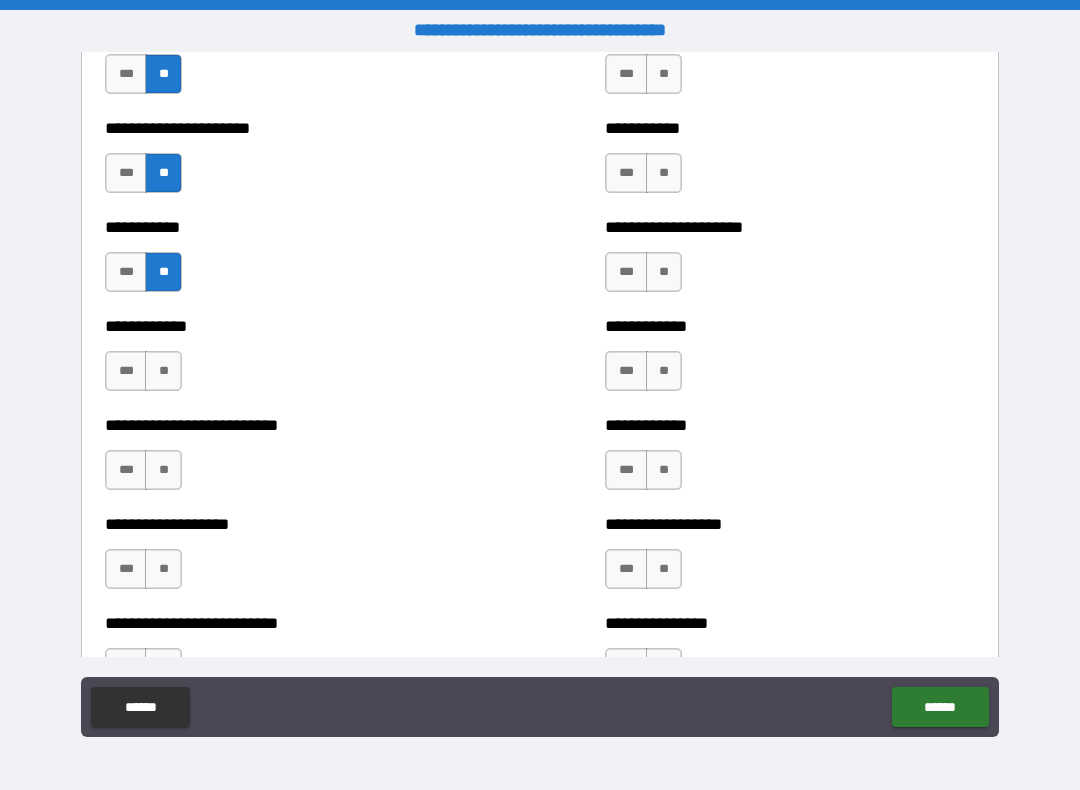 click on "**" at bounding box center (163, 371) 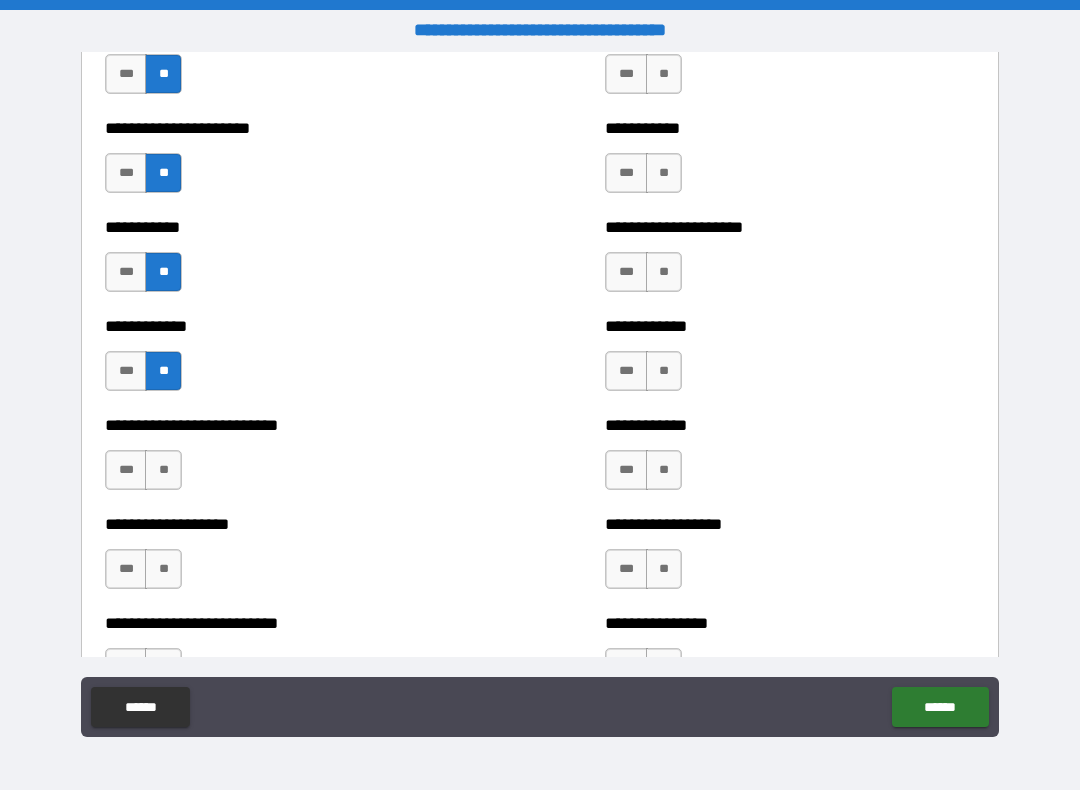 click on "**" at bounding box center [163, 470] 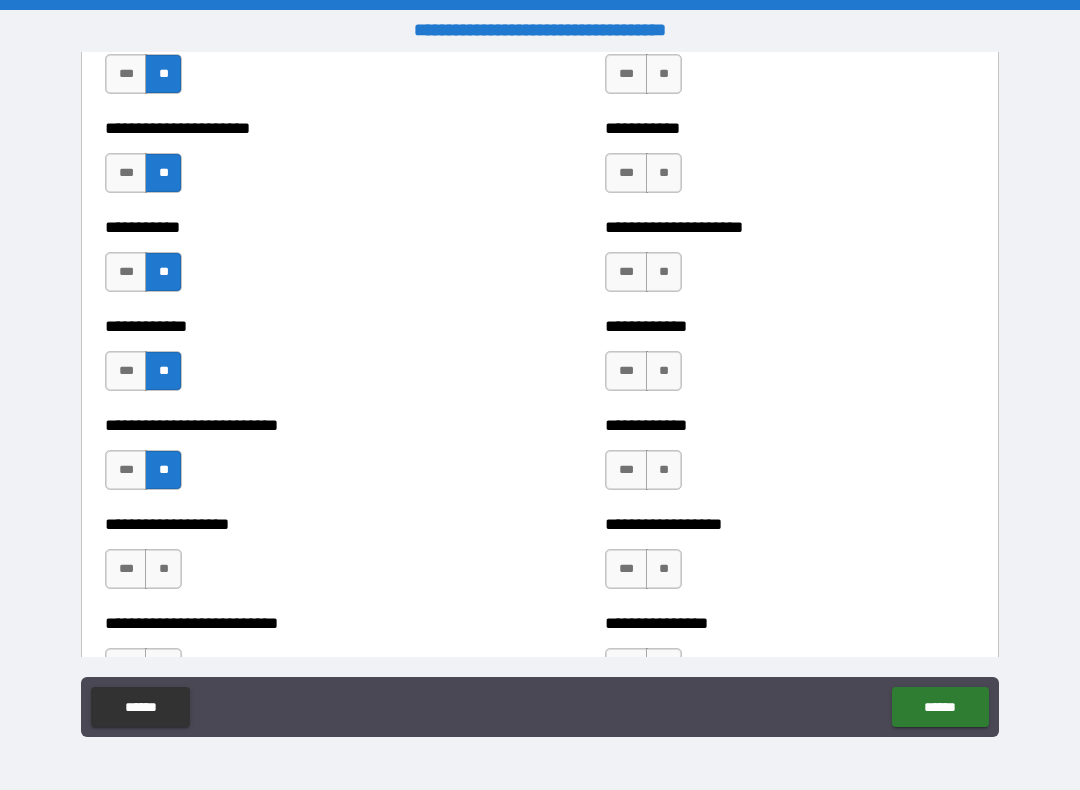 click on "**" at bounding box center [163, 569] 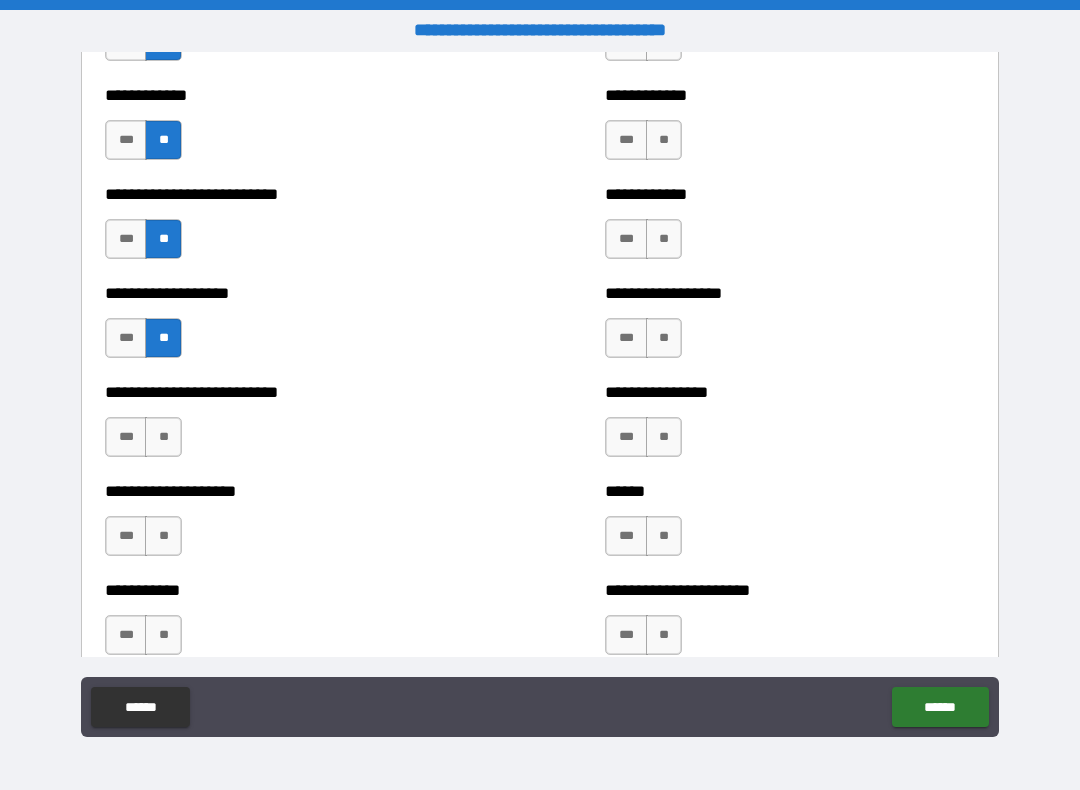 scroll, scrollTop: 5403, scrollLeft: 0, axis: vertical 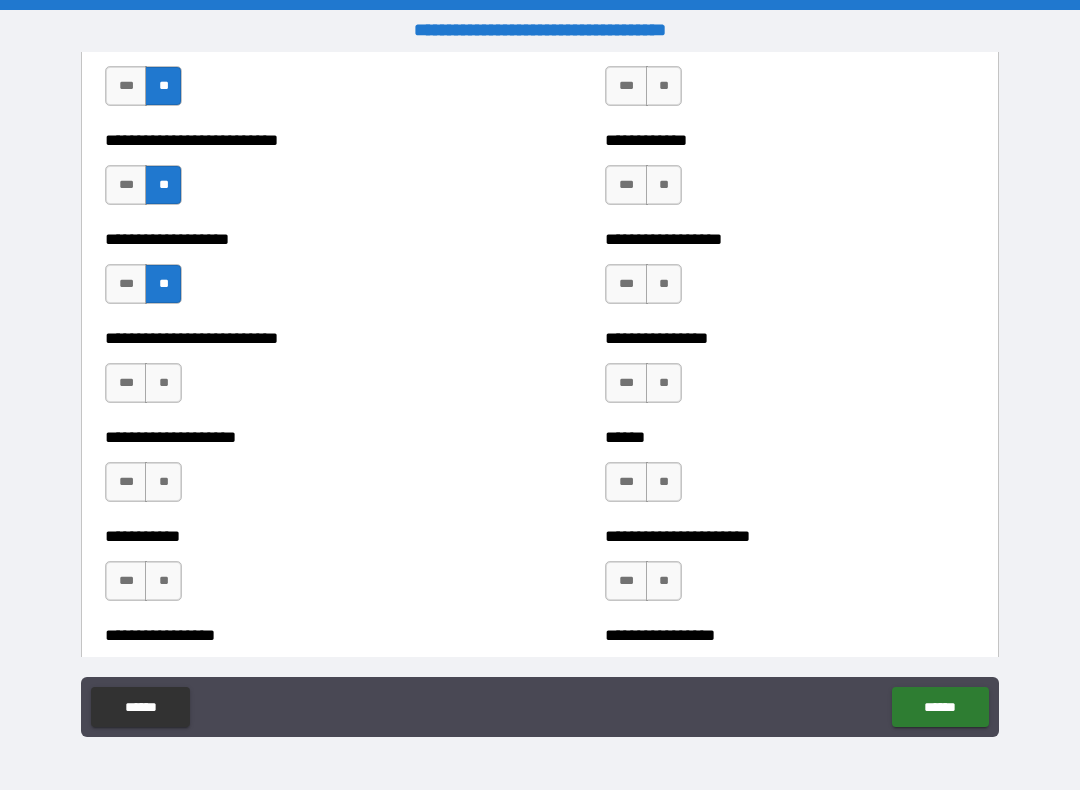 click on "**" at bounding box center (163, 383) 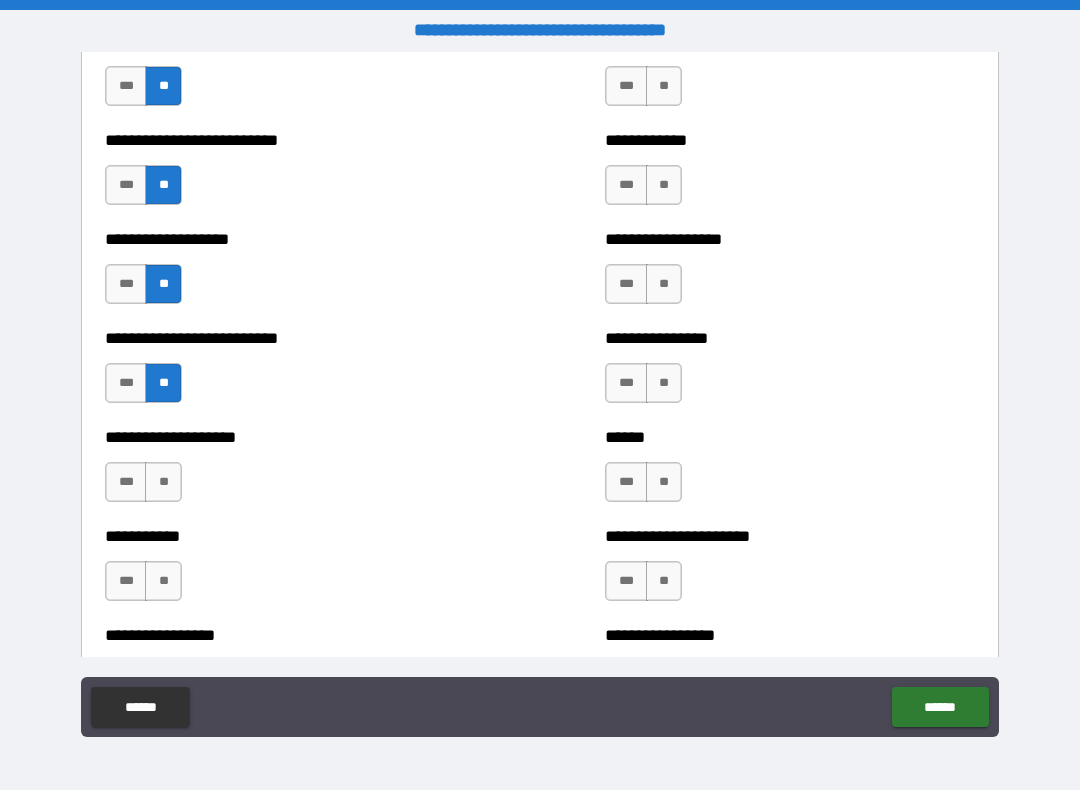 click on "**" at bounding box center [163, 482] 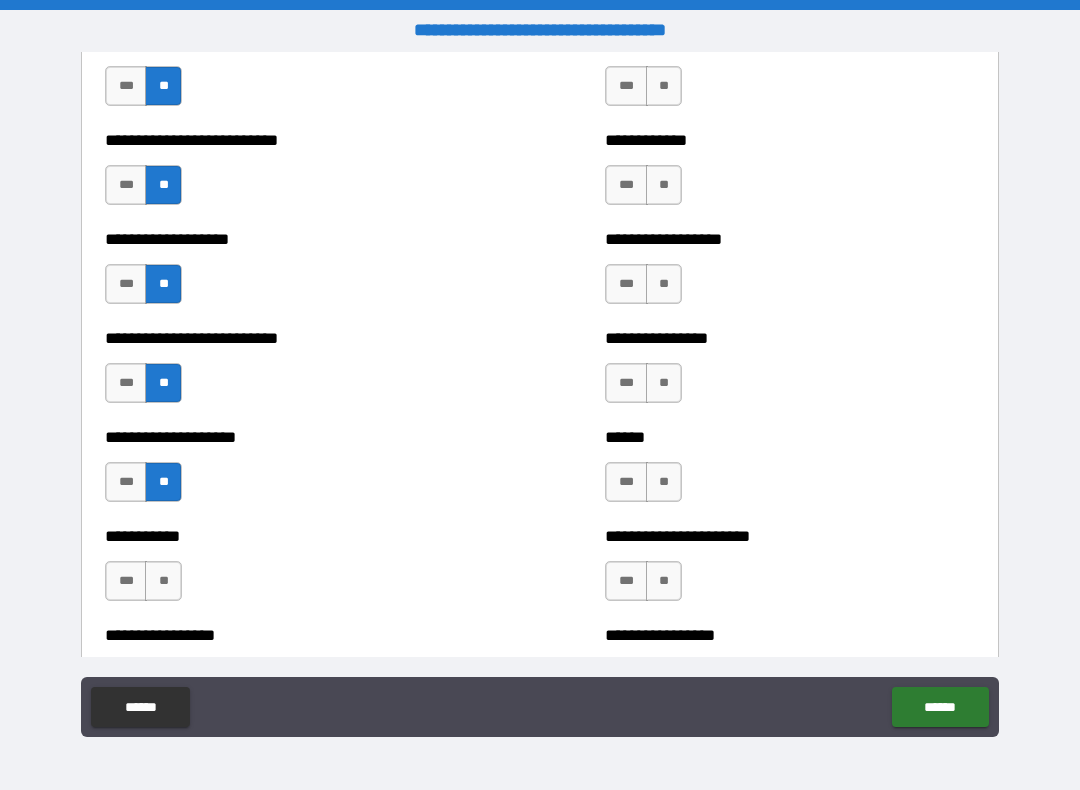 click on "**" at bounding box center (163, 581) 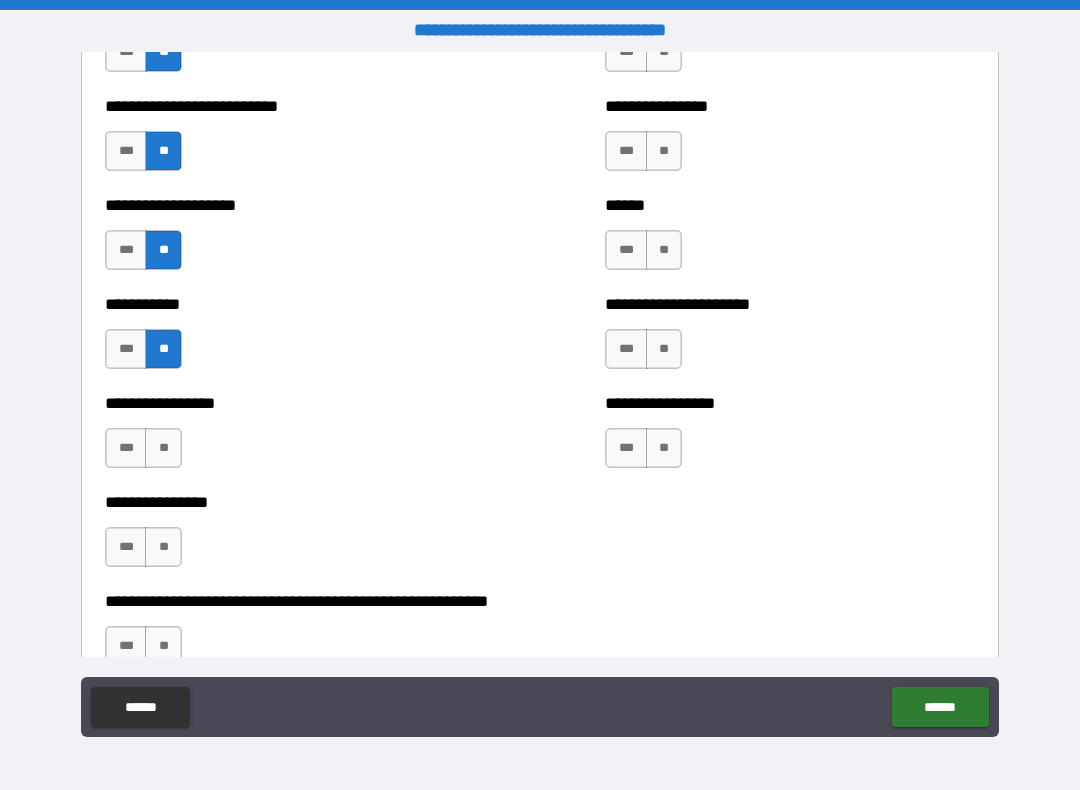 scroll, scrollTop: 5632, scrollLeft: 0, axis: vertical 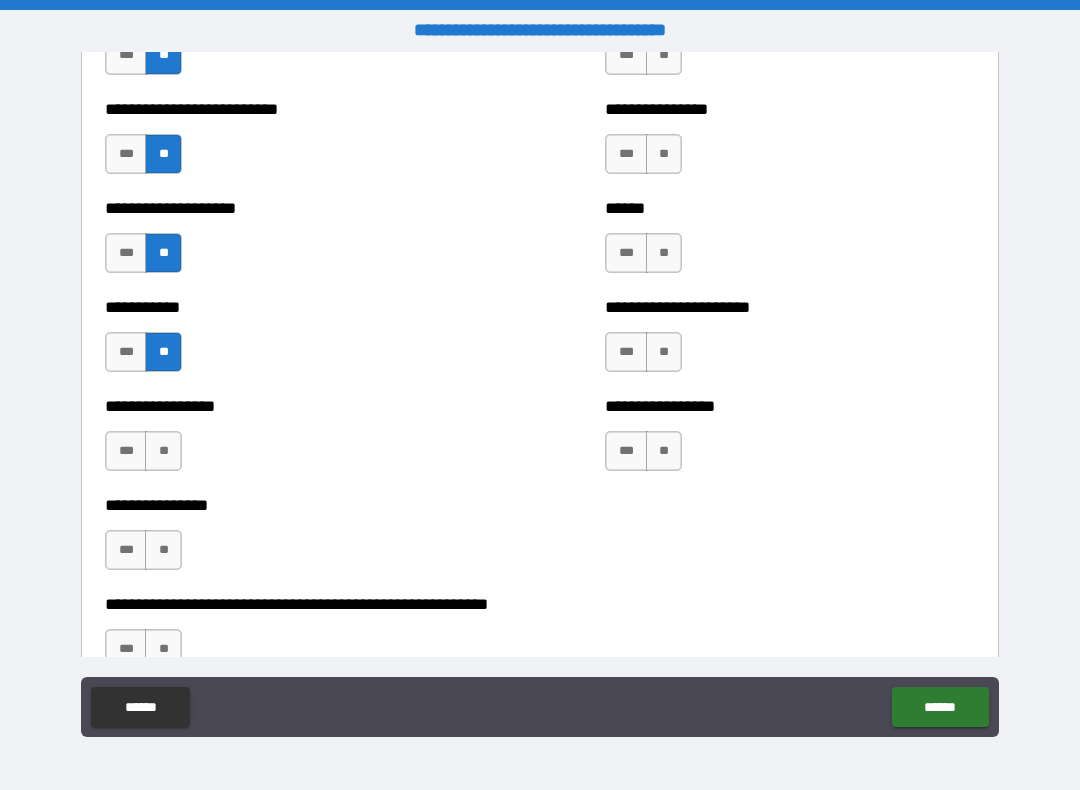 click on "**" at bounding box center [163, 451] 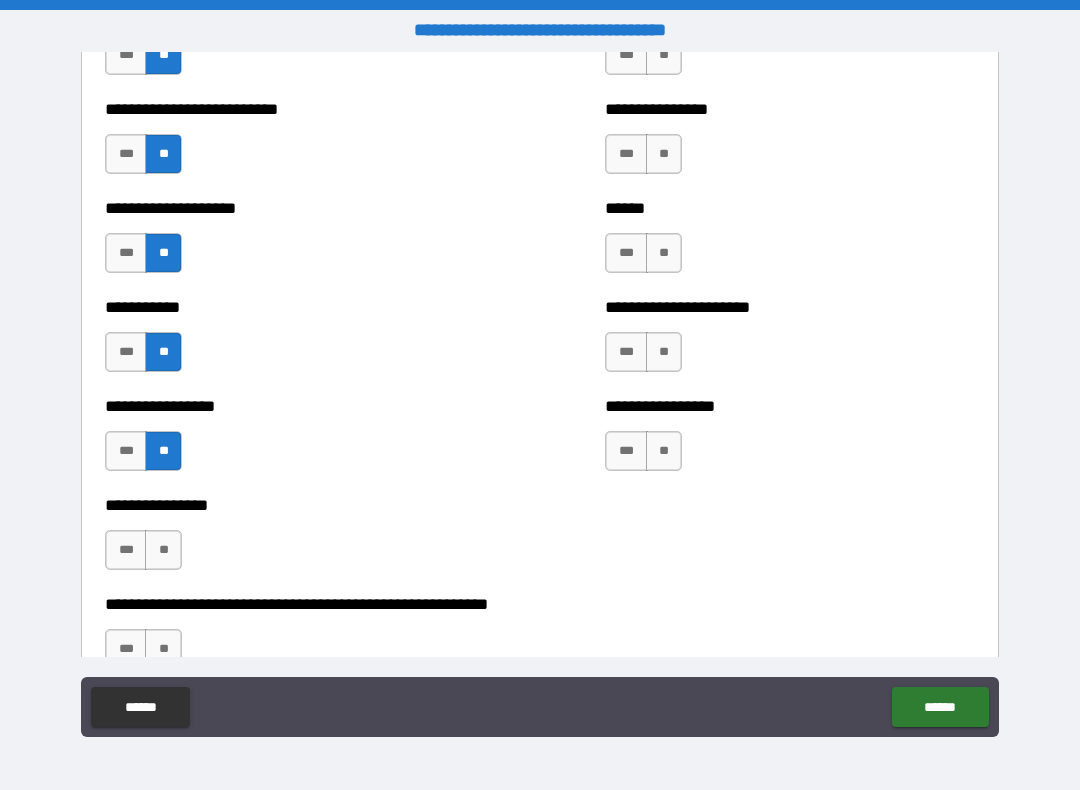 click on "**" at bounding box center (163, 550) 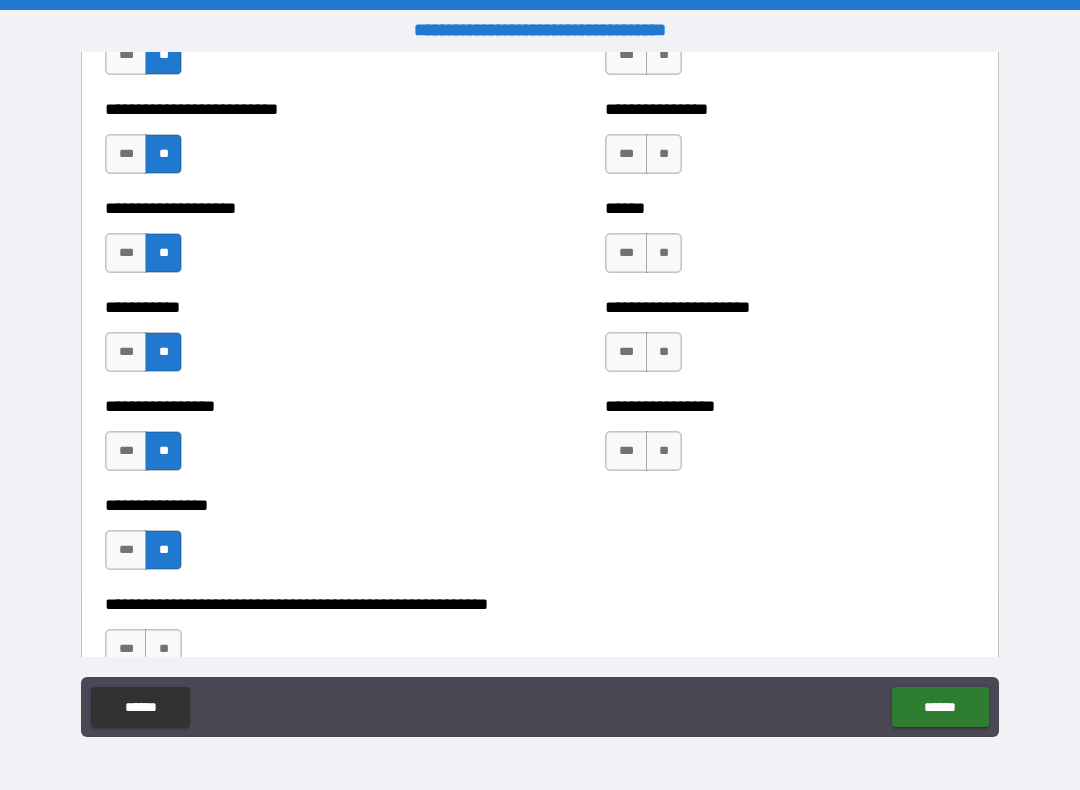 click on "**" at bounding box center (163, 649) 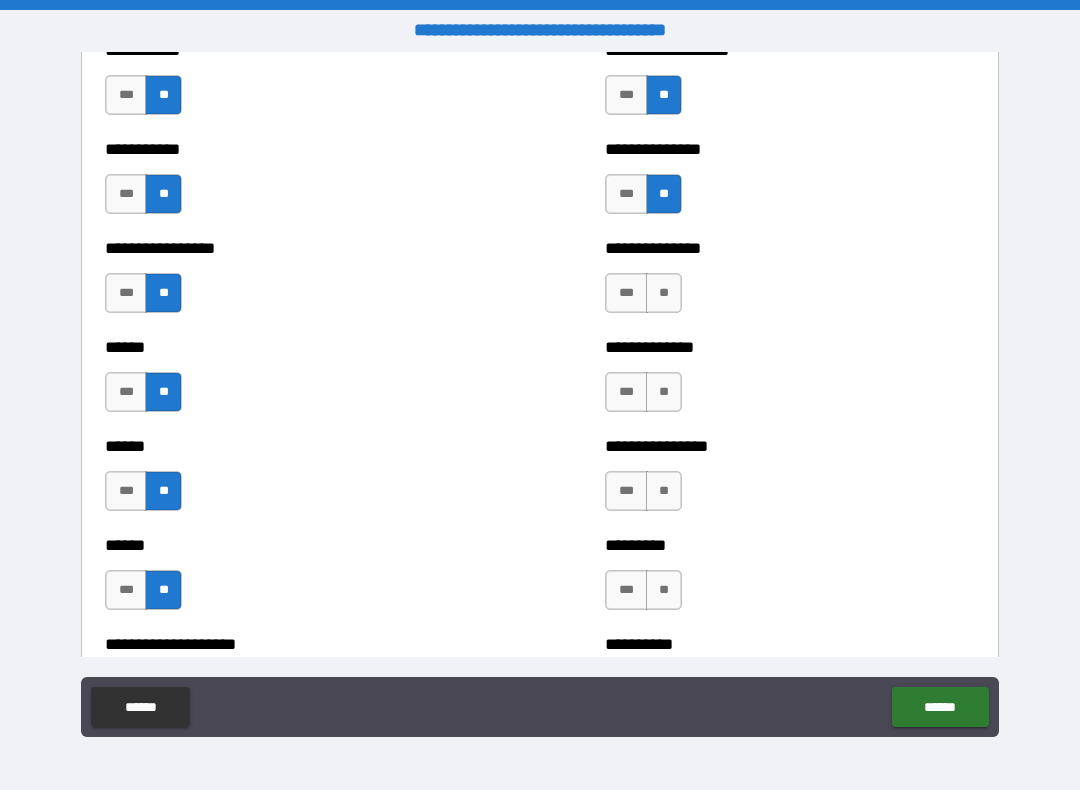 scroll, scrollTop: 2622, scrollLeft: 0, axis: vertical 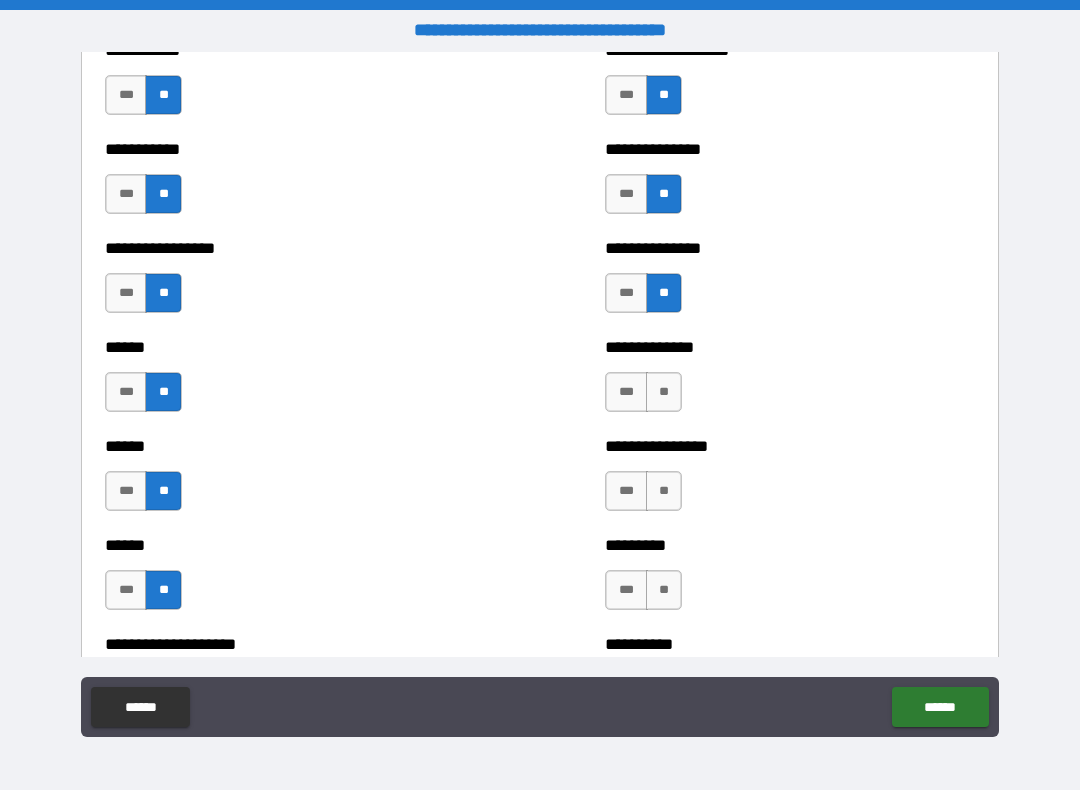 click on "**" at bounding box center [664, 392] 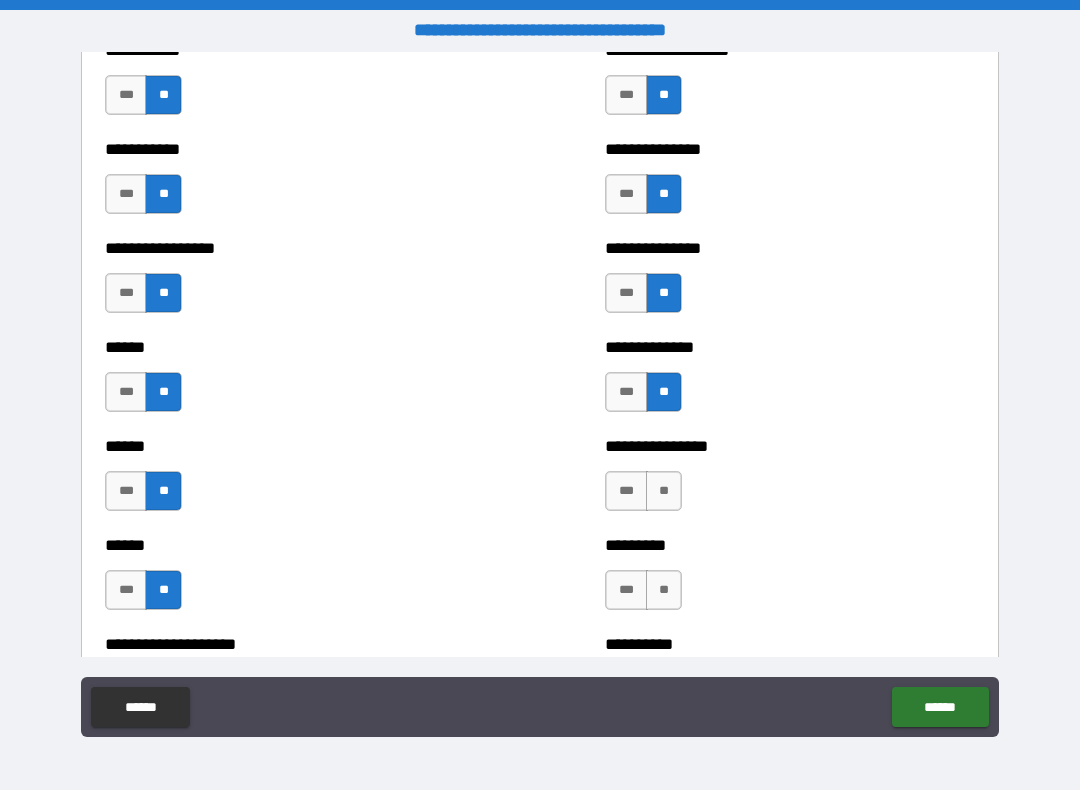 click on "**" at bounding box center (664, 491) 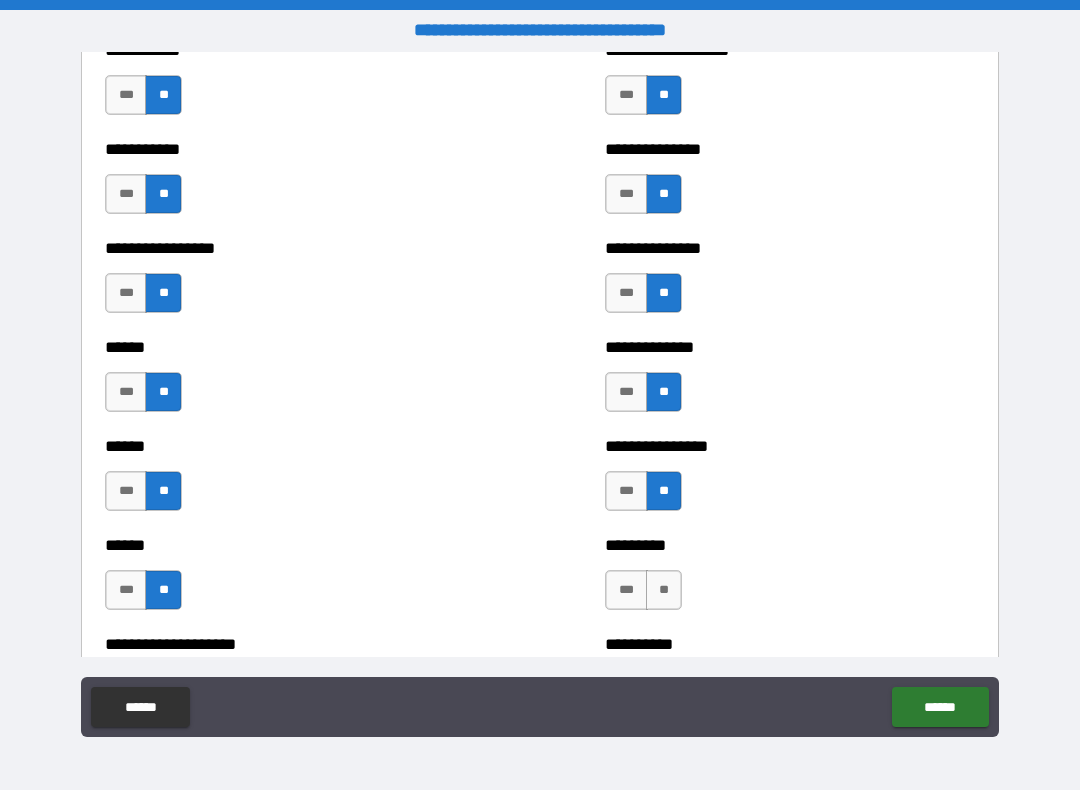 click on "**" at bounding box center (664, 590) 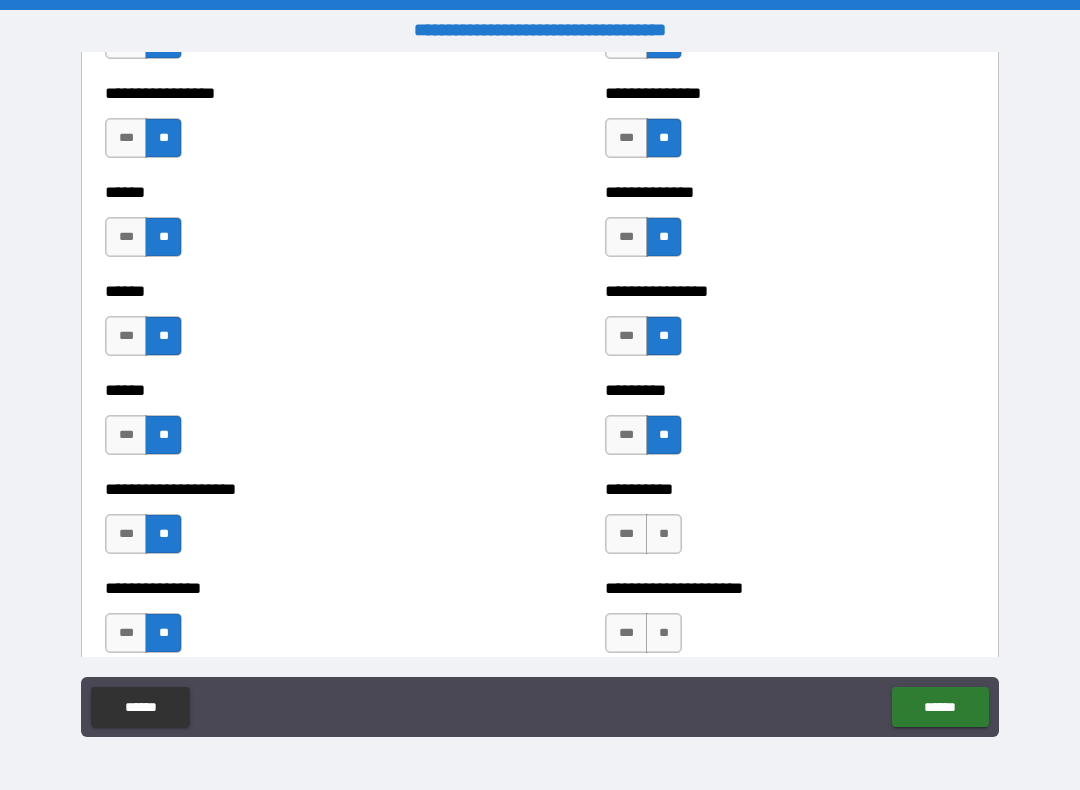 scroll, scrollTop: 2759, scrollLeft: 0, axis: vertical 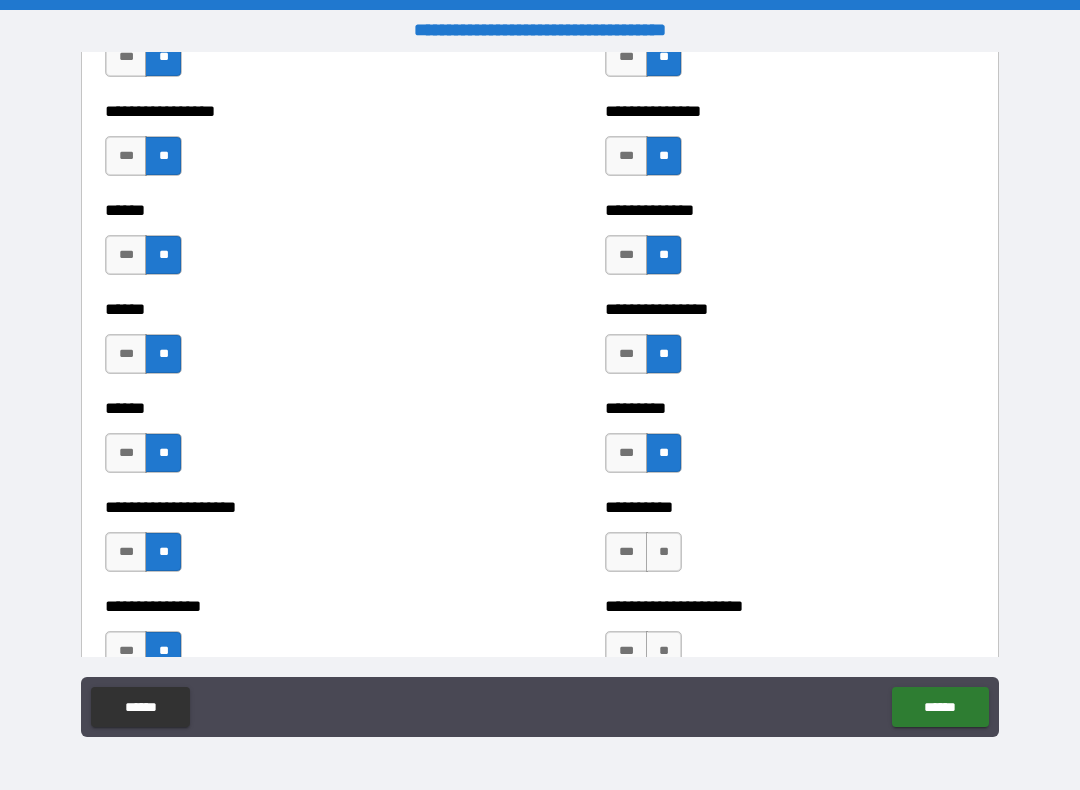 click on "**" at bounding box center (664, 552) 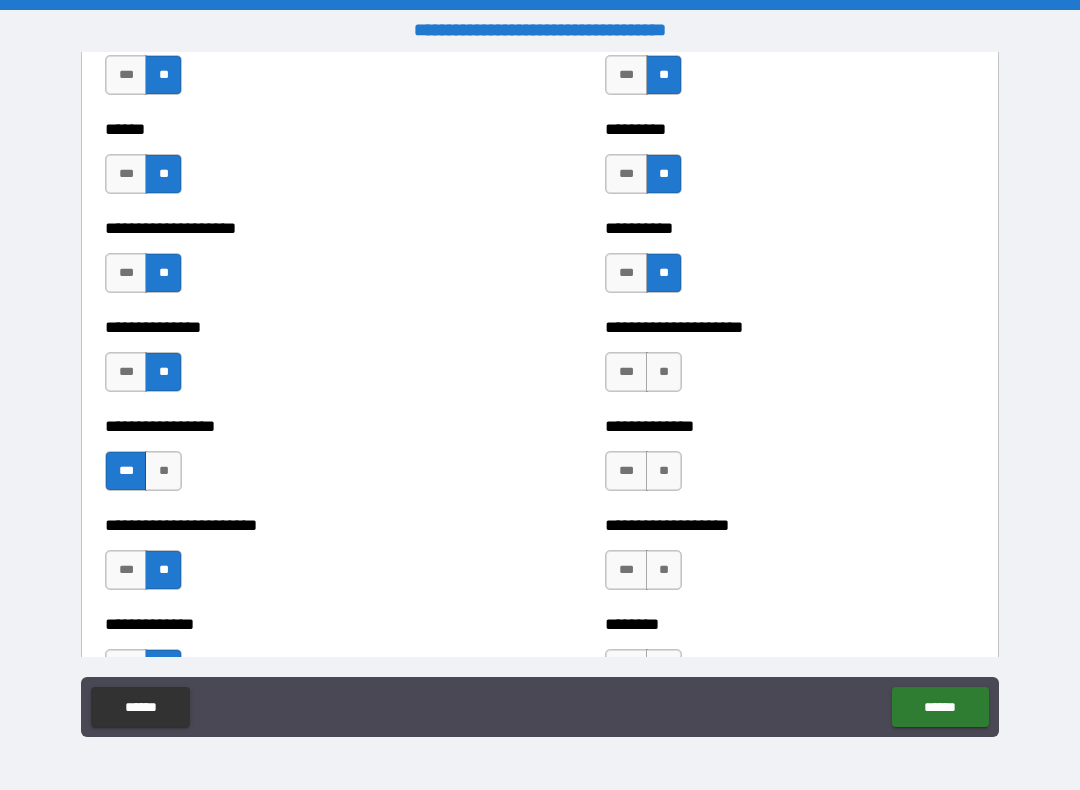 scroll, scrollTop: 3021, scrollLeft: 0, axis: vertical 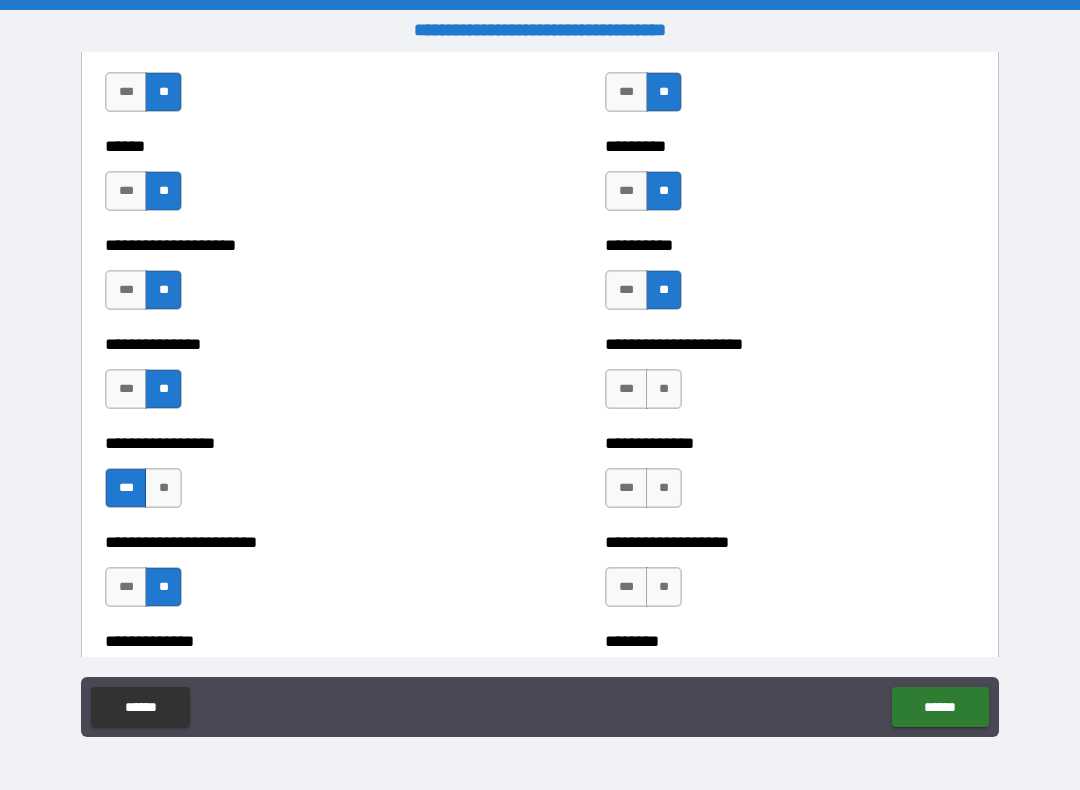 click on "**" at bounding box center (664, 389) 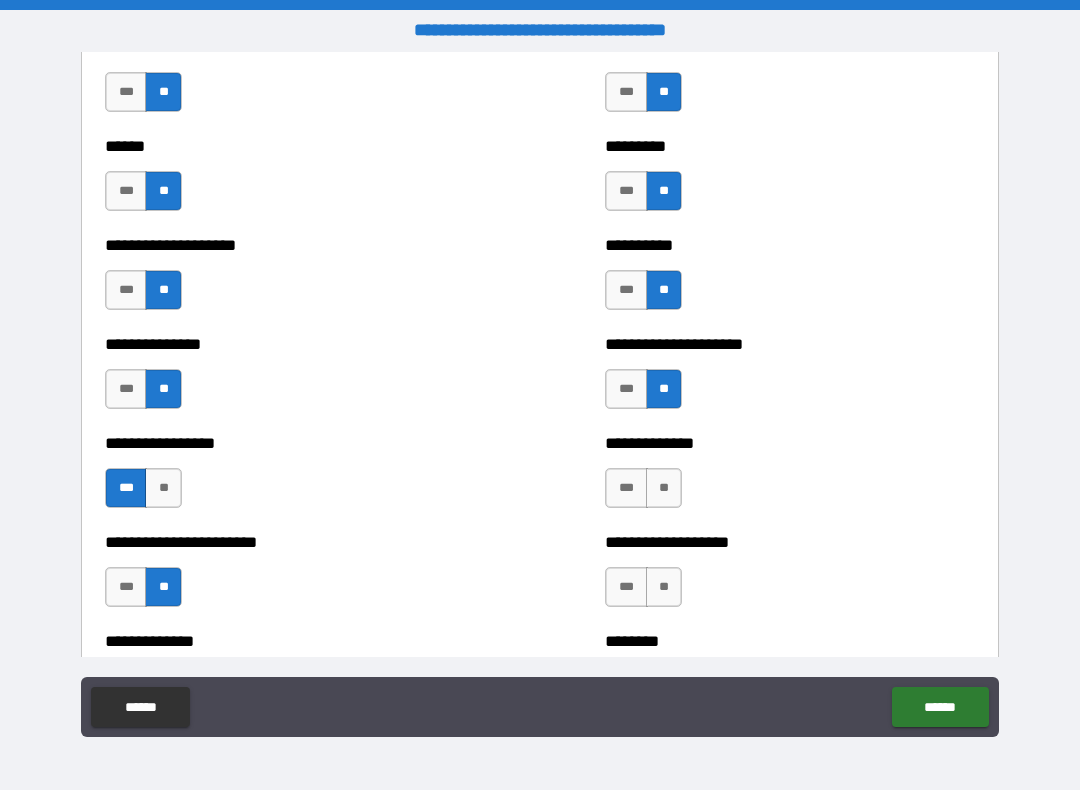 click on "**" at bounding box center [664, 488] 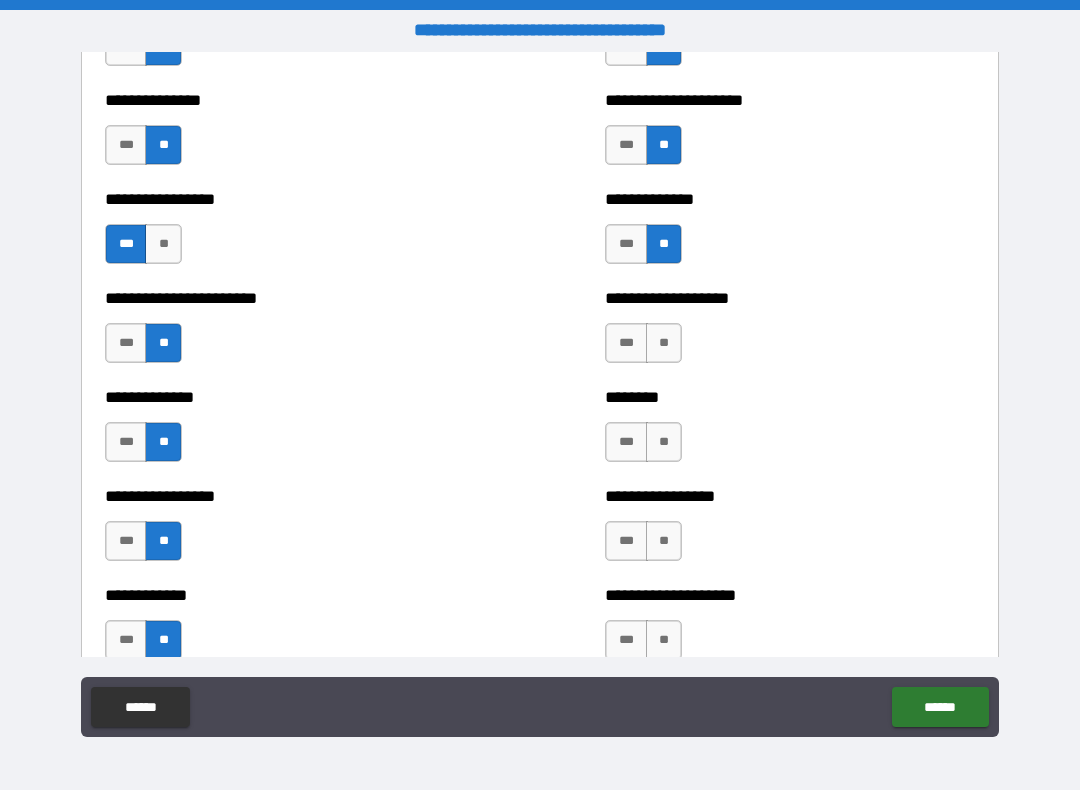 scroll, scrollTop: 3256, scrollLeft: 0, axis: vertical 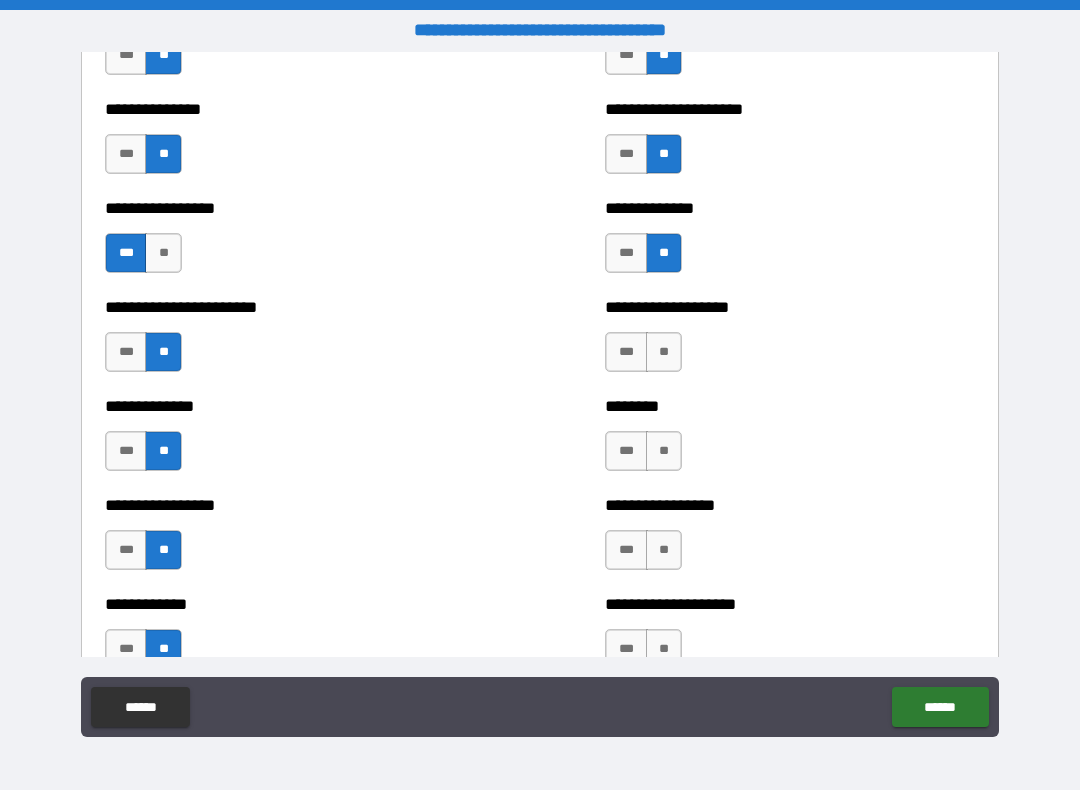click on "**" at bounding box center [664, 352] 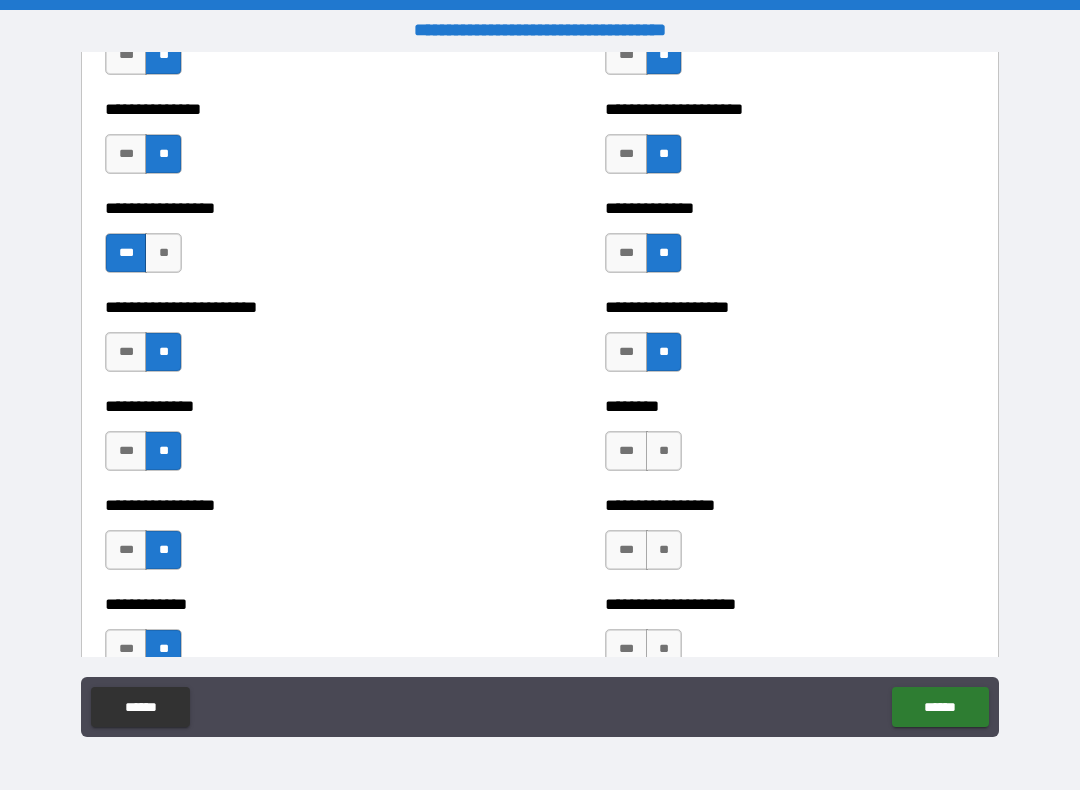 click on "**" at bounding box center [664, 451] 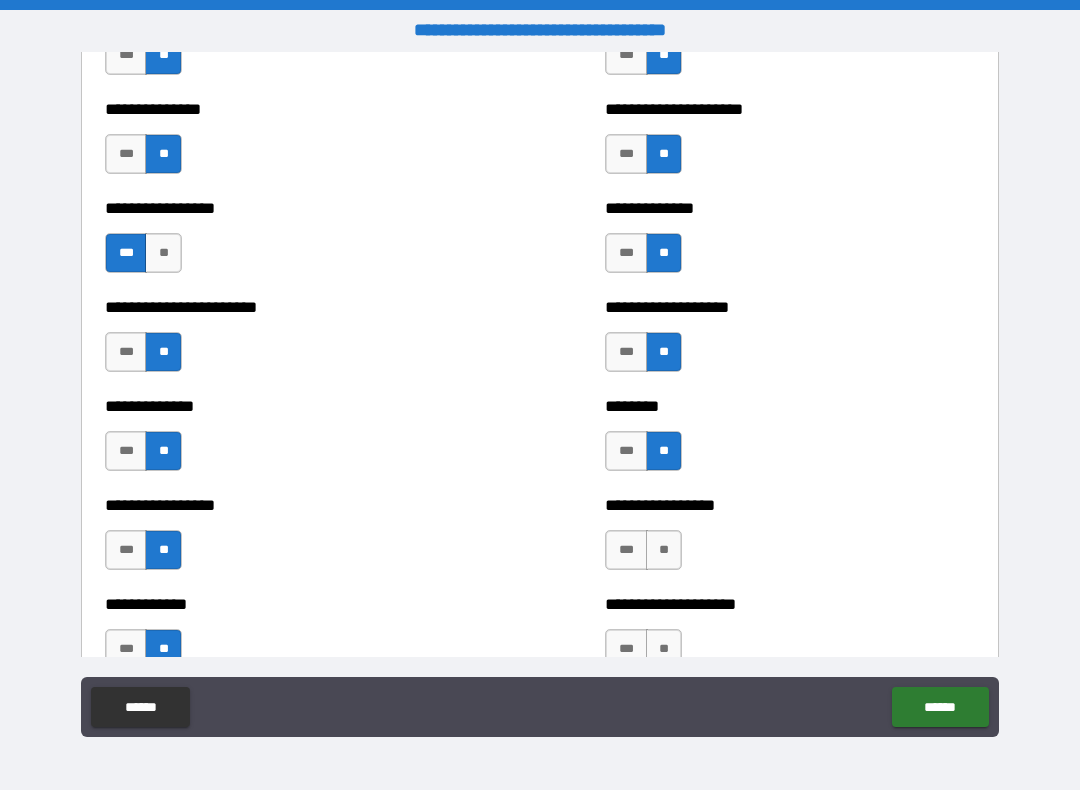 click on "**" at bounding box center [664, 550] 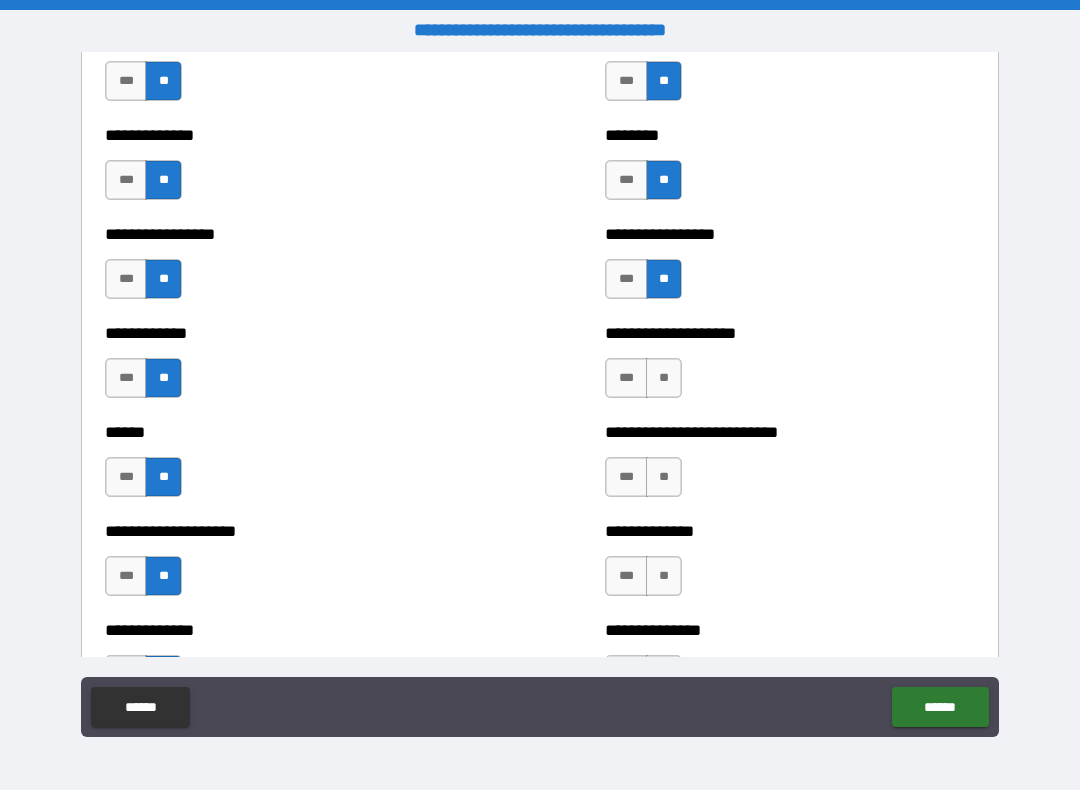 scroll, scrollTop: 3590, scrollLeft: 0, axis: vertical 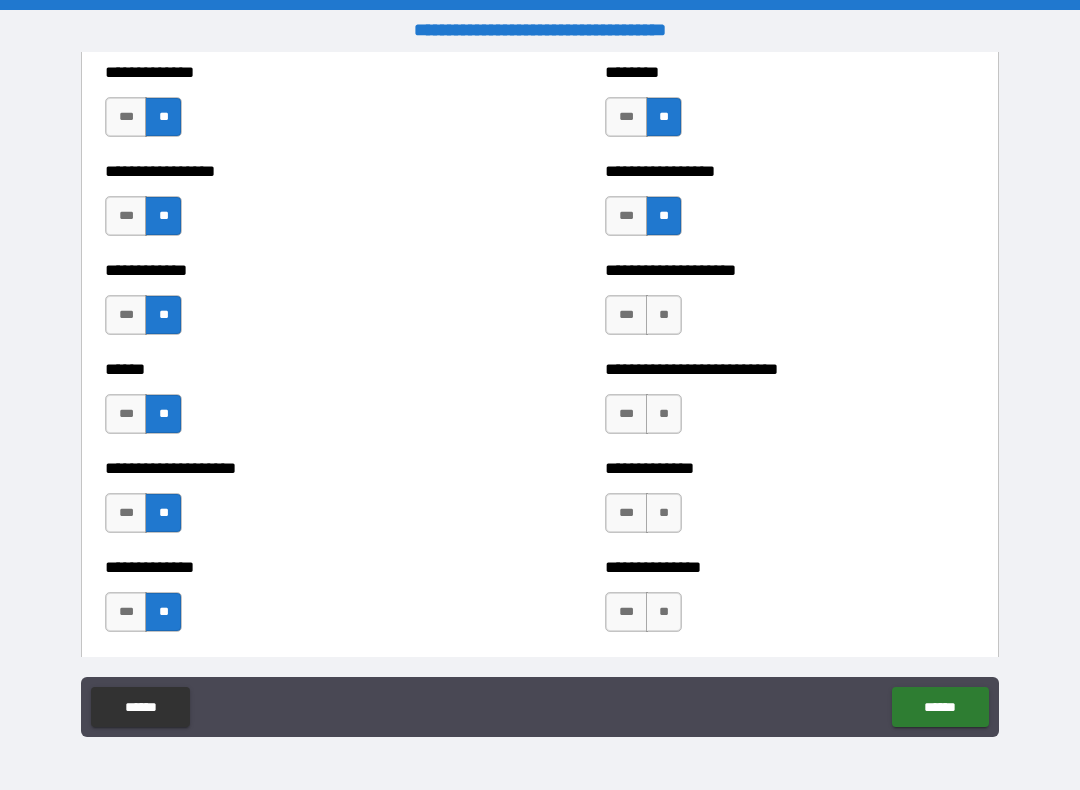 click on "**" at bounding box center (664, 315) 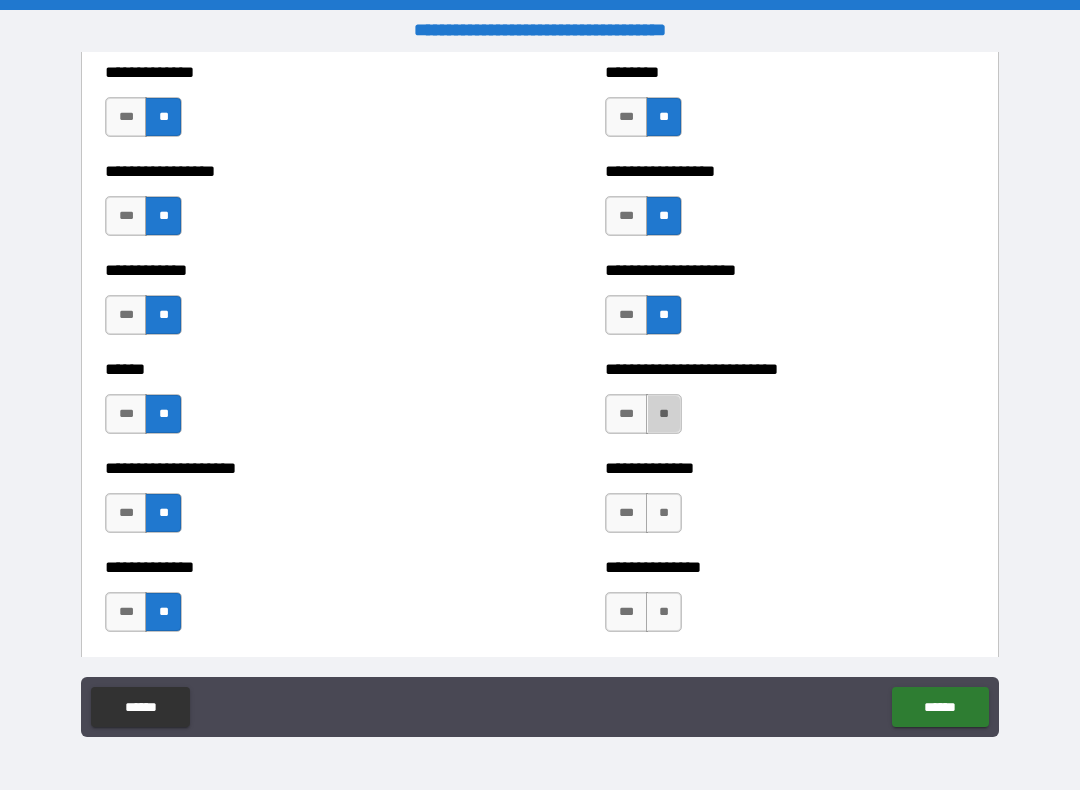 click on "**" at bounding box center [664, 414] 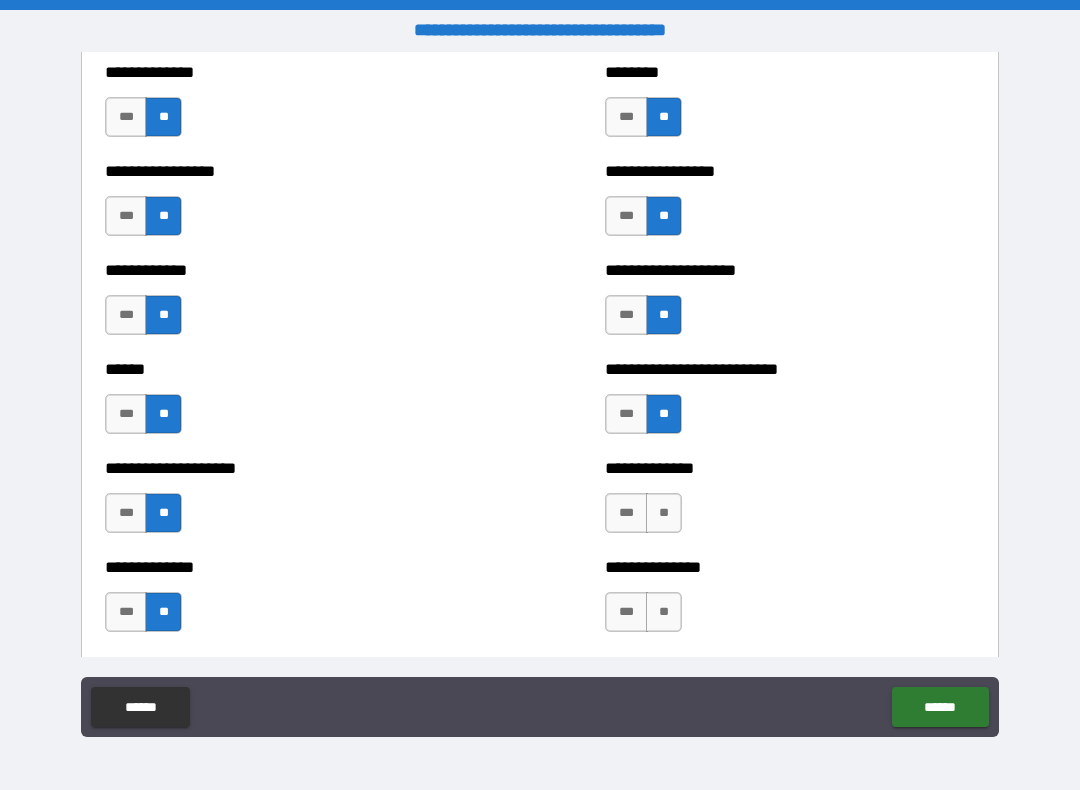 click on "**" at bounding box center (664, 513) 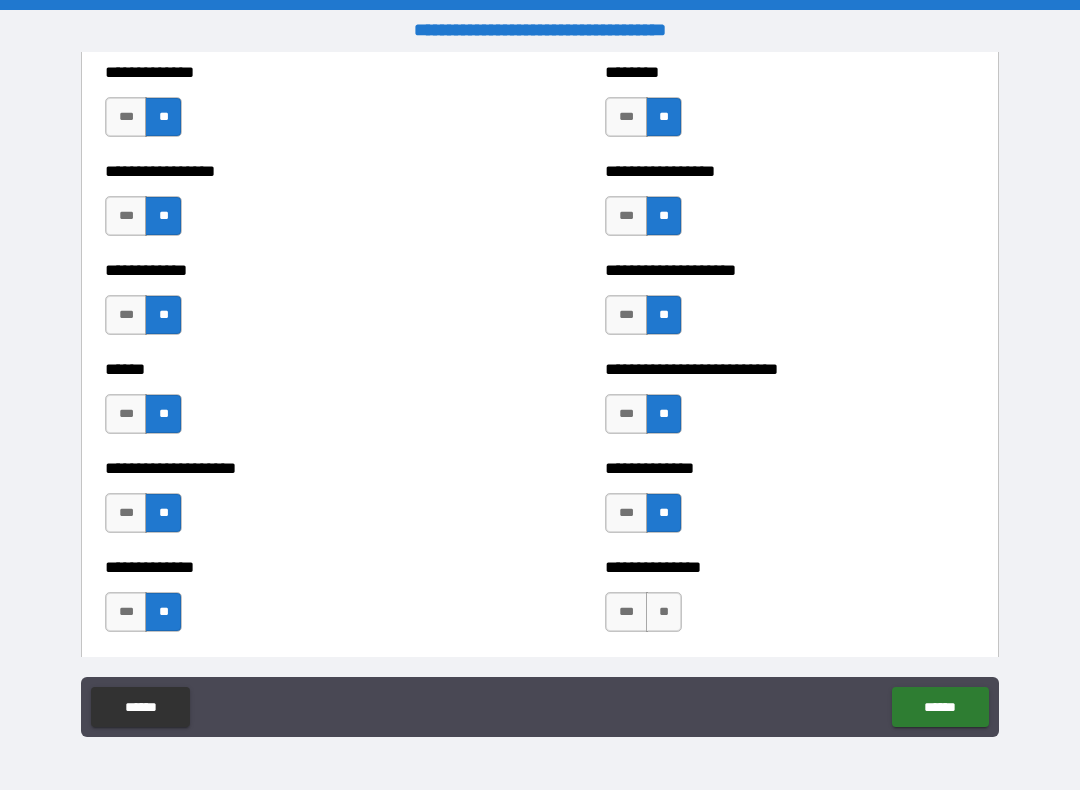 click on "**" at bounding box center (664, 612) 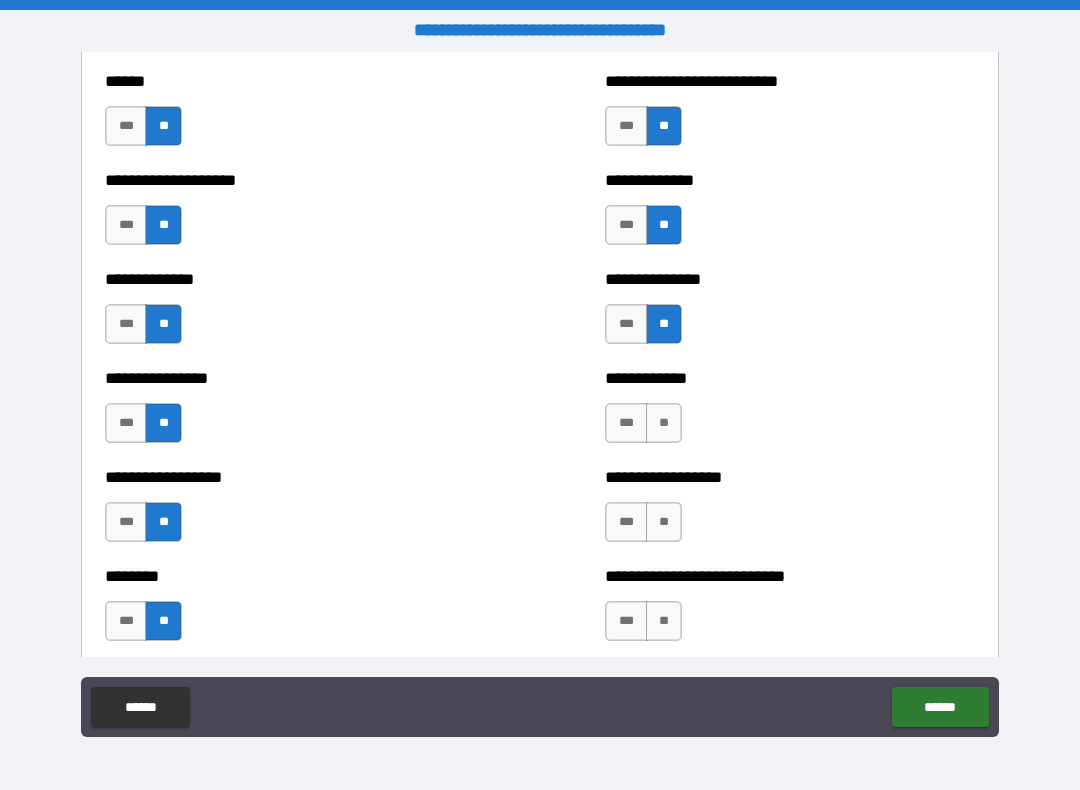 scroll, scrollTop: 3880, scrollLeft: 0, axis: vertical 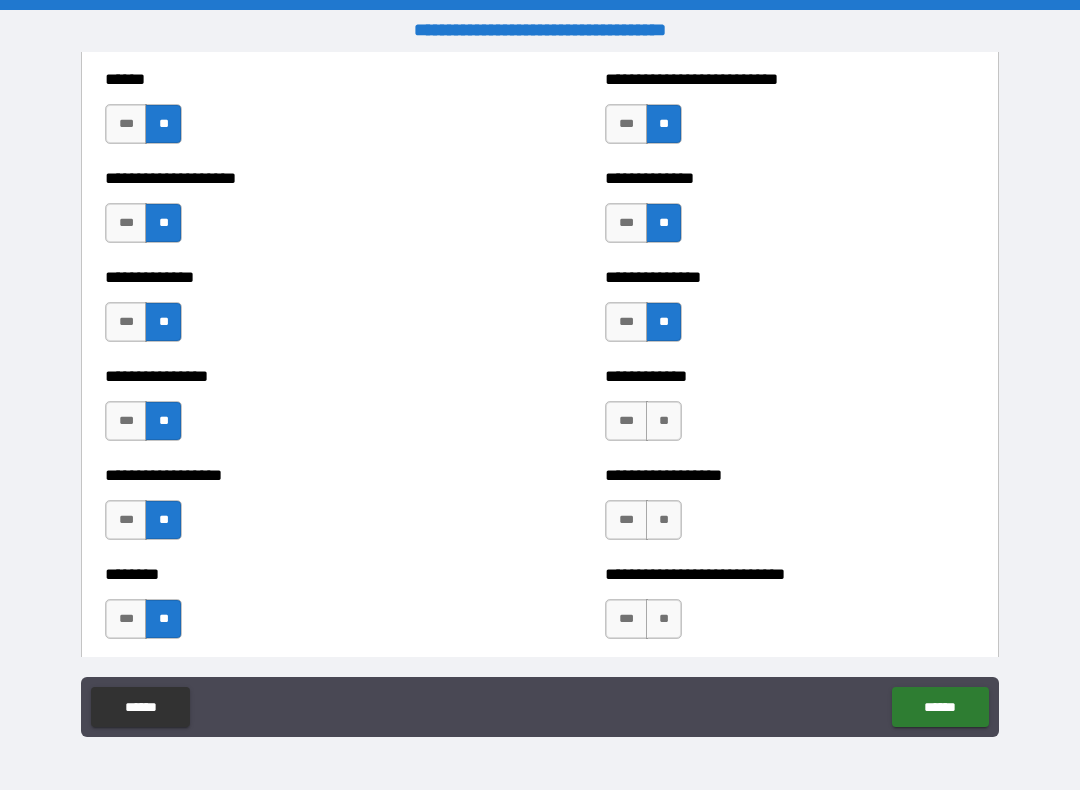click on "**" at bounding box center [664, 421] 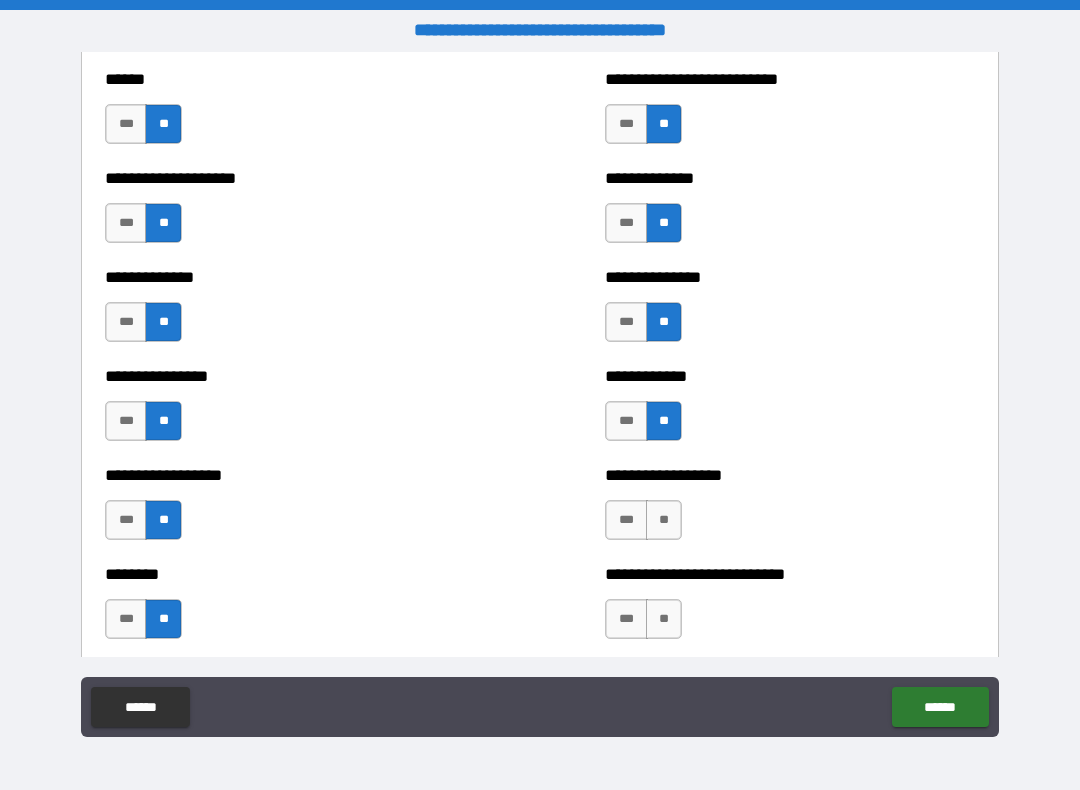 click on "**" at bounding box center (664, 520) 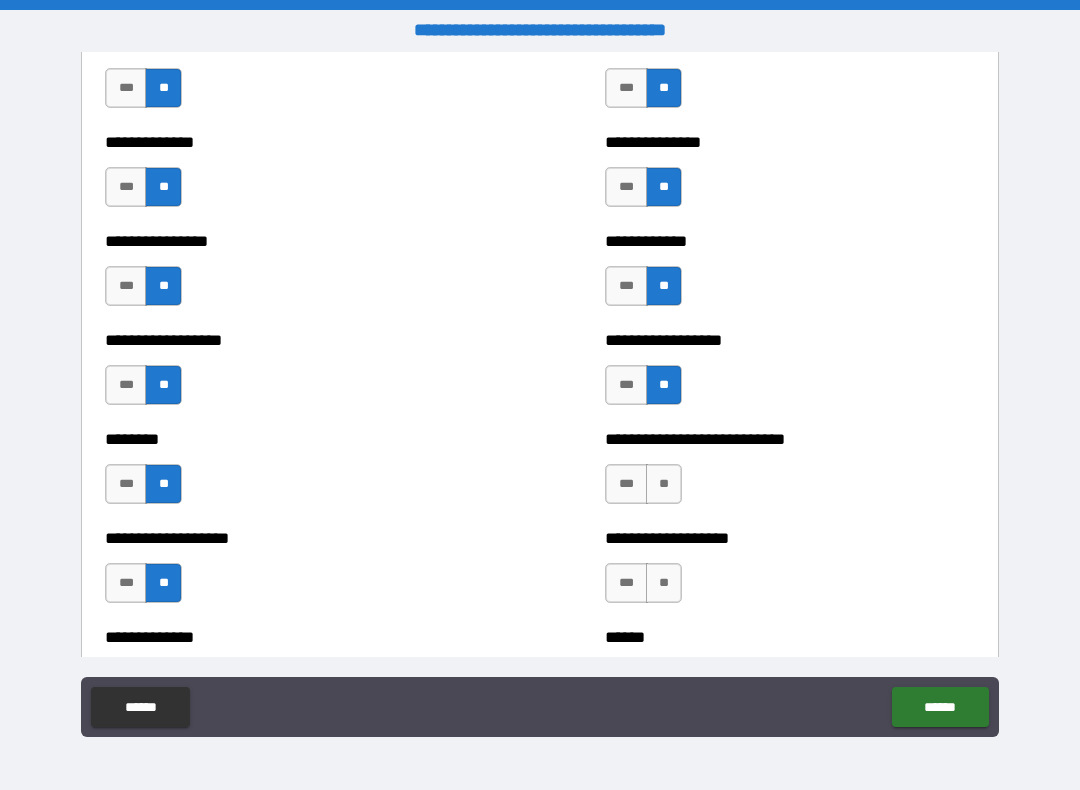 scroll, scrollTop: 4056, scrollLeft: 0, axis: vertical 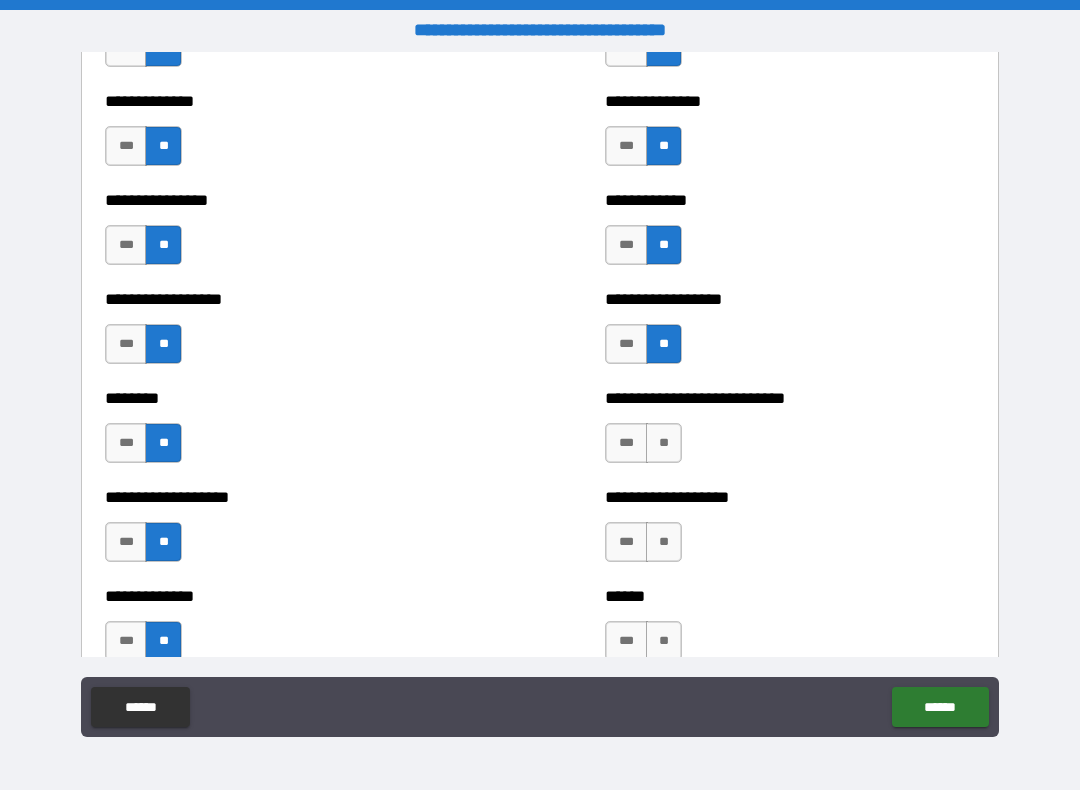 click on "**" at bounding box center (664, 443) 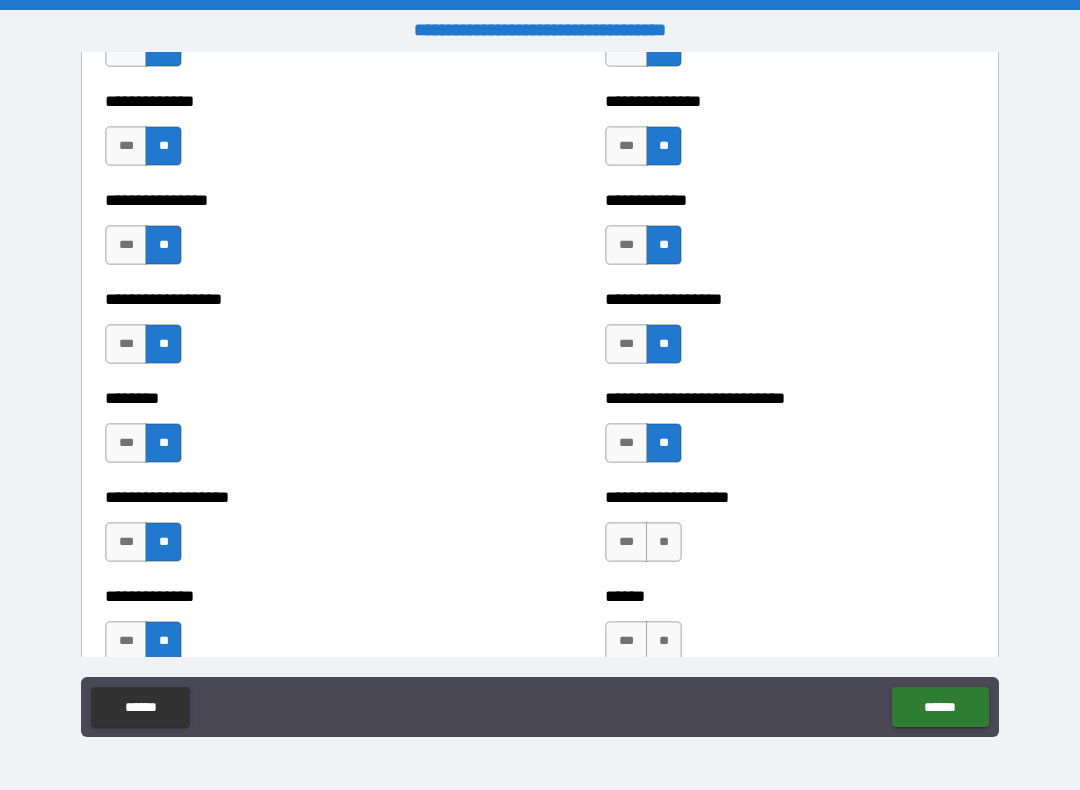 click on "**" at bounding box center [664, 542] 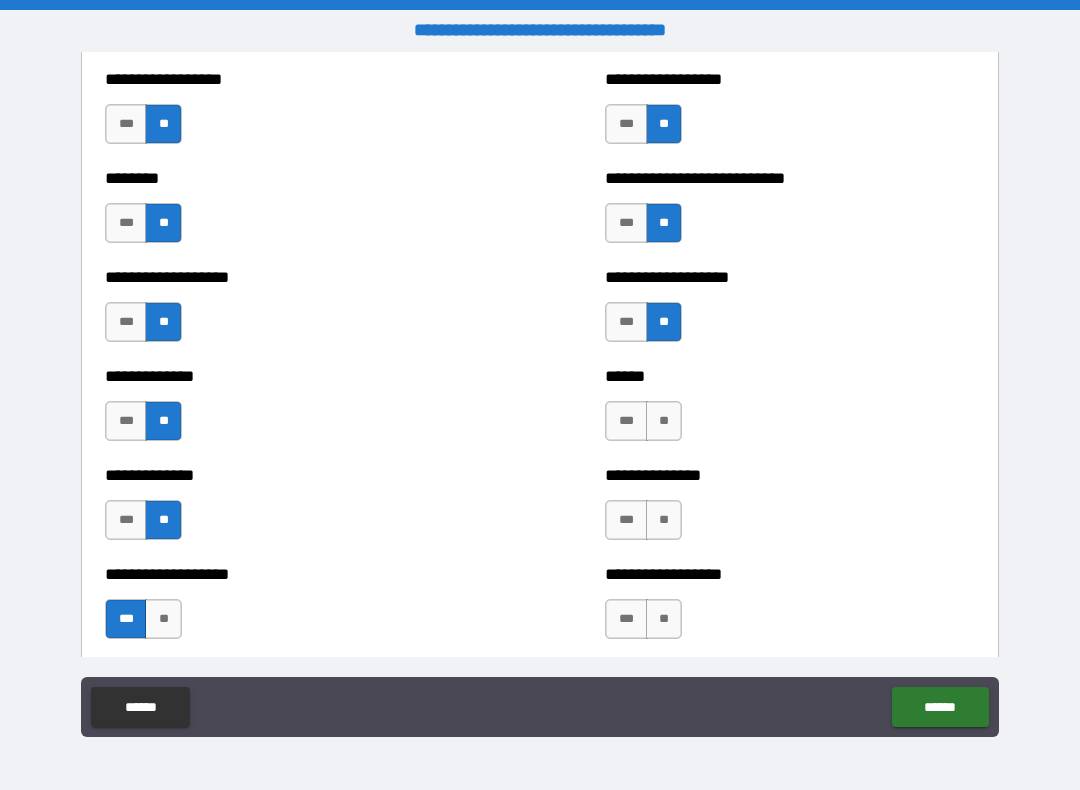 scroll, scrollTop: 4286, scrollLeft: 0, axis: vertical 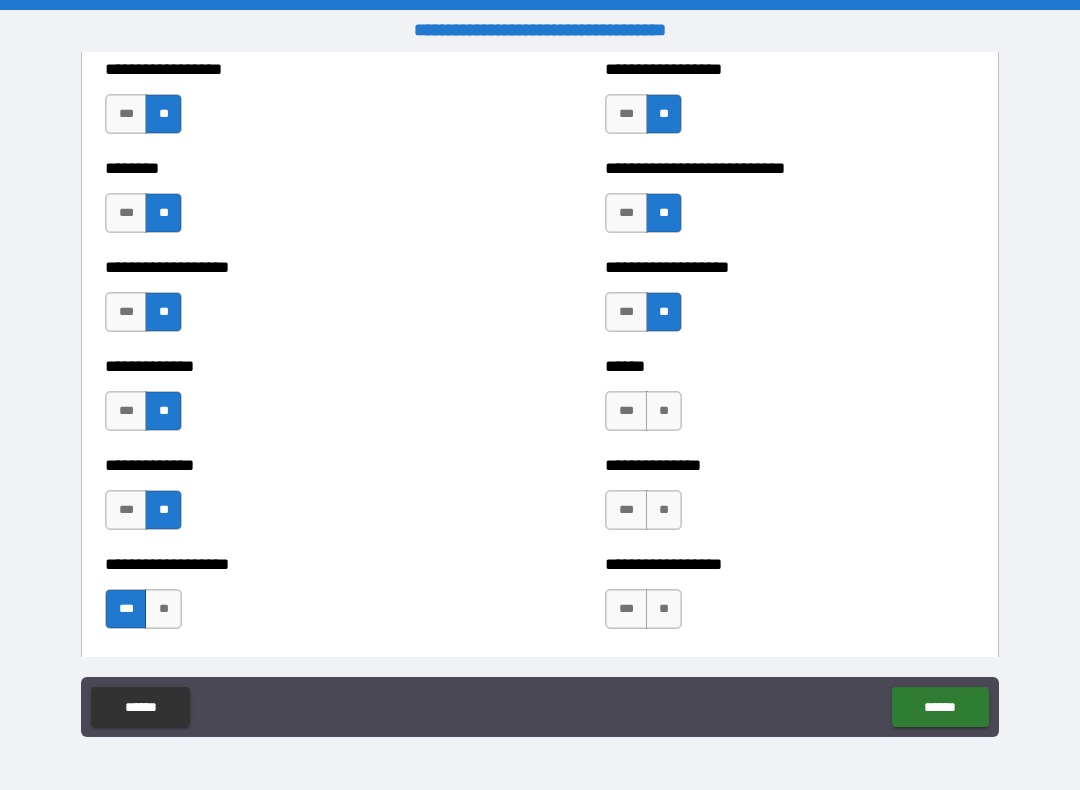 click on "**" at bounding box center (664, 411) 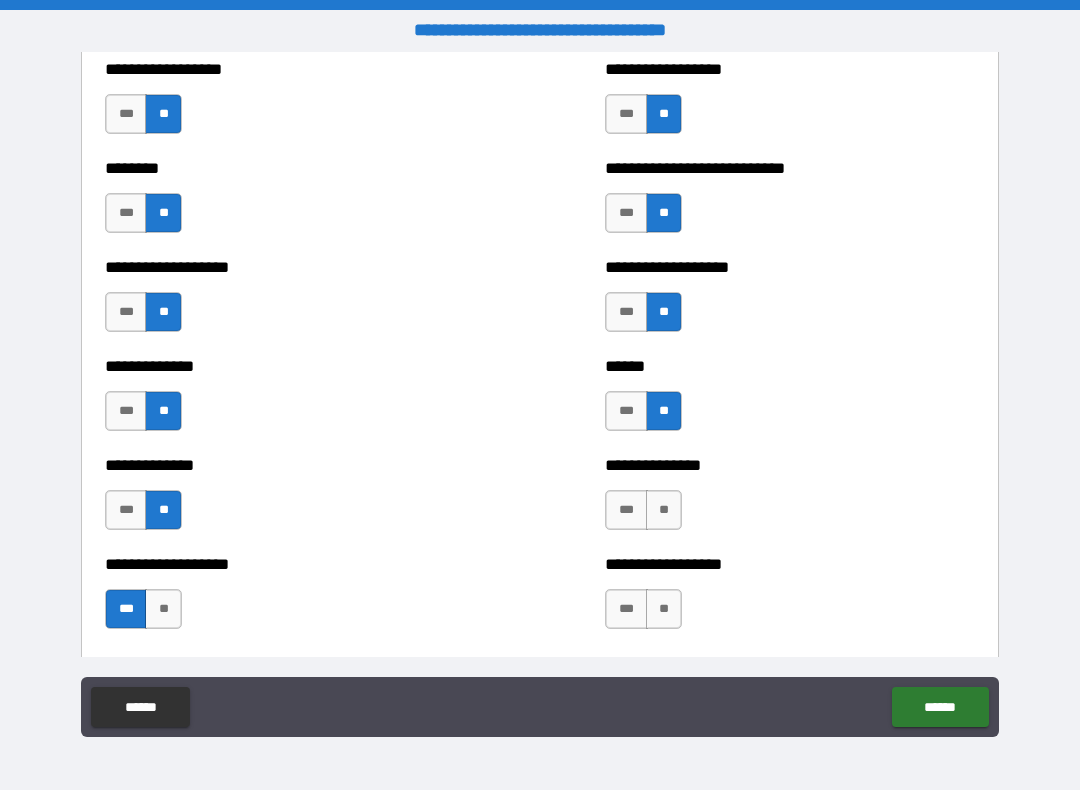 click on "**" at bounding box center [664, 510] 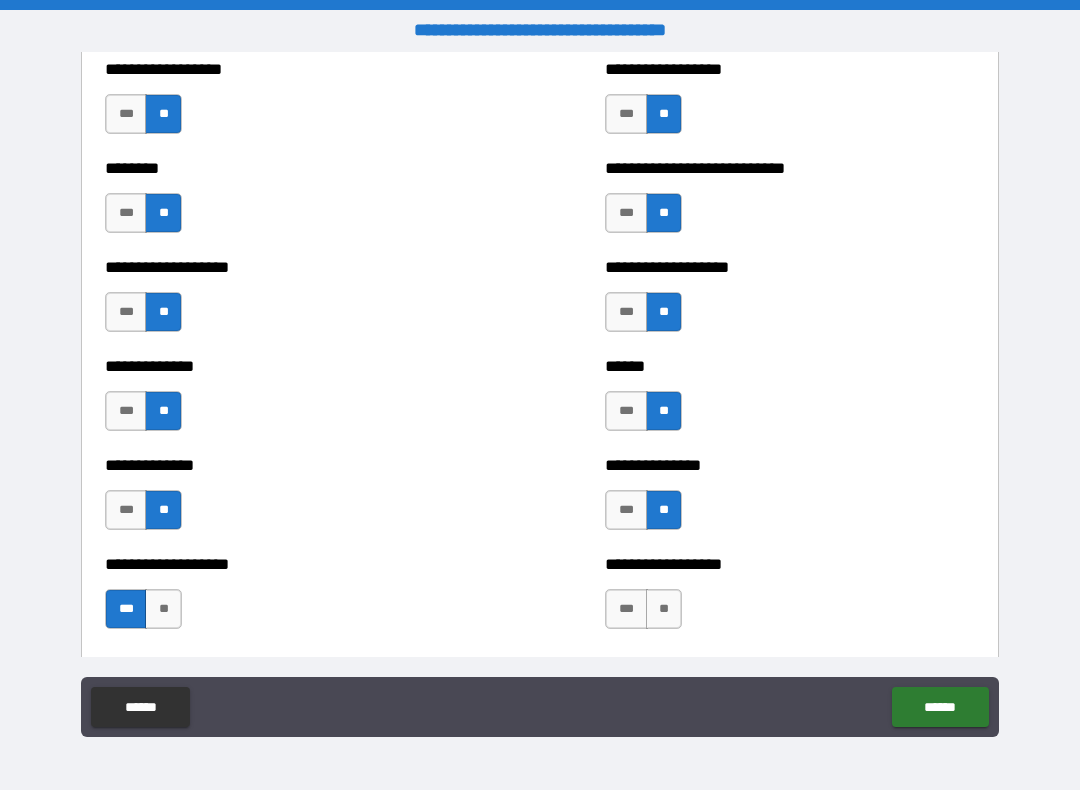 click on "**" at bounding box center [664, 609] 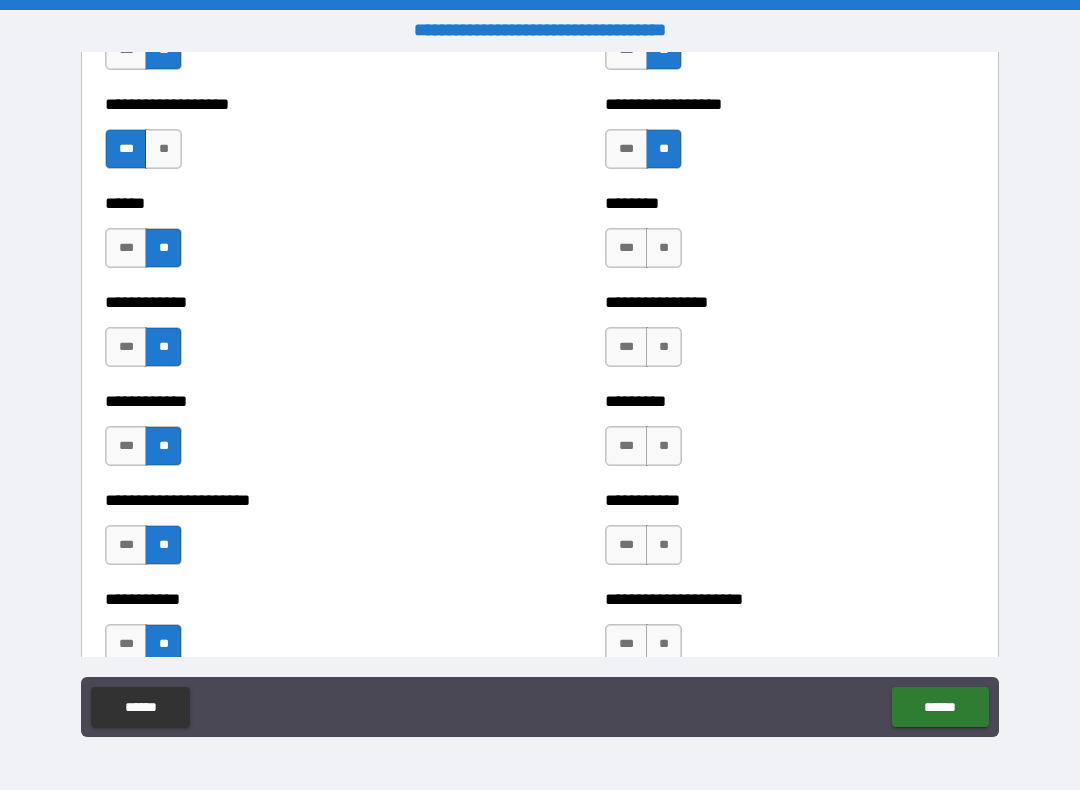 scroll, scrollTop: 4782, scrollLeft: 0, axis: vertical 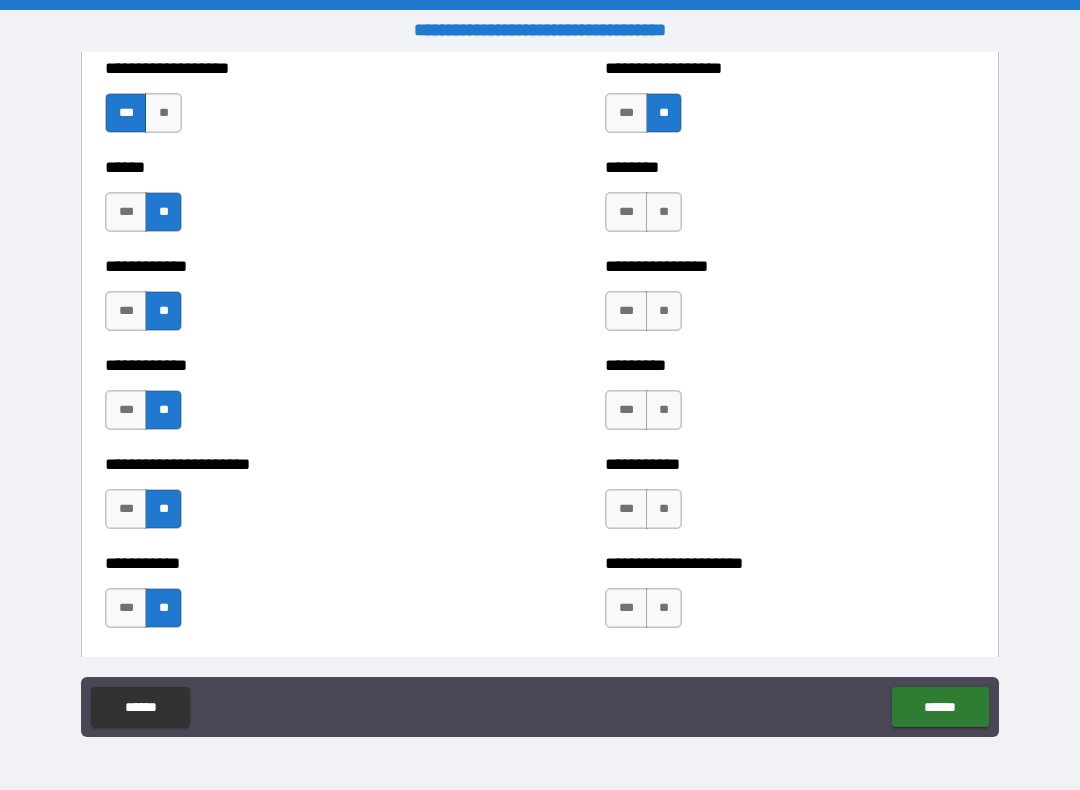click on "**" at bounding box center (664, 212) 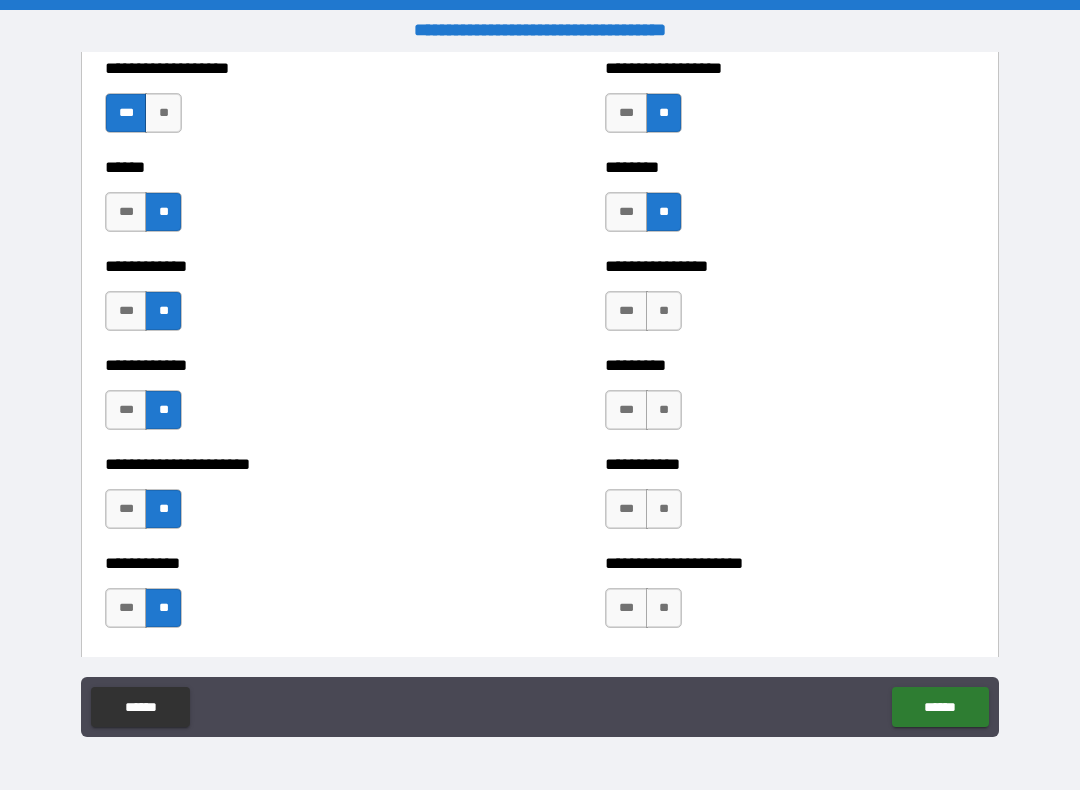 click on "**" at bounding box center (664, 311) 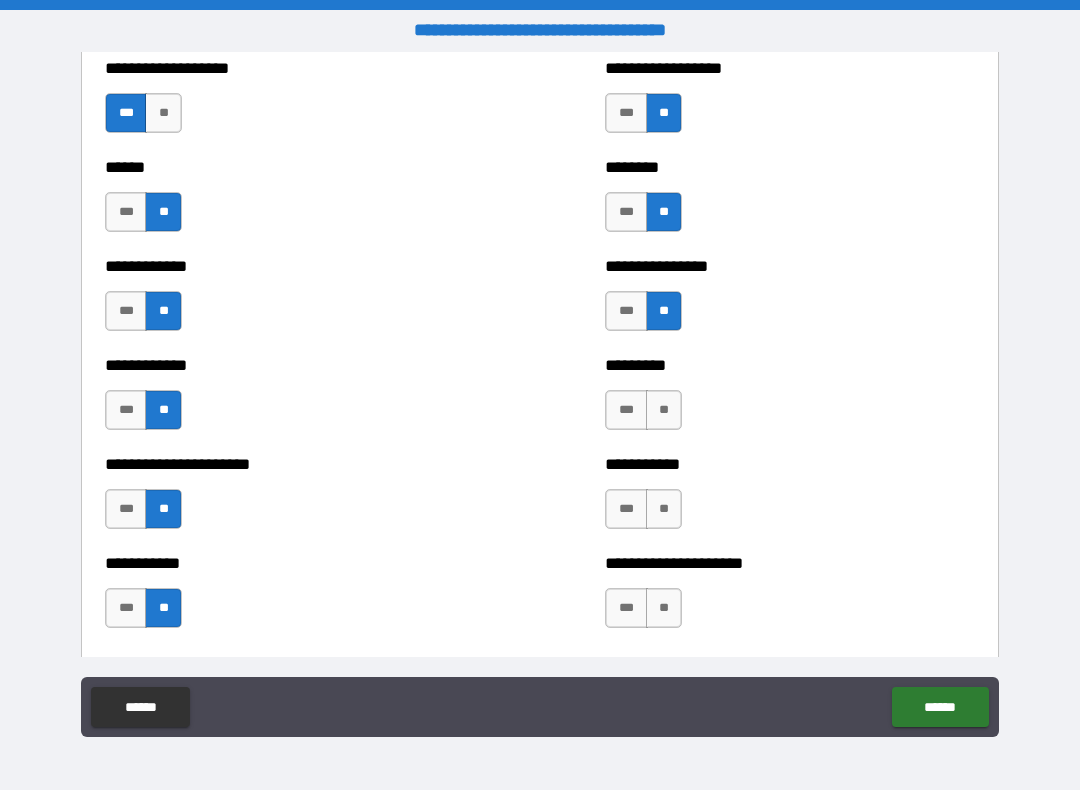 click on "**" at bounding box center [664, 410] 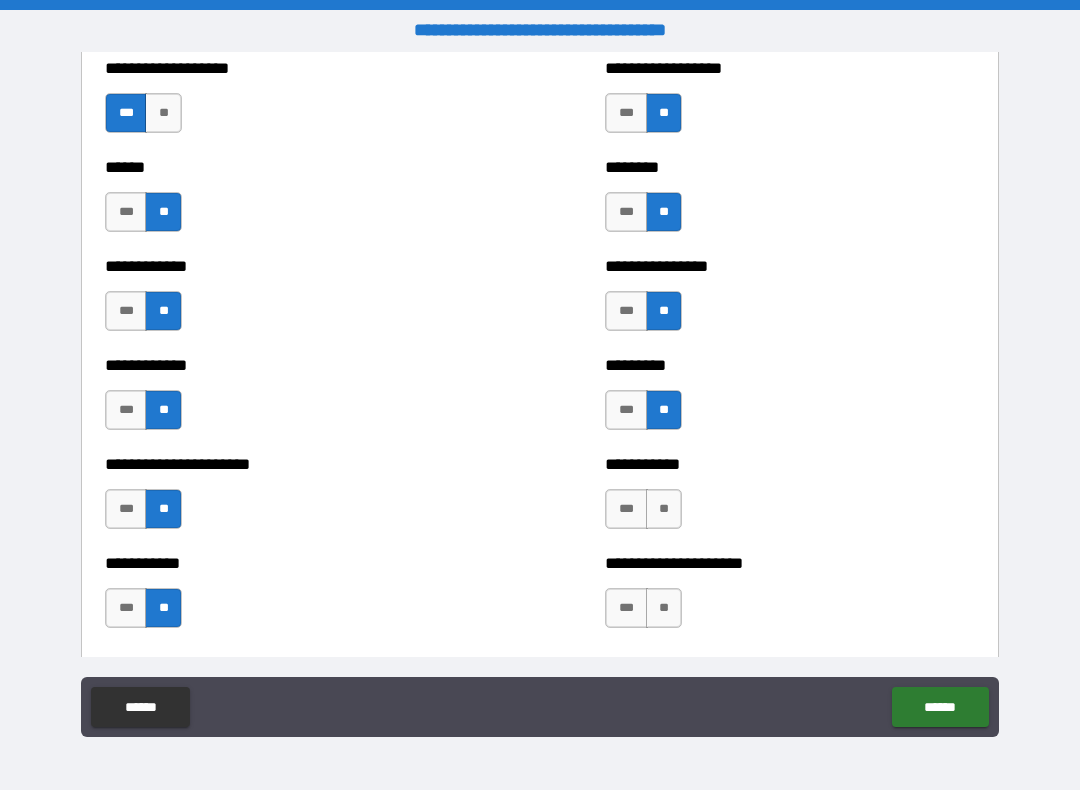 click on "**" at bounding box center [664, 509] 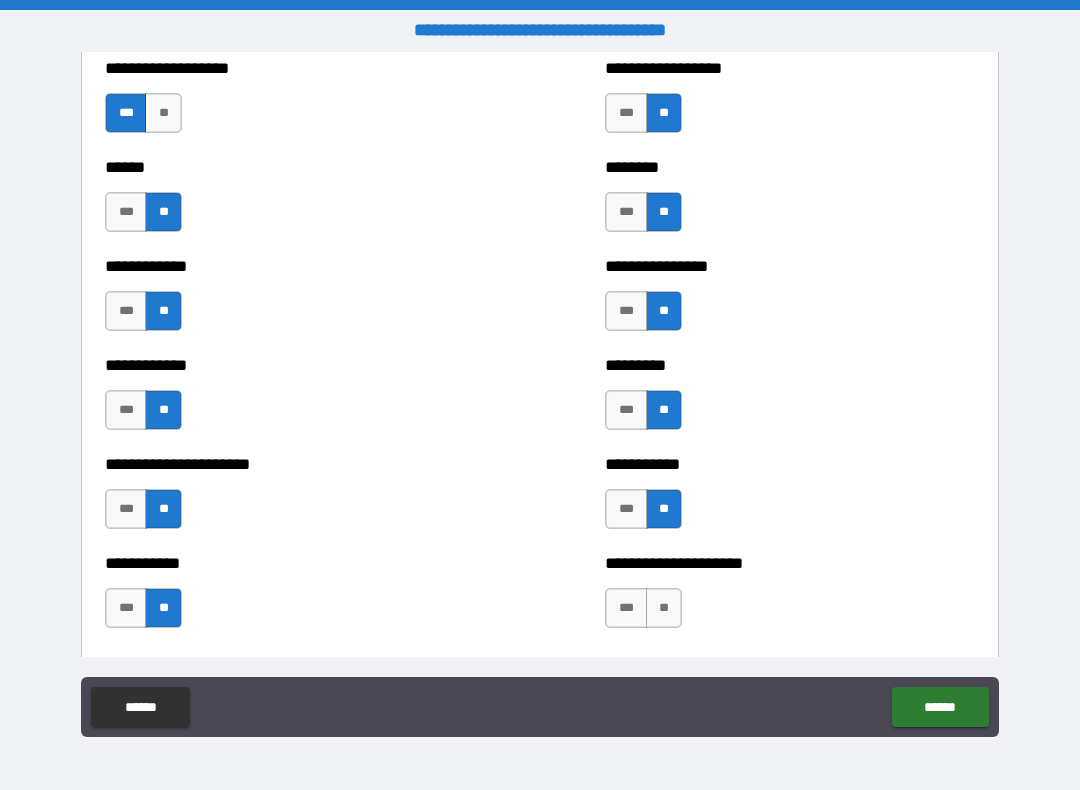 click on "**" at bounding box center (664, 608) 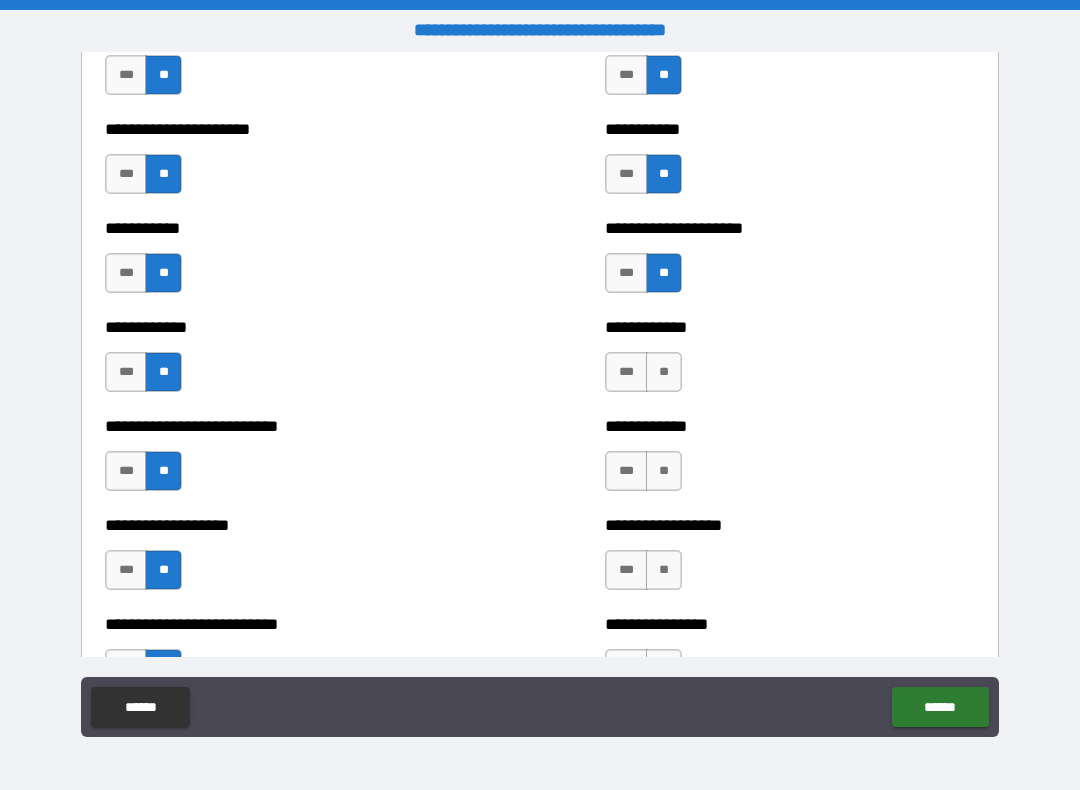 scroll, scrollTop: 5176, scrollLeft: 0, axis: vertical 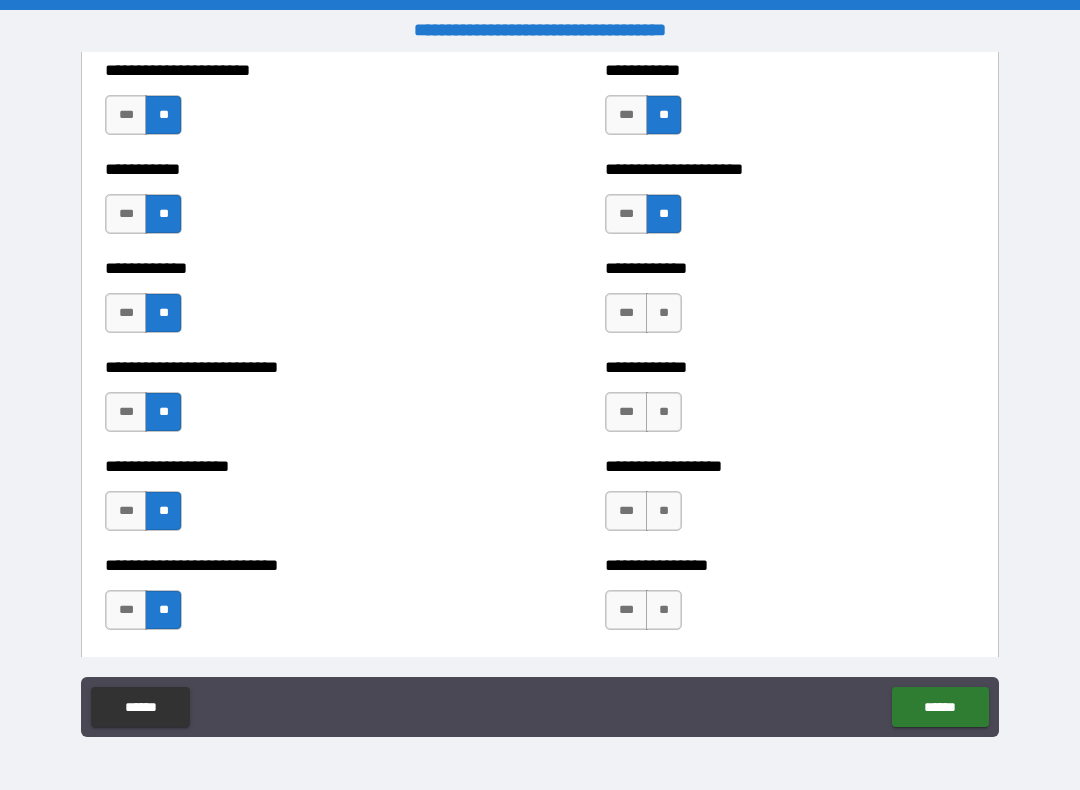click on "**" at bounding box center [664, 412] 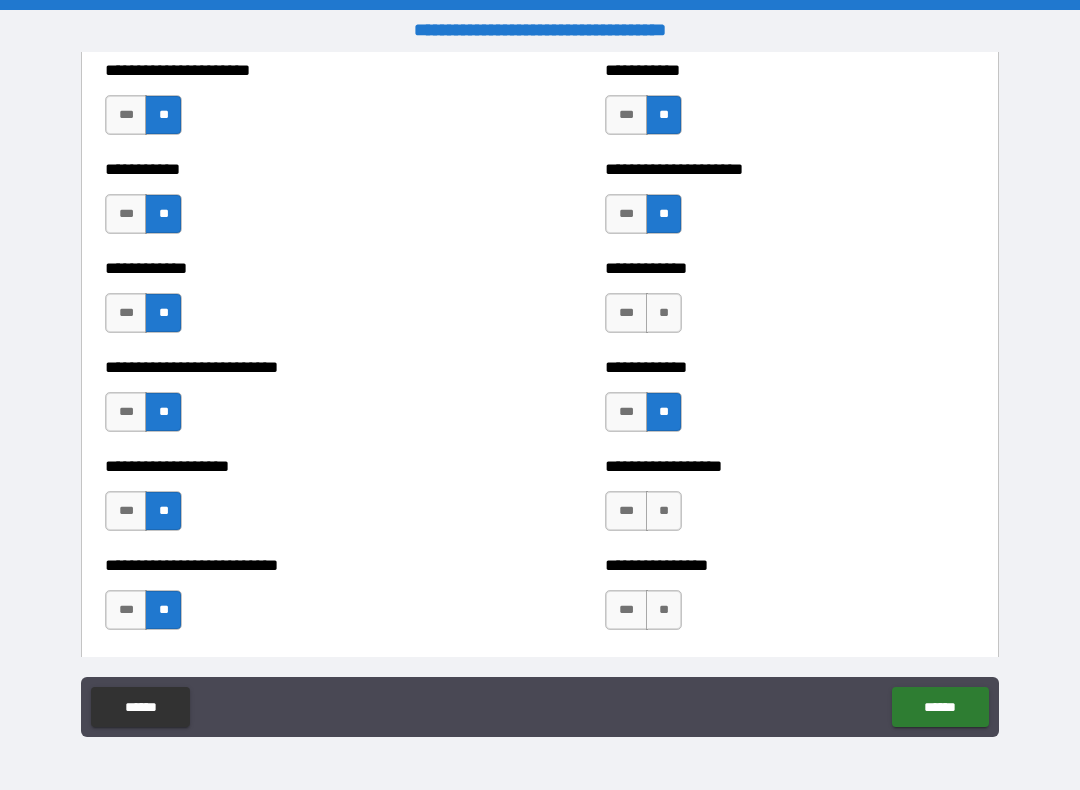 click on "**" at bounding box center (664, 313) 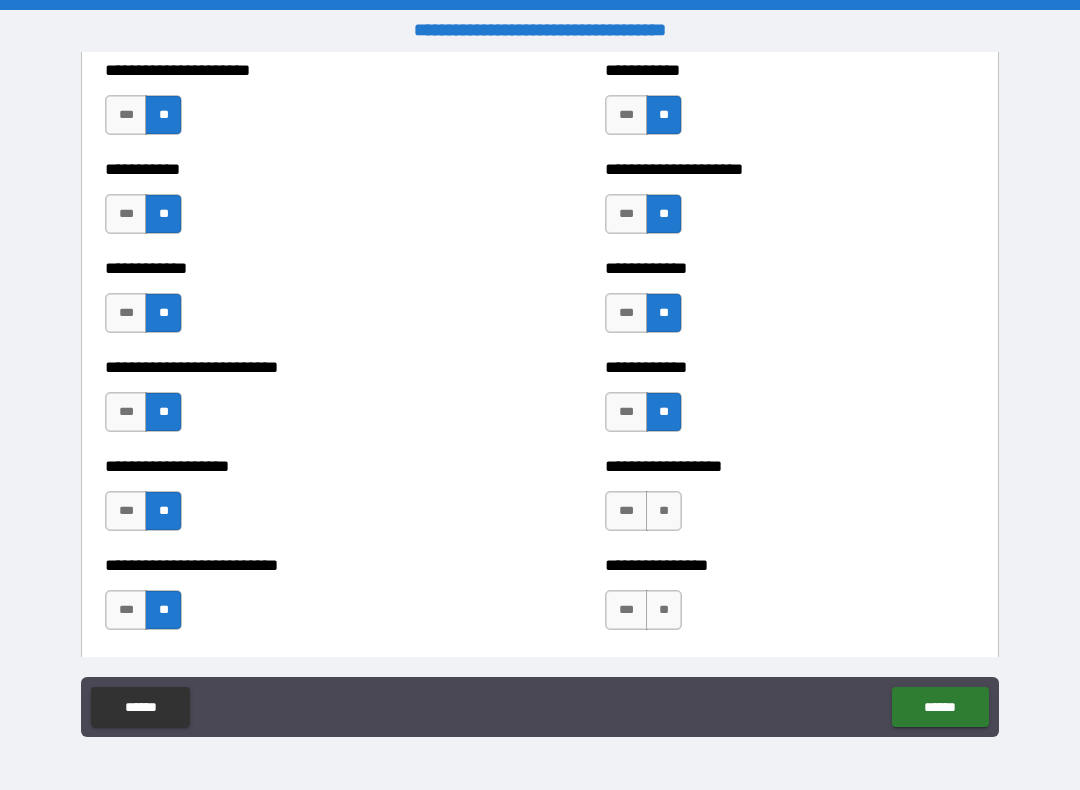 scroll, scrollTop: 5168, scrollLeft: 0, axis: vertical 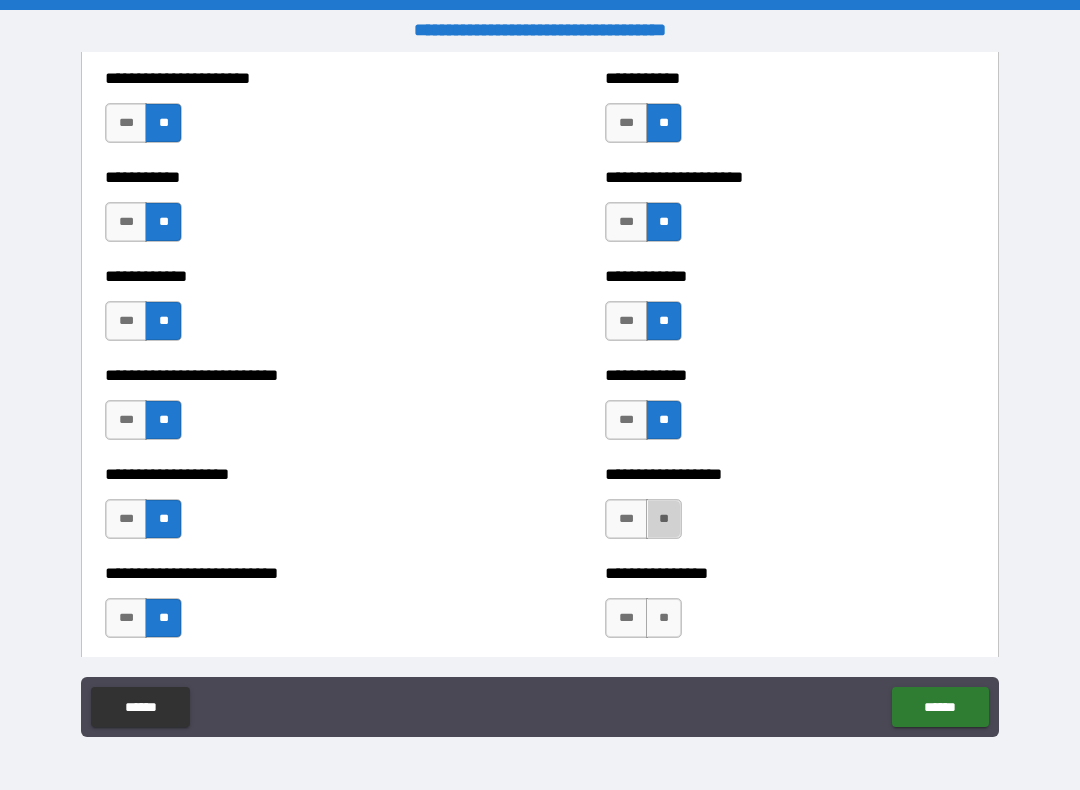 click on "**" at bounding box center [664, 519] 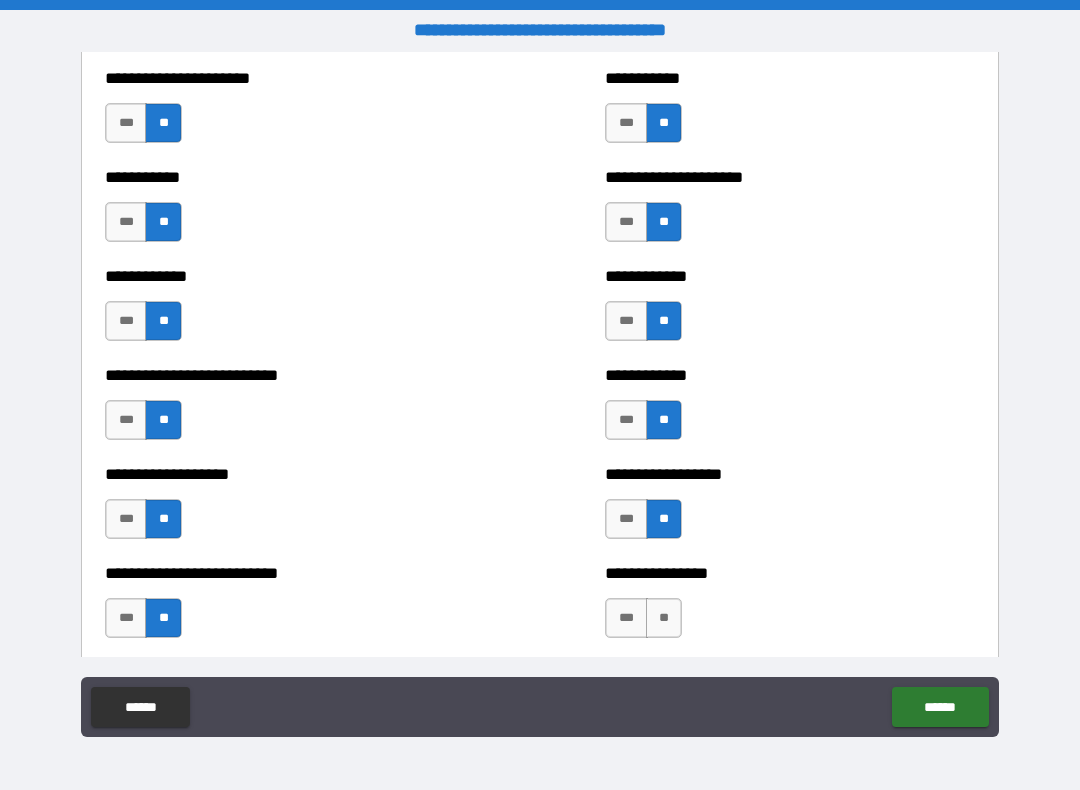click on "**" at bounding box center (664, 618) 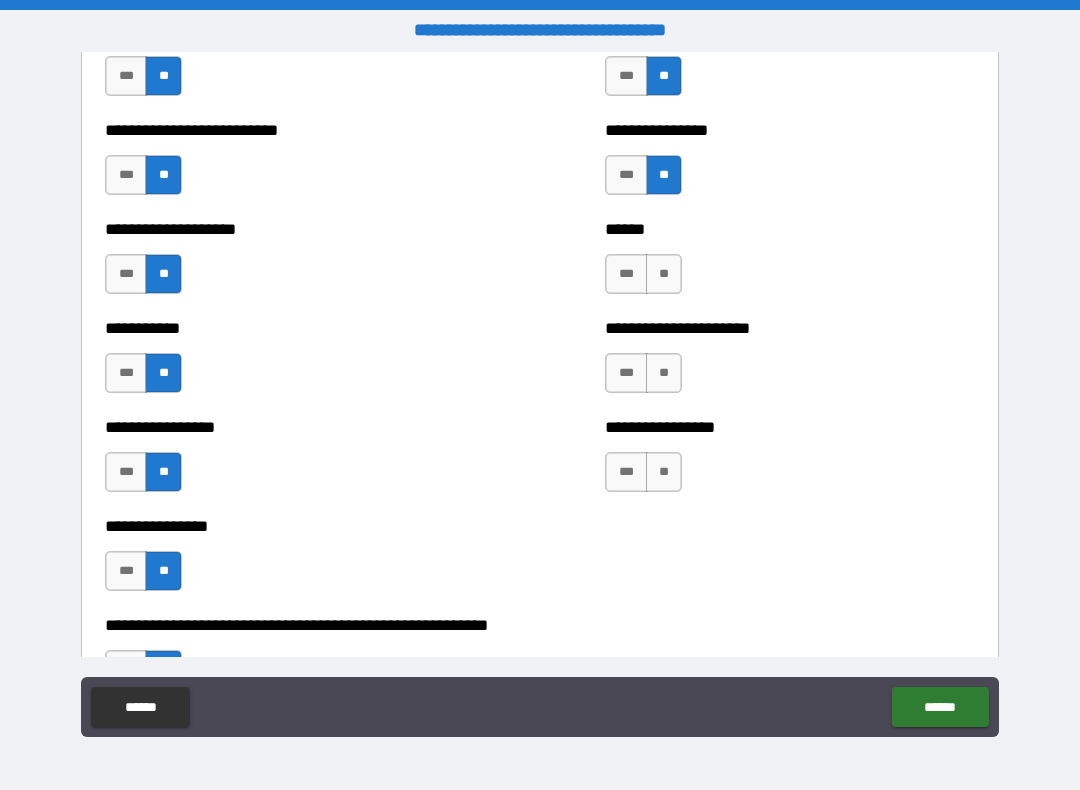 scroll, scrollTop: 5609, scrollLeft: 0, axis: vertical 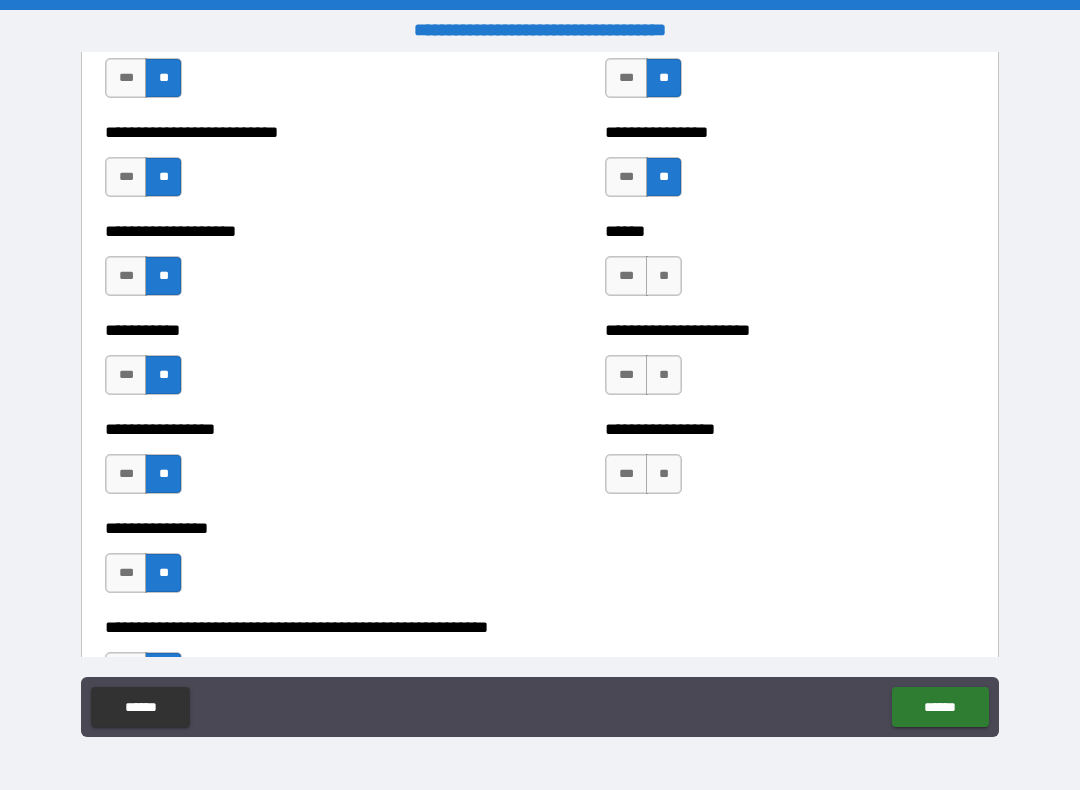 click on "**" at bounding box center [664, 276] 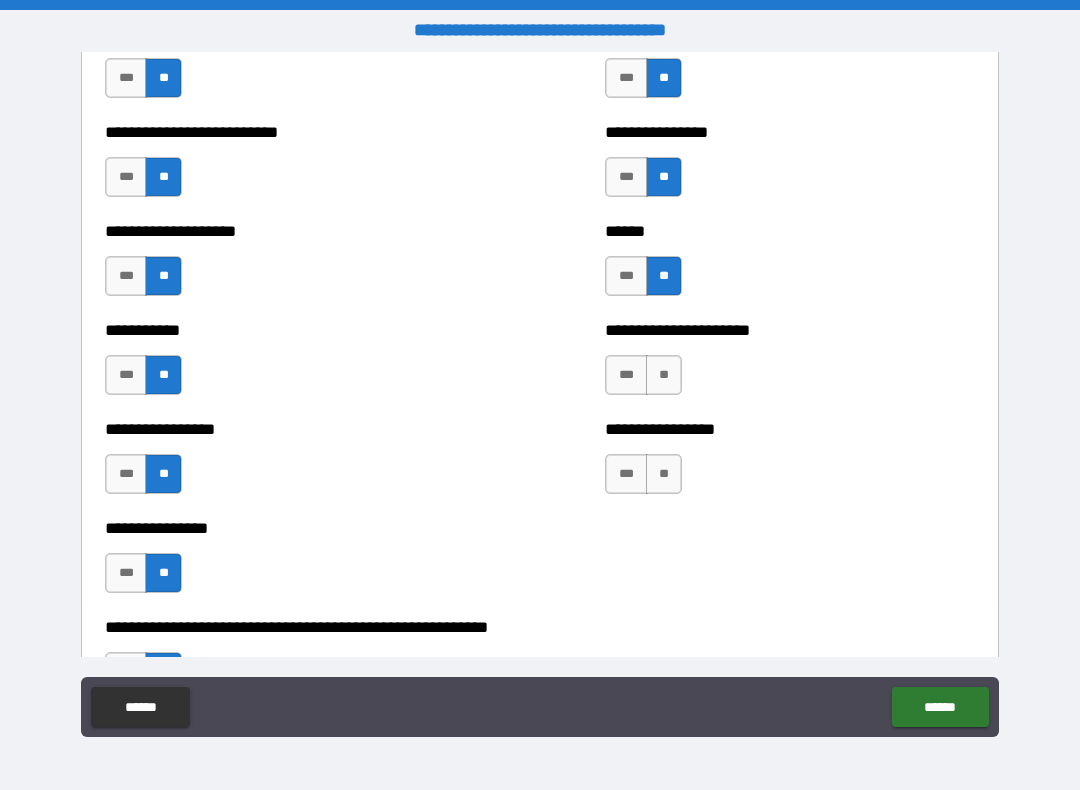 click on "**" at bounding box center [664, 375] 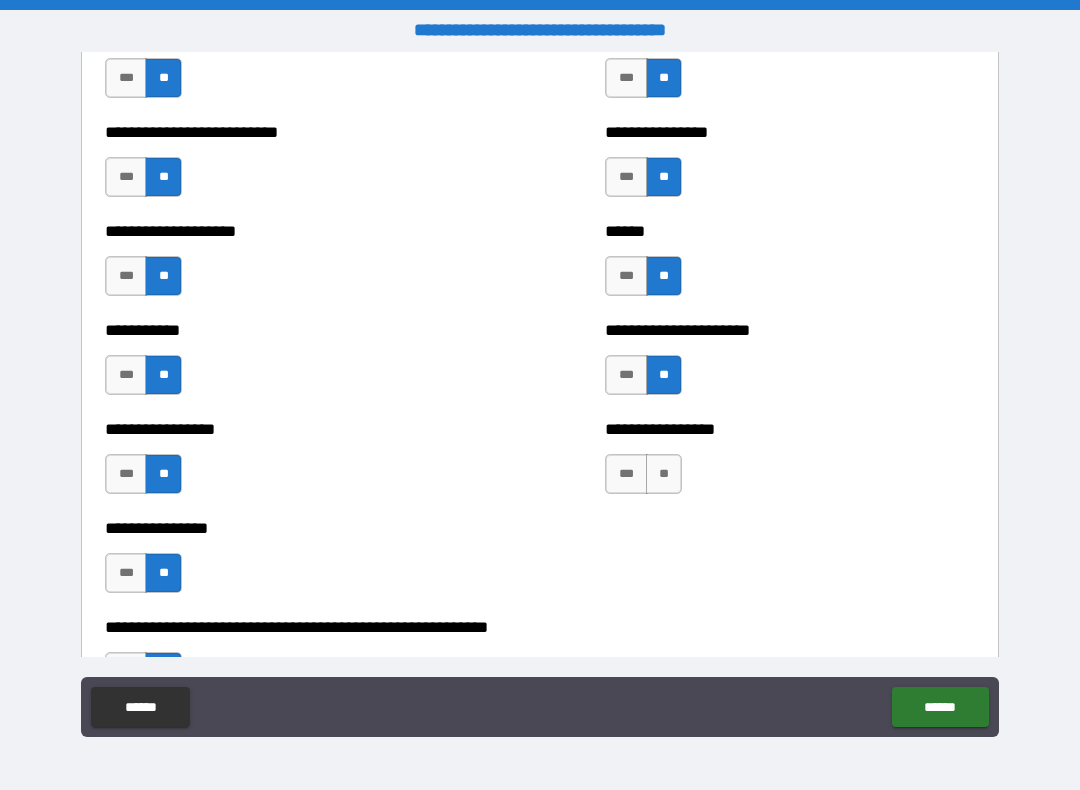 click on "**" at bounding box center (664, 474) 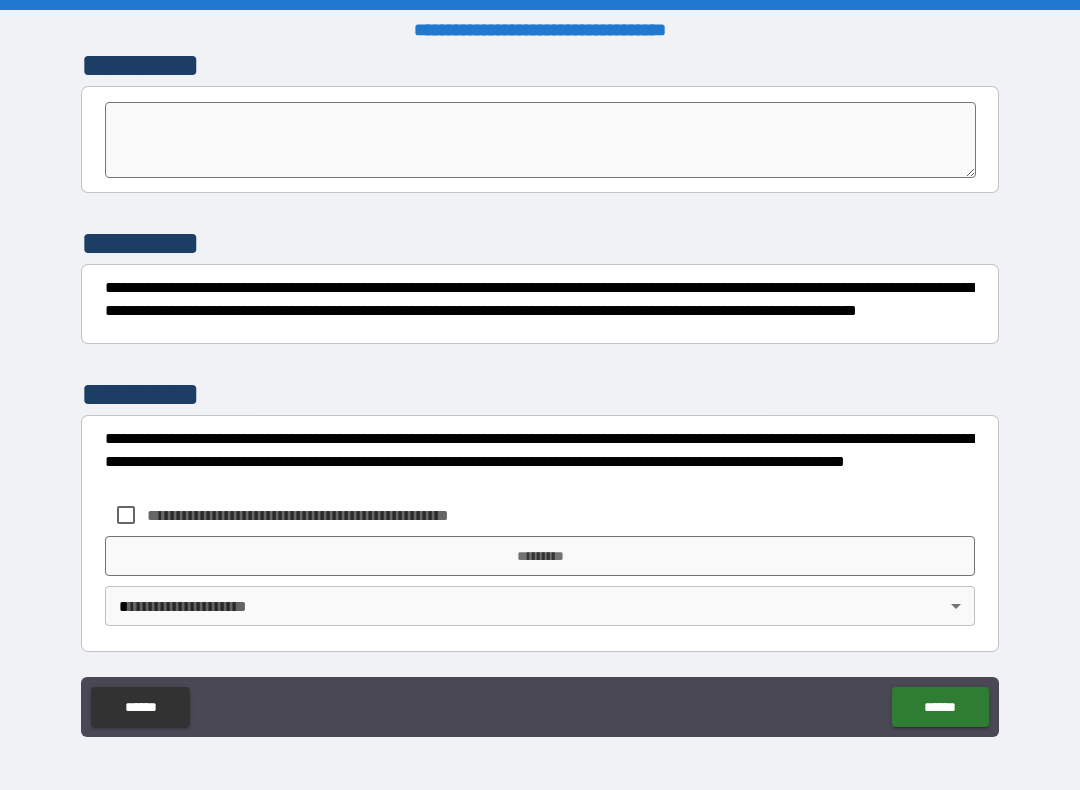 scroll, scrollTop: 6307, scrollLeft: 0, axis: vertical 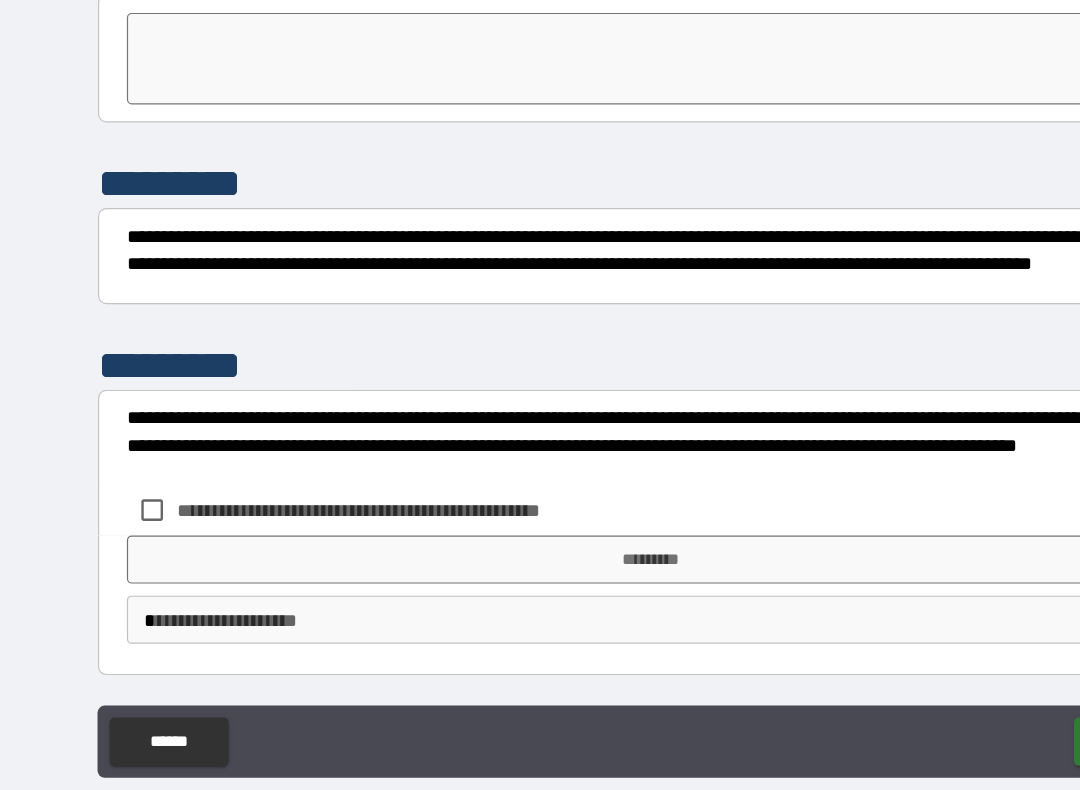 click on "**********" at bounding box center (540, 397) 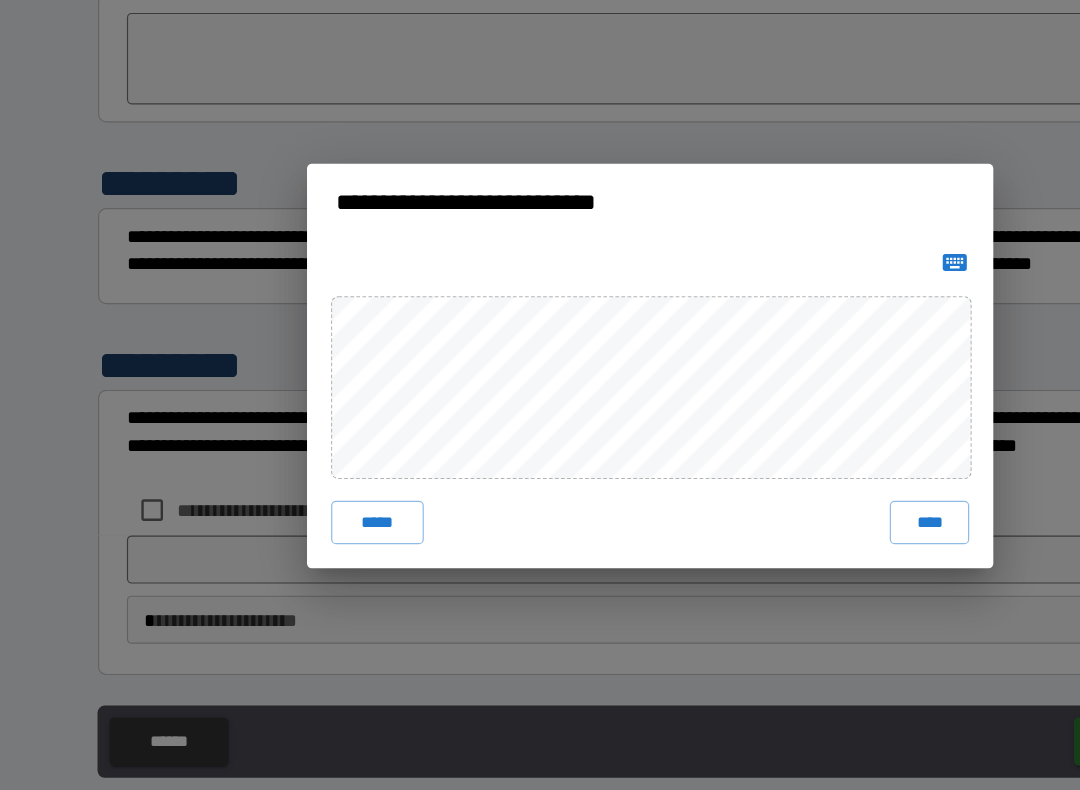 click on "*****" at bounding box center [313, 525] 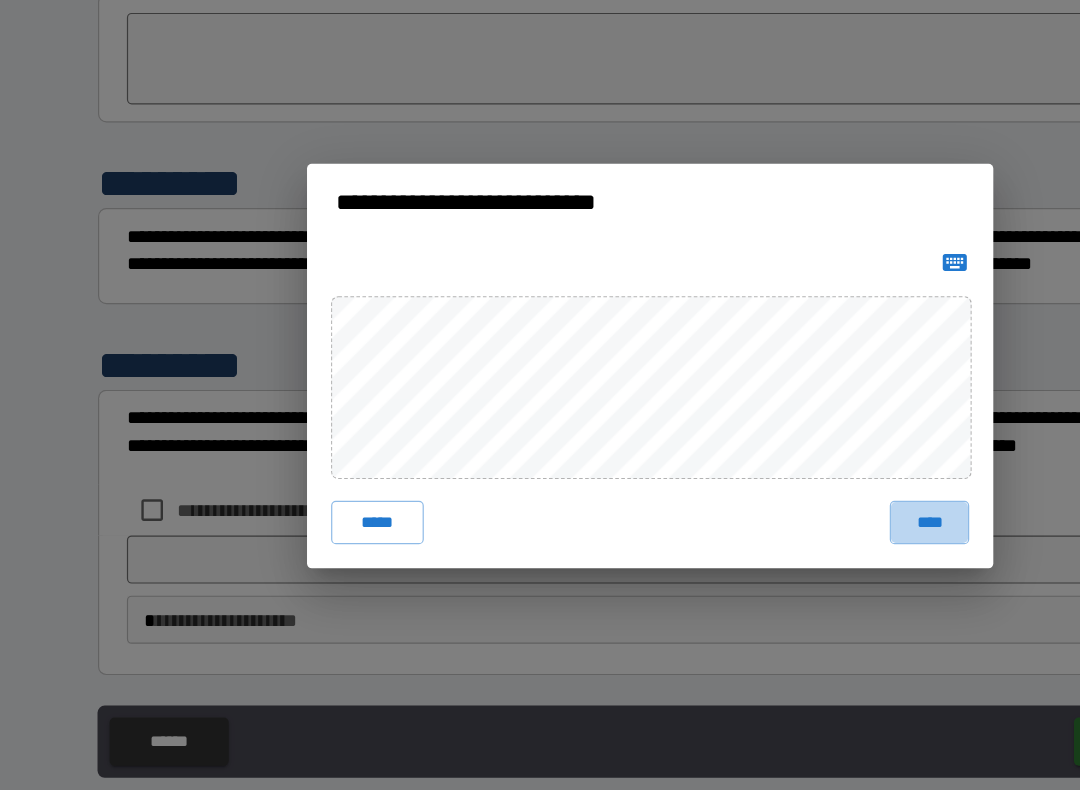 click on "****" at bounding box center (772, 525) 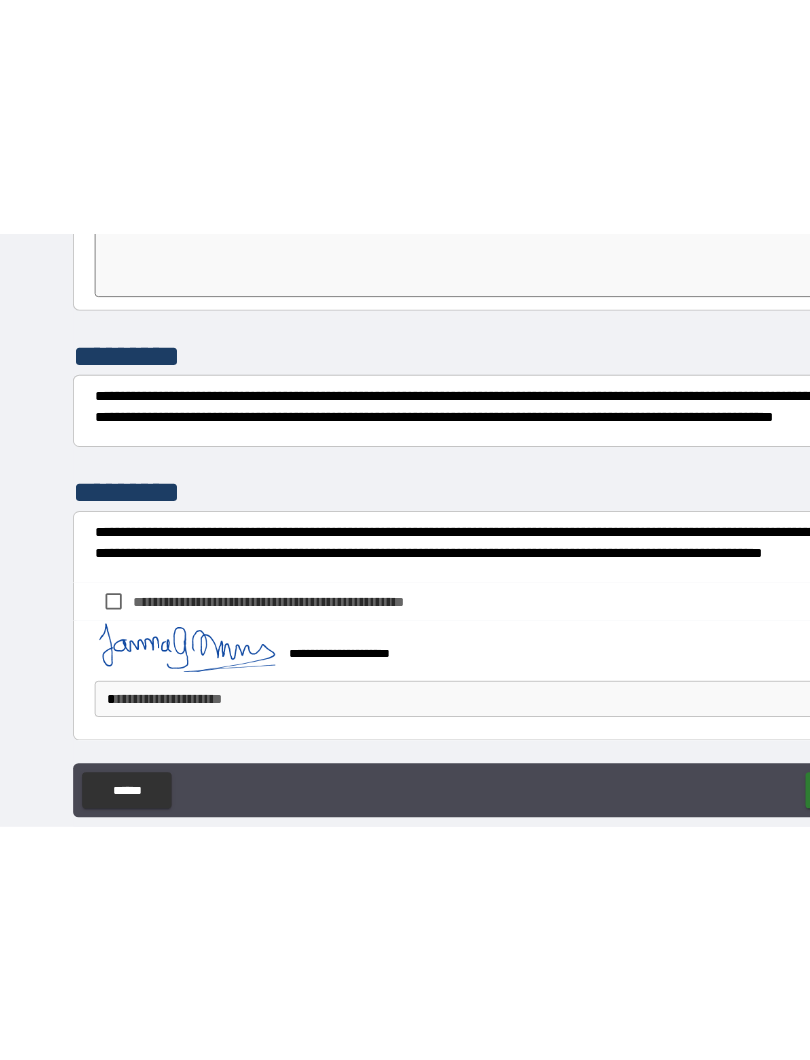 scroll, scrollTop: 6155, scrollLeft: 0, axis: vertical 